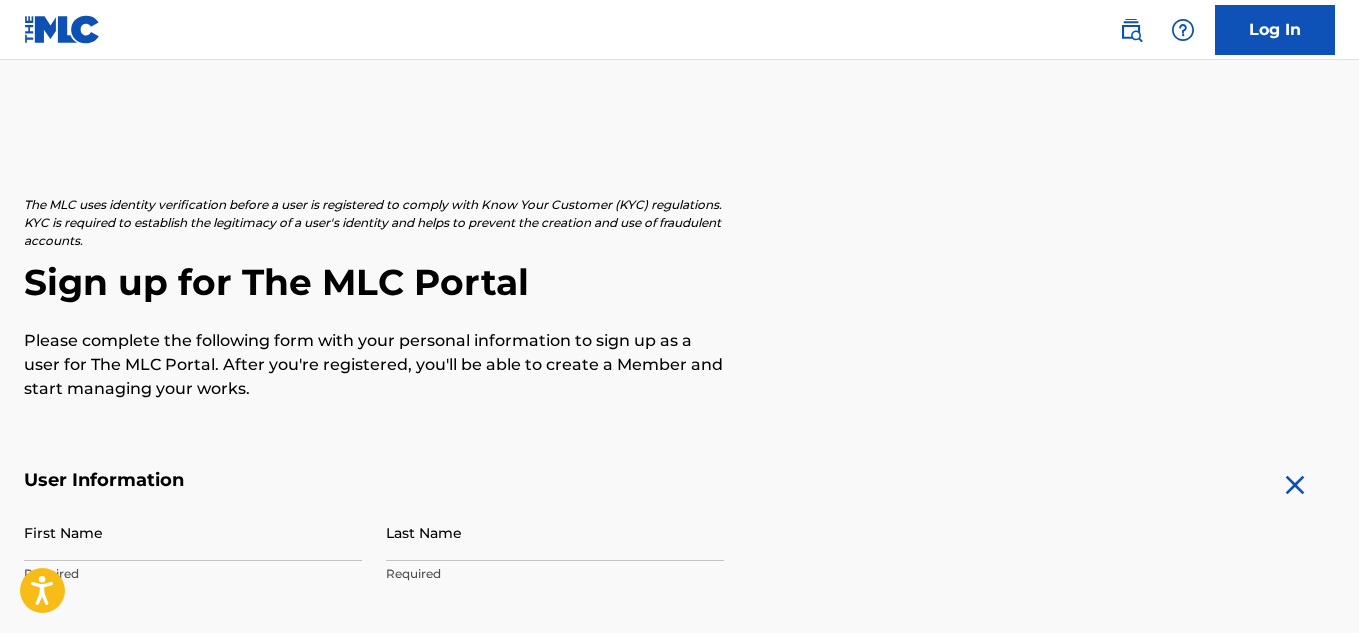 scroll, scrollTop: 100, scrollLeft: 0, axis: vertical 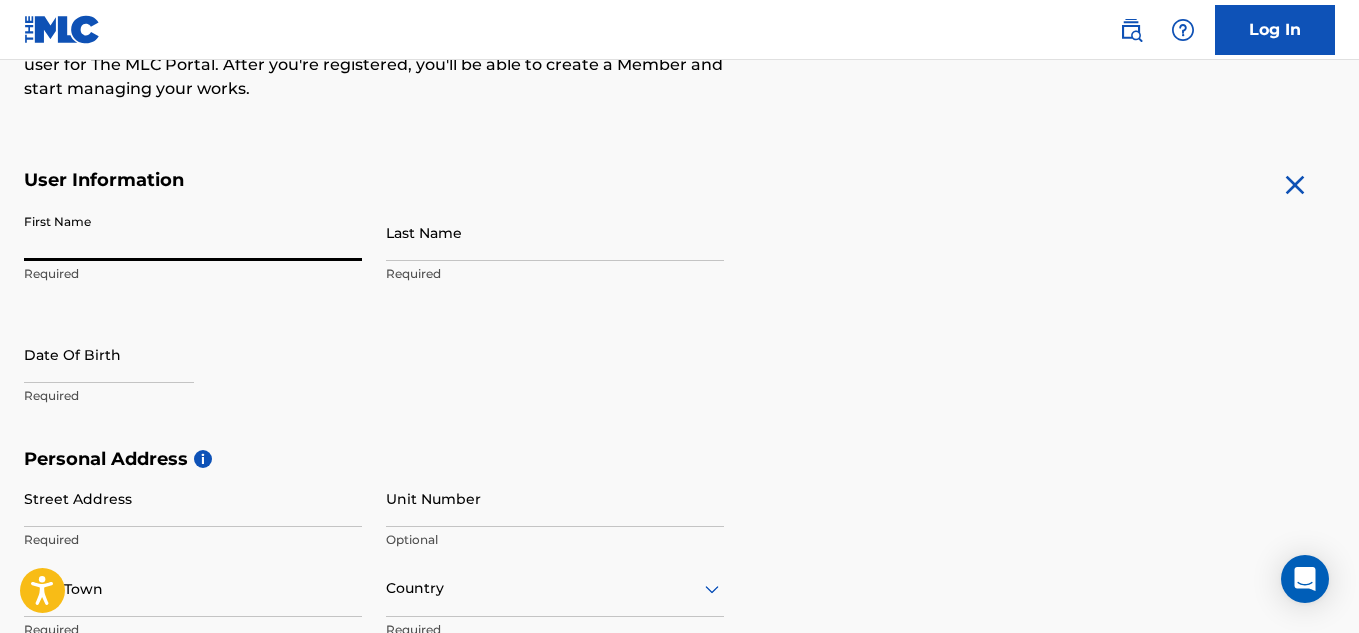 click on "First Name" at bounding box center (193, 232) 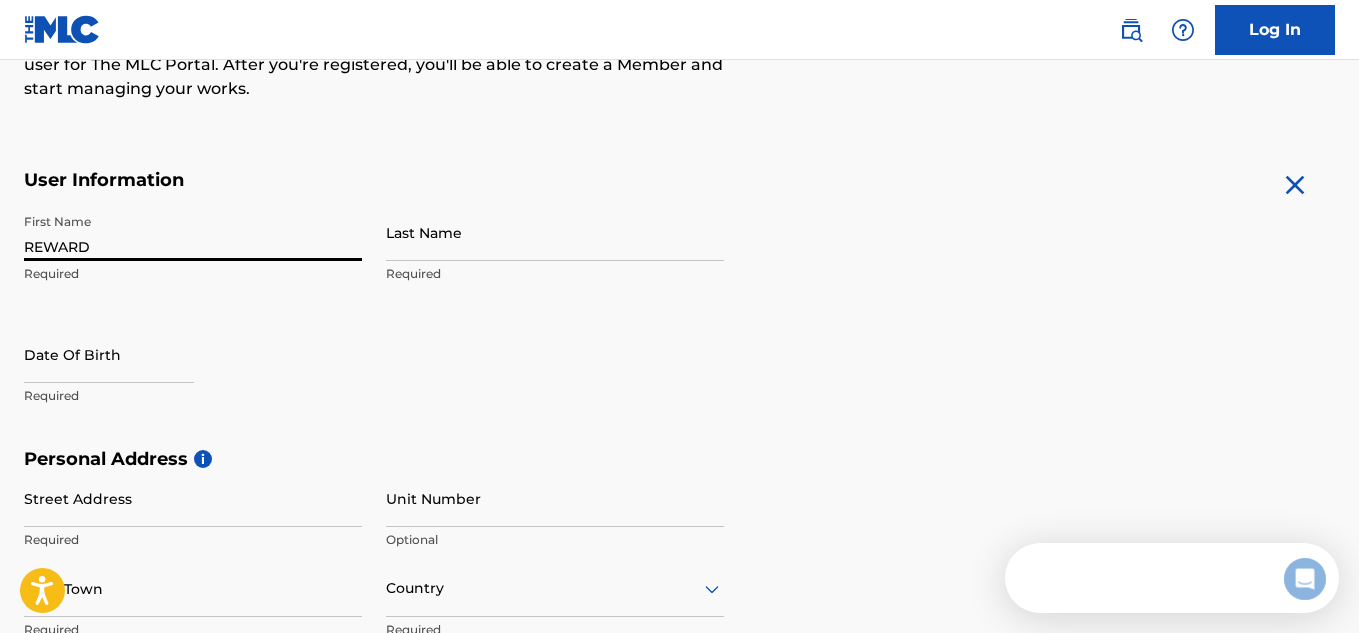 scroll, scrollTop: 0, scrollLeft: 0, axis: both 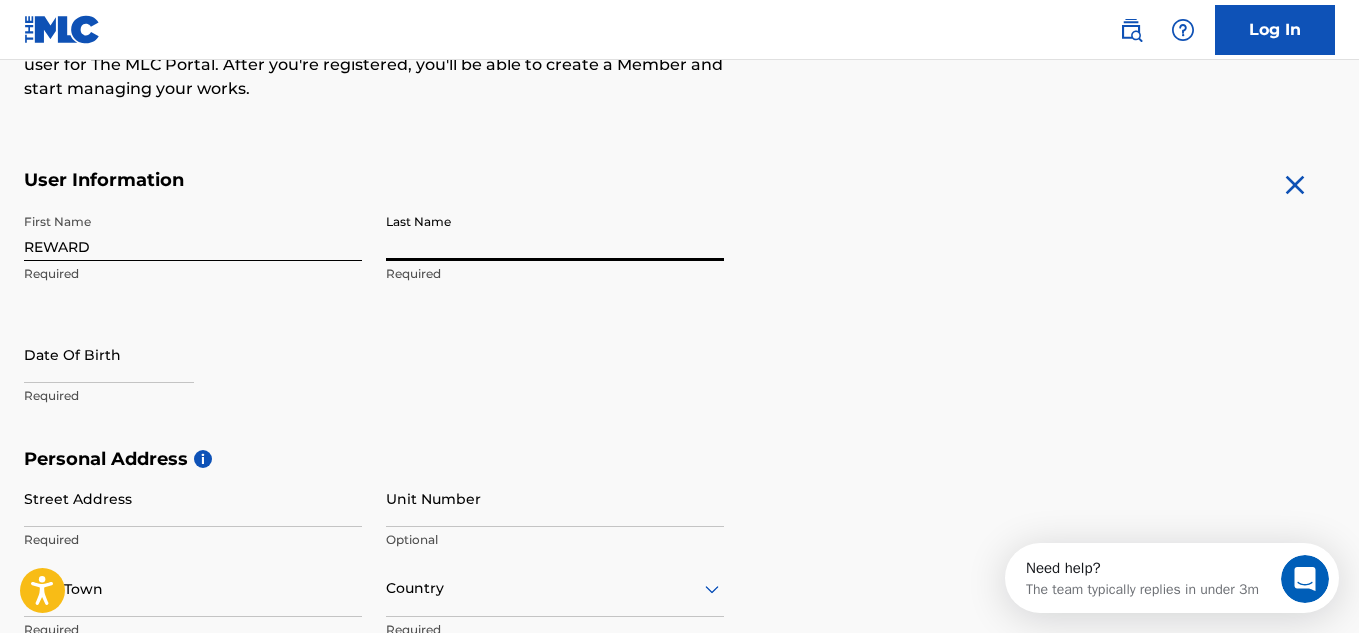 click on "Last Name" at bounding box center (555, 232) 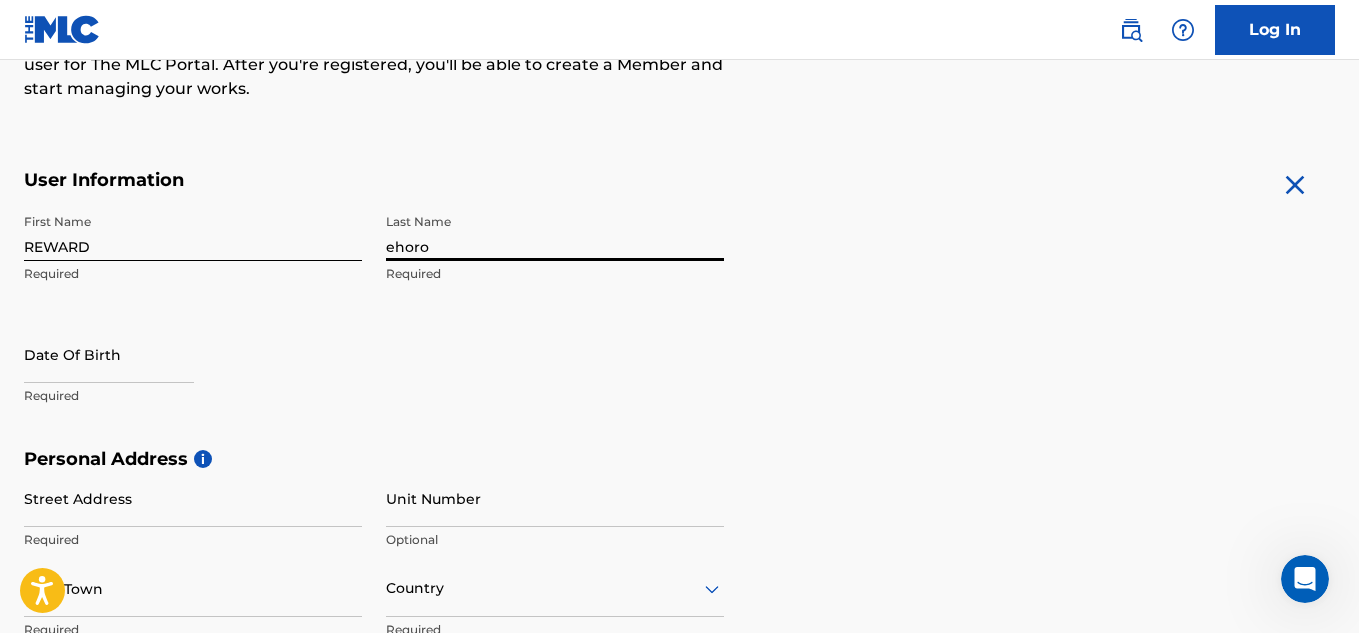 click on "ehoro" at bounding box center [555, 232] 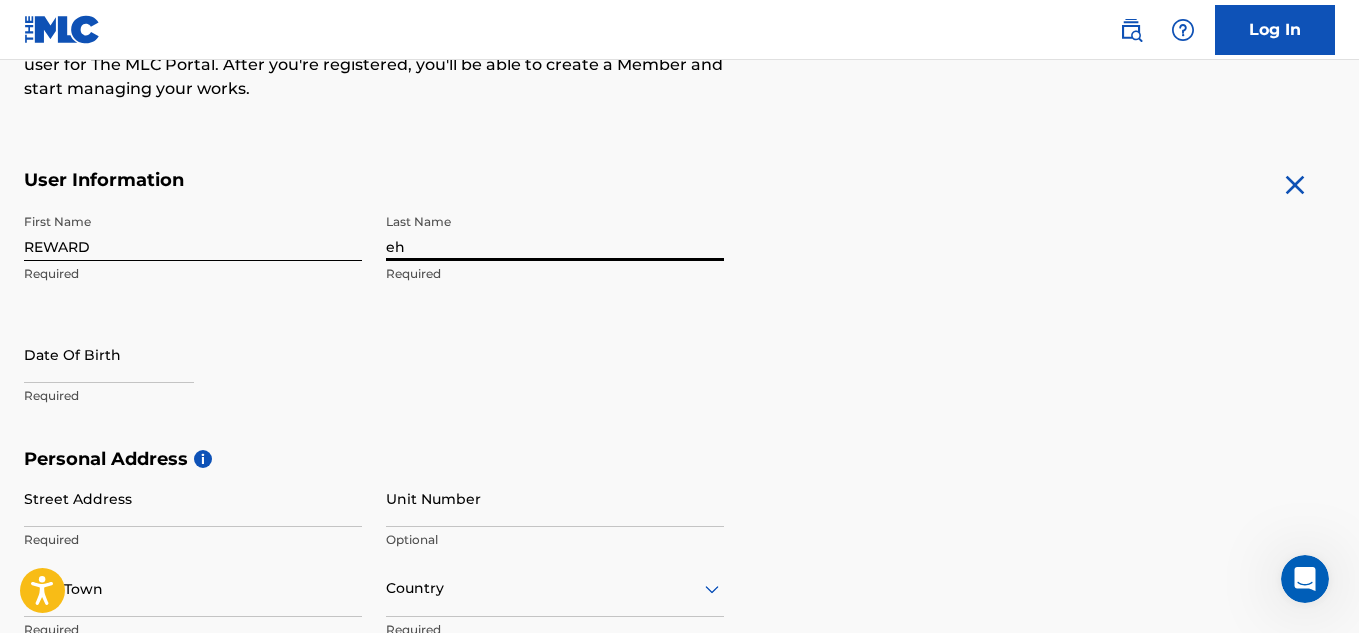 type on "e" 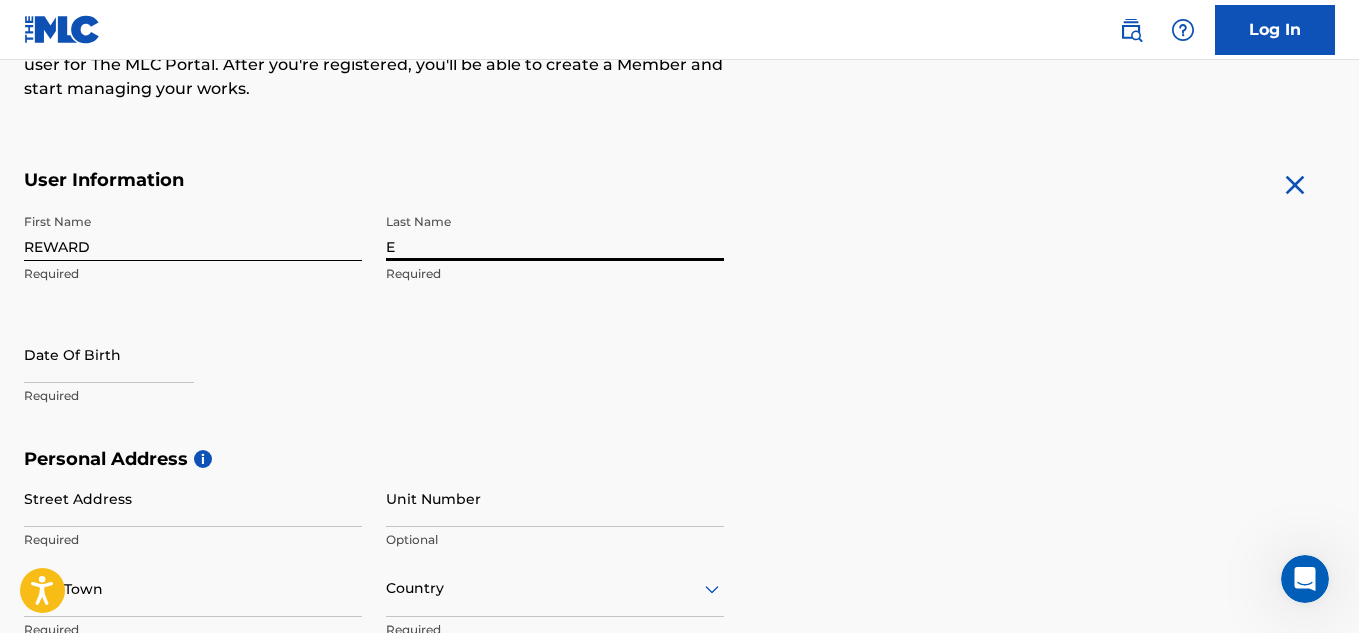 type on "Ehoro" 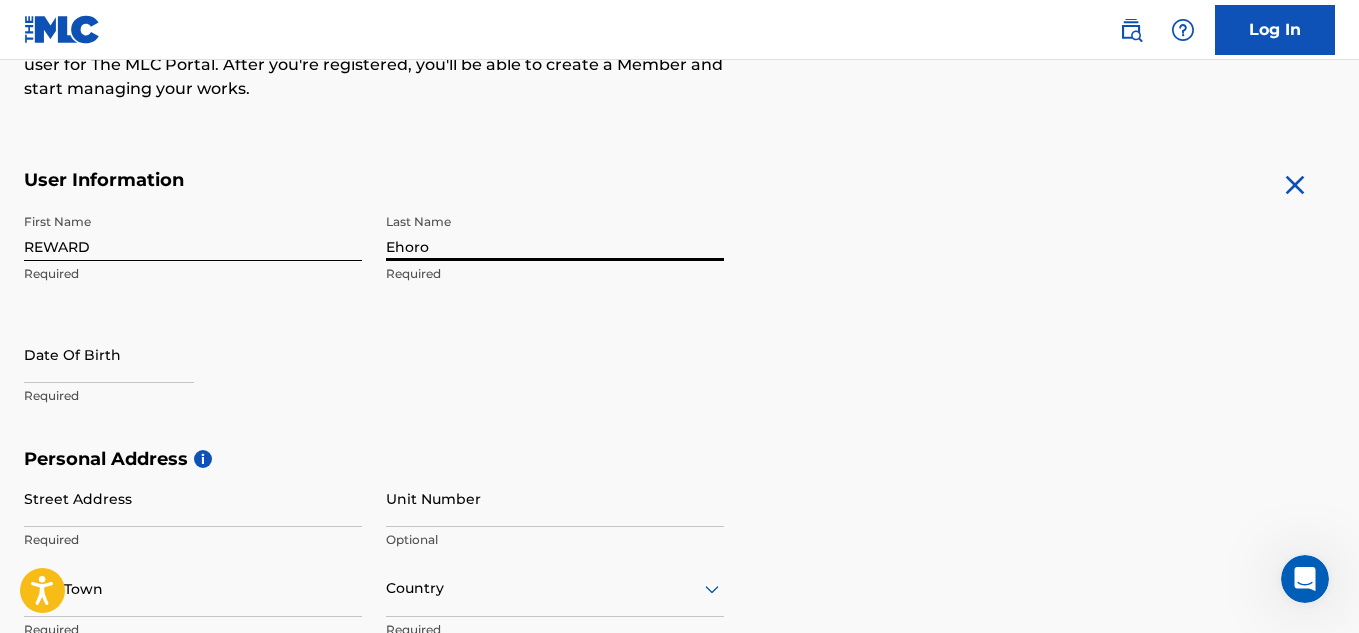 click on "REWARD" at bounding box center (193, 232) 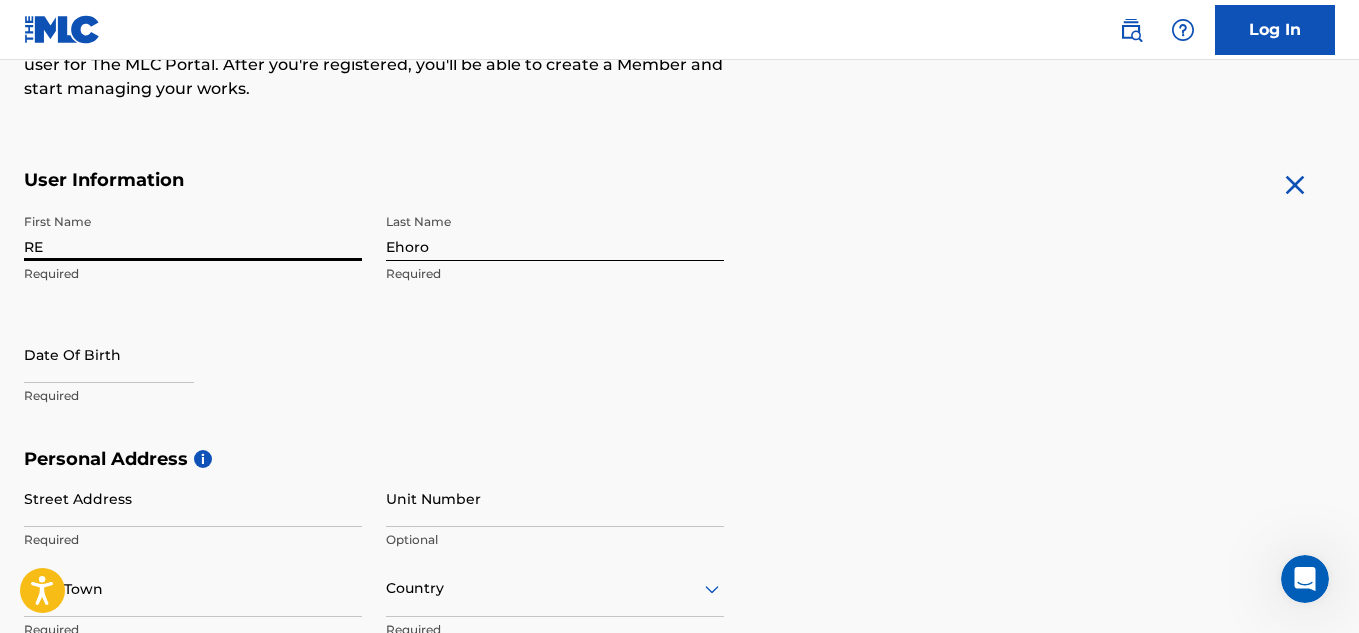 type on "R" 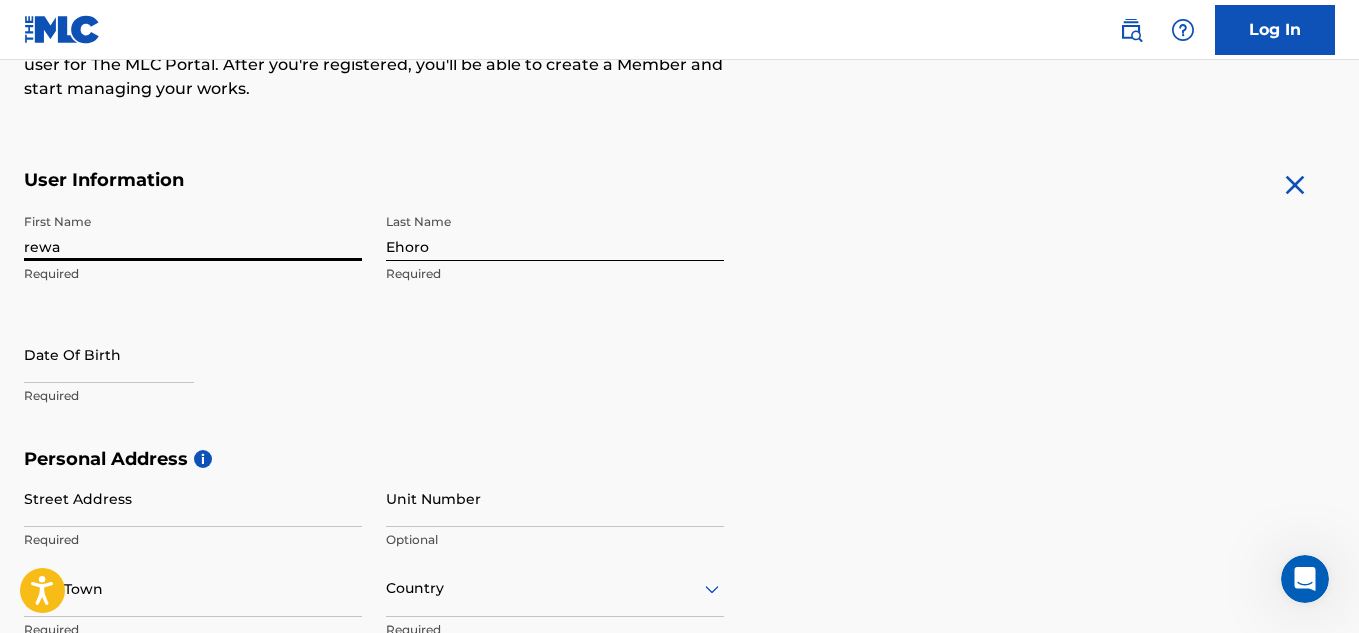 type on "Reward" 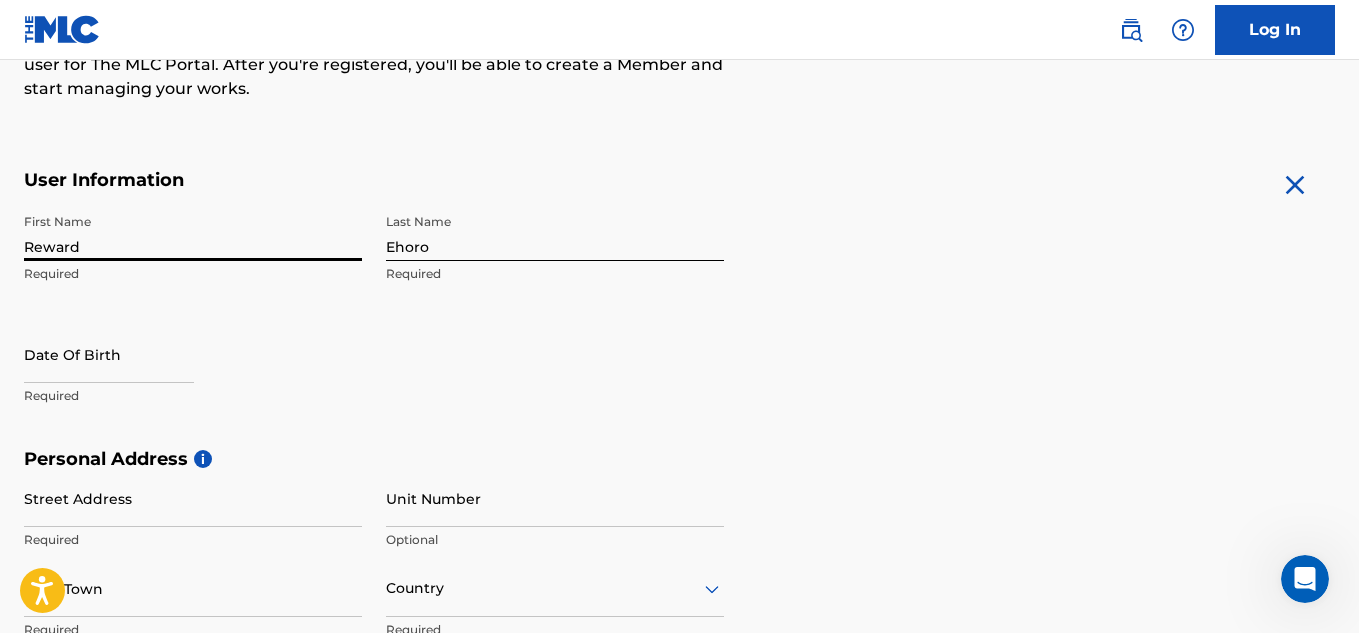 click at bounding box center [109, 354] 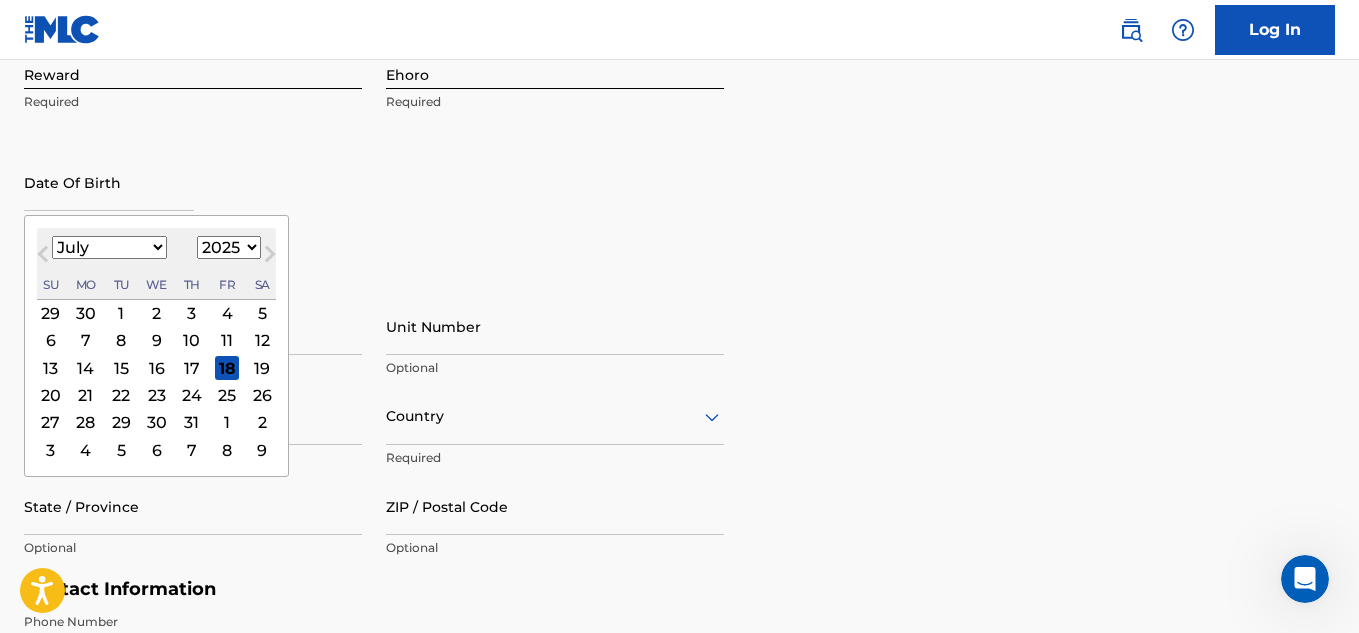 scroll, scrollTop: 500, scrollLeft: 0, axis: vertical 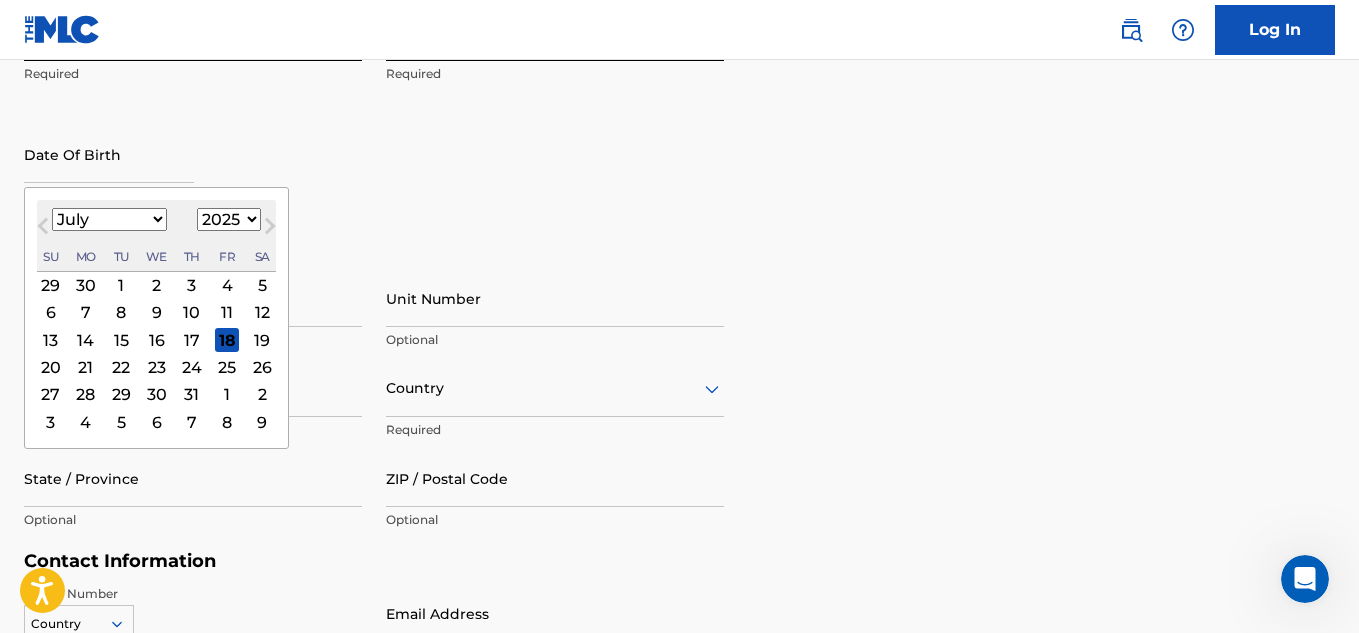 click on "January February March April May June July August September October November December" at bounding box center (109, 219) 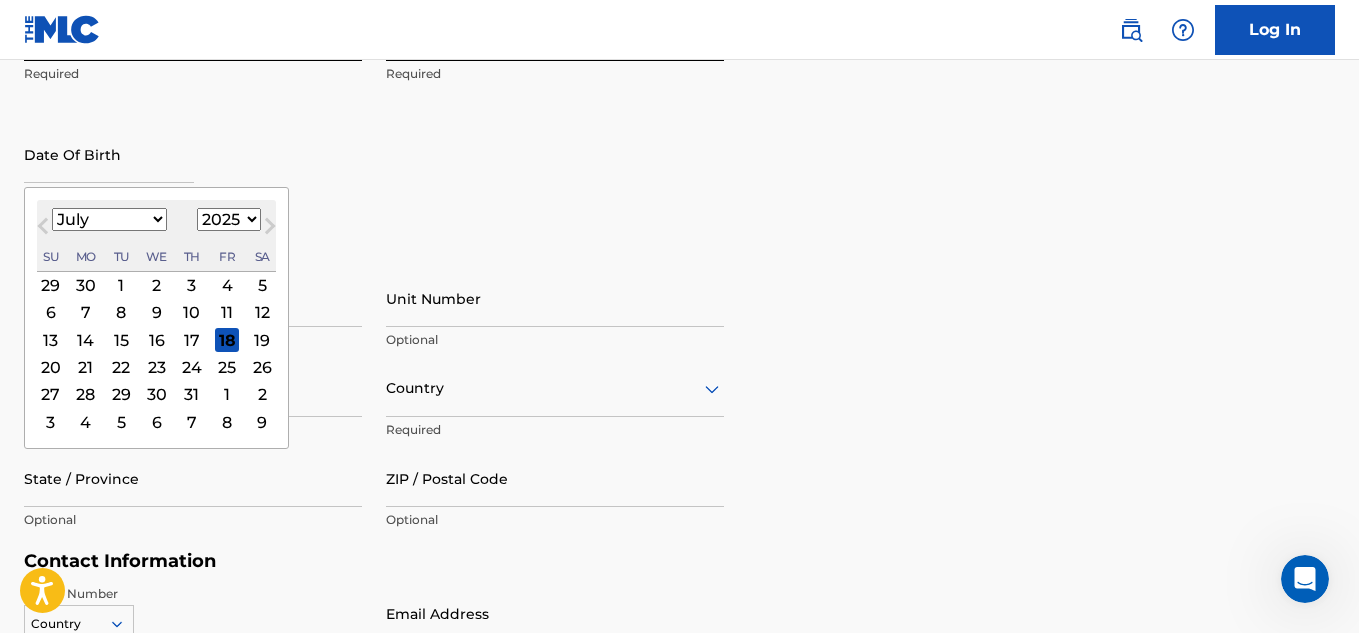 select on "2" 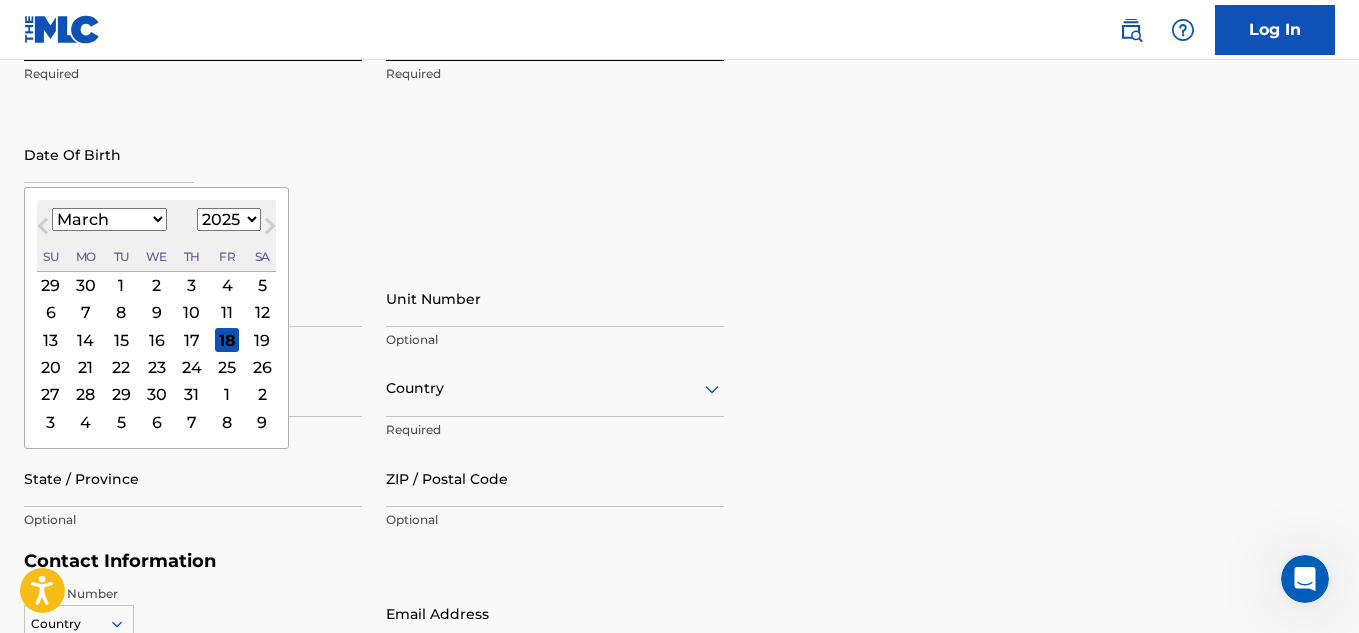 click on "January February March April May June July August September October November December" at bounding box center [109, 219] 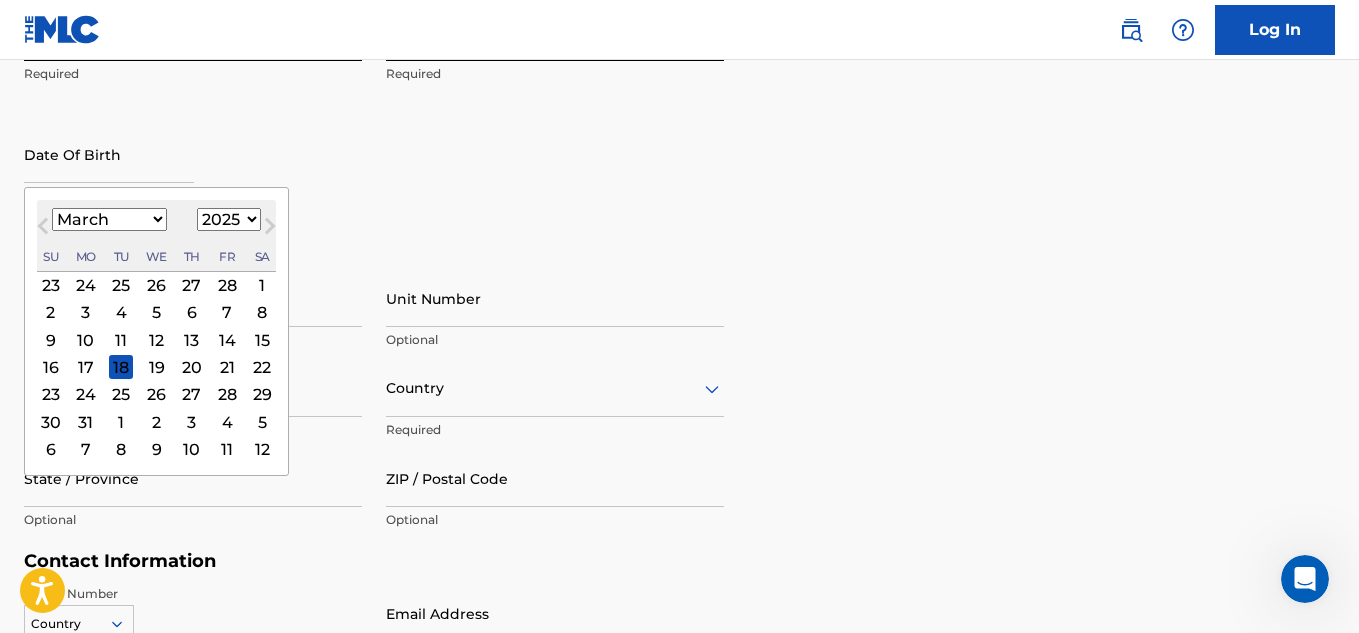 click on "1900 1901 1902 1903 1904 1905 1906 1907 1908 1909 1910 1911 1912 1913 1914 1915 1916 1917 1918 1919 1920 1921 1922 1923 1924 1925 1926 1927 1928 1929 1930 1931 1932 1933 1934 1935 1936 1937 1938 1939 1940 1941 1942 1943 1944 1945 1946 1947 1948 1949 1950 1951 1952 1953 1954 1955 1956 1957 1958 1959 1960 1961 1962 1963 1964 1965 1966 1967 1968 1969 1970 1971 1972 1973 1974 1975 1976 1977 1978 1979 1980 1981 1982 1983 1984 1985 1986 1987 1988 1989 1990 1991 1992 1993 1994 1995 1996 1997 1998 1999 2000 2001 2002 2003 2004 2005 2006 2007 2008 2009 2010 2011 2012 2013 2014 2015 2016 2017 2018 2019 2020 2021 2022 2023 2024 2025 2026 2027 2028 2029 2030 2031 2032 2033 2034 2035 2036 2037 2038 2039 2040 2041 2042 2043 2044 2045 2046 2047 2048 2049 2050 2051 2052 2053 2054 2055 2056 2057 2058 2059 2060 2061 2062 2063 2064 2065 2066 2067 2068 2069 2070 2071 2072 2073 2074 2075 2076 2077 2078 2079 2080 2081 2082 2083 2084 2085 2086 2087 2088 2089 2090 2091 2092 2093 2094 2095 2096 2097 2098 2099 2100" at bounding box center (229, 219) 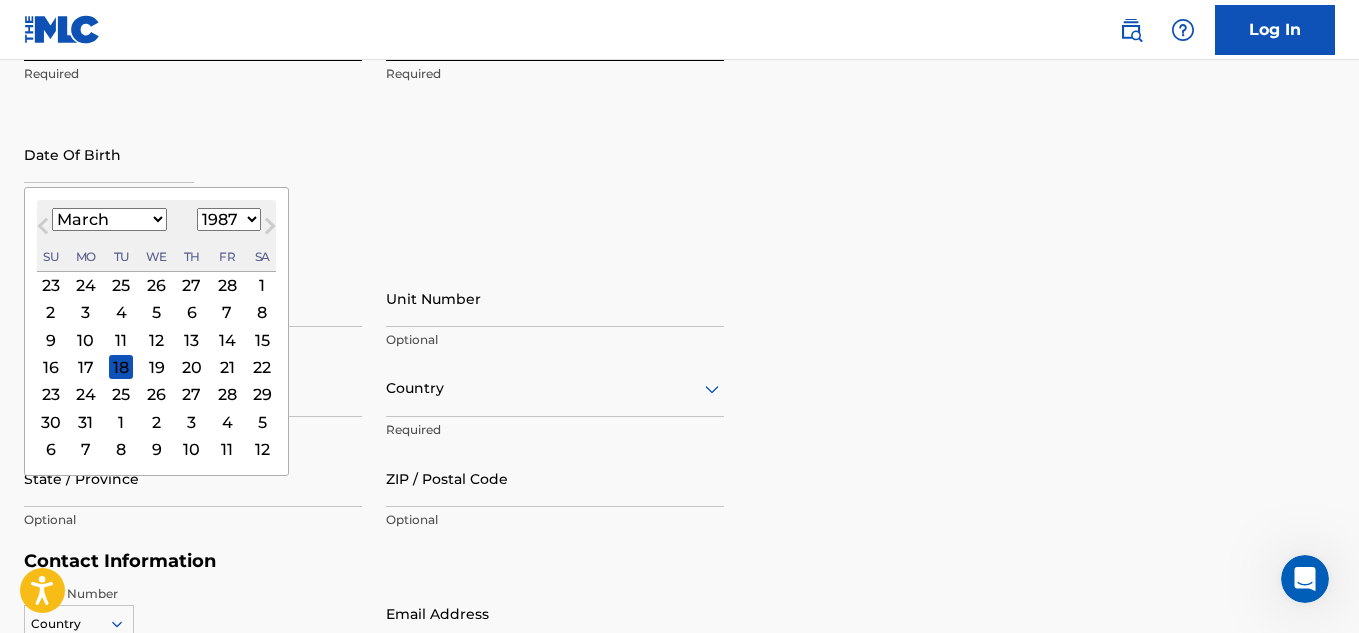 click on "1900 1901 1902 1903 1904 1905 1906 1907 1908 1909 1910 1911 1912 1913 1914 1915 1916 1917 1918 1919 1920 1921 1922 1923 1924 1925 1926 1927 1928 1929 1930 1931 1932 1933 1934 1935 1936 1937 1938 1939 1940 1941 1942 1943 1944 1945 1946 1947 1948 1949 1950 1951 1952 1953 1954 1955 1956 1957 1958 1959 1960 1961 1962 1963 1964 1965 1966 1967 1968 1969 1970 1971 1972 1973 1974 1975 1976 1977 1978 1979 1980 1981 1982 1983 1984 1985 1986 1987 1988 1989 1990 1991 1992 1993 1994 1995 1996 1997 1998 1999 2000 2001 2002 2003 2004 2005 2006 2007 2008 2009 2010 2011 2012 2013 2014 2015 2016 2017 2018 2019 2020 2021 2022 2023 2024 2025 2026 2027 2028 2029 2030 2031 2032 2033 2034 2035 2036 2037 2038 2039 2040 2041 2042 2043 2044 2045 2046 2047 2048 2049 2050 2051 2052 2053 2054 2055 2056 2057 2058 2059 2060 2061 2062 2063 2064 2065 2066 2067 2068 2069 2070 2071 2072 2073 2074 2075 2076 2077 2078 2079 2080 2081 2082 2083 2084 2085 2086 2087 2088 2089 2090 2091 2092 2093 2094 2095 2096 2097 2098 2099 2100" at bounding box center (229, 219) 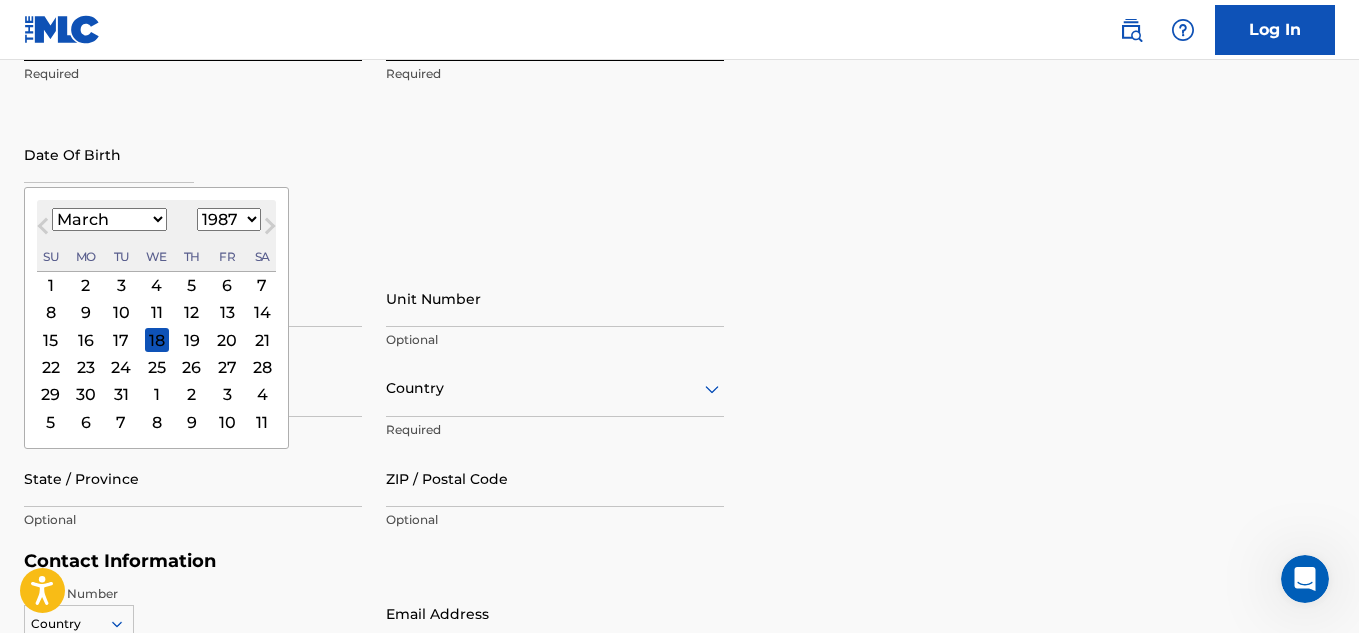 click on "30" at bounding box center [86, 395] 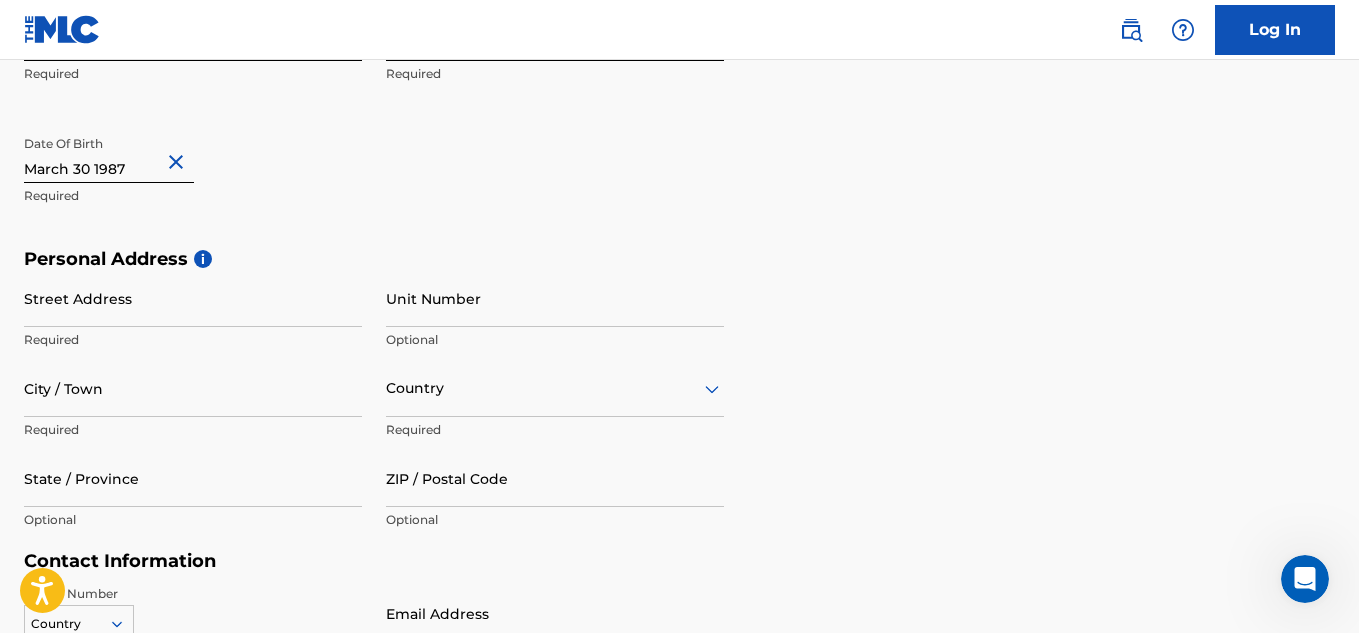click on "Street Address" at bounding box center (193, 298) 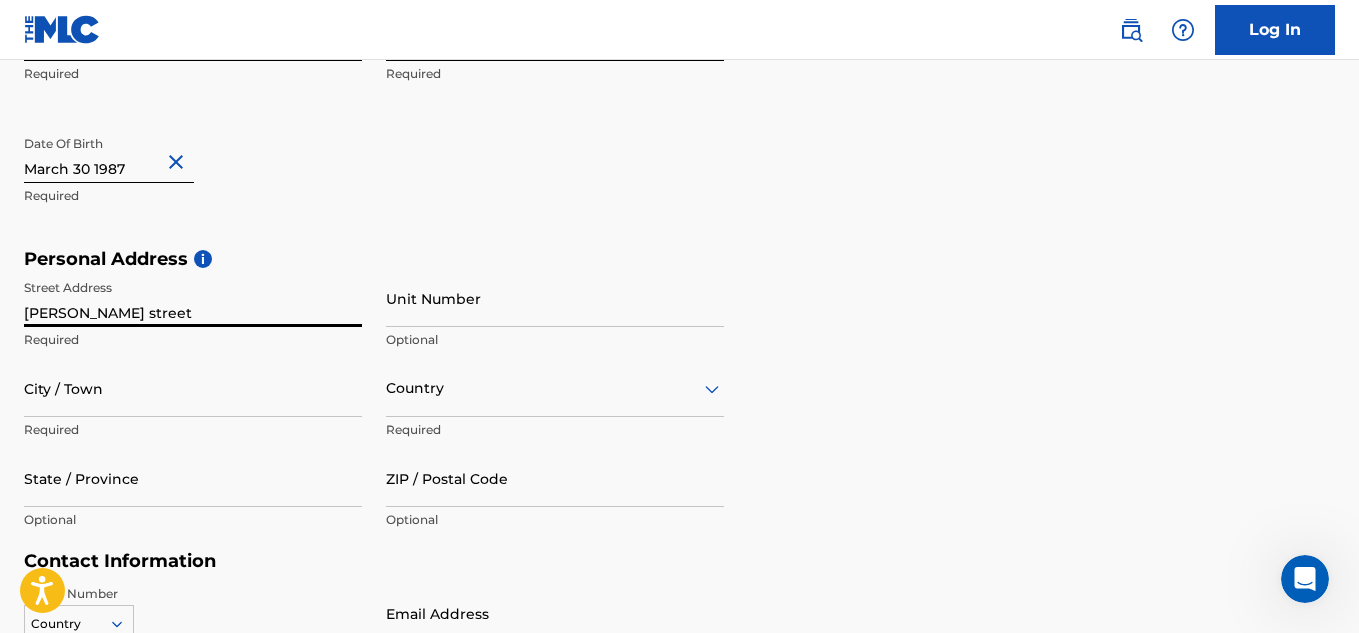 type on "[PERSON_NAME] street" 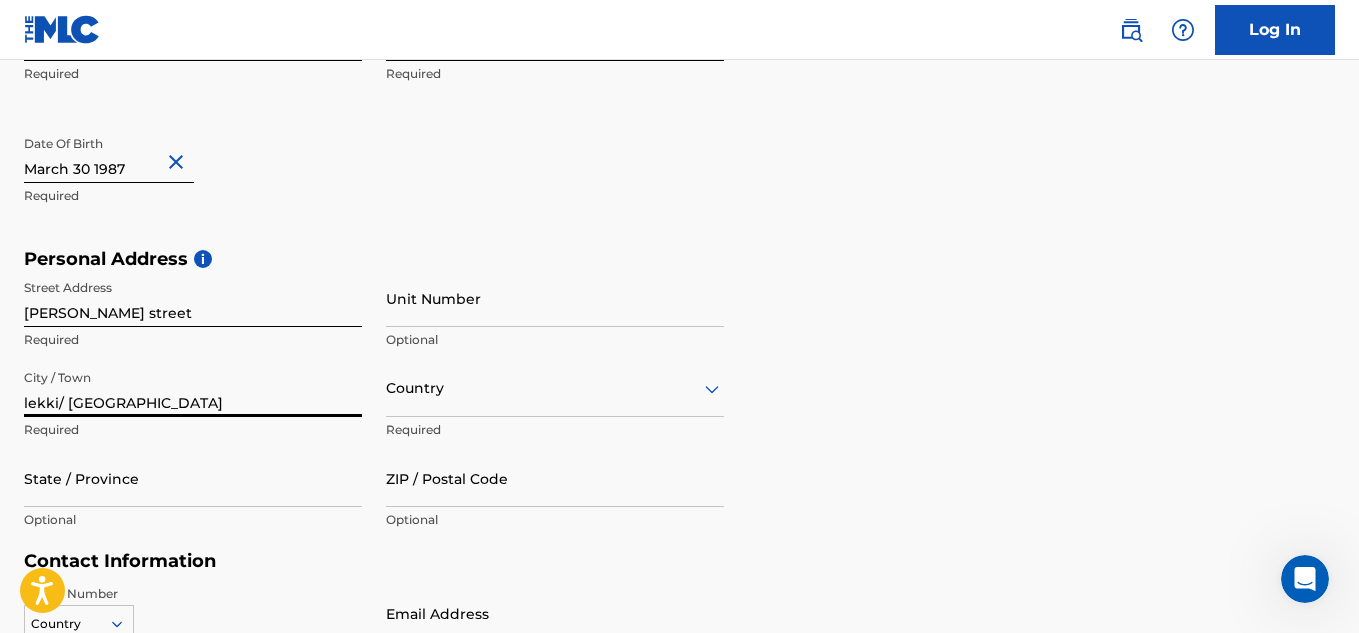 type on "lekki/ lagos" 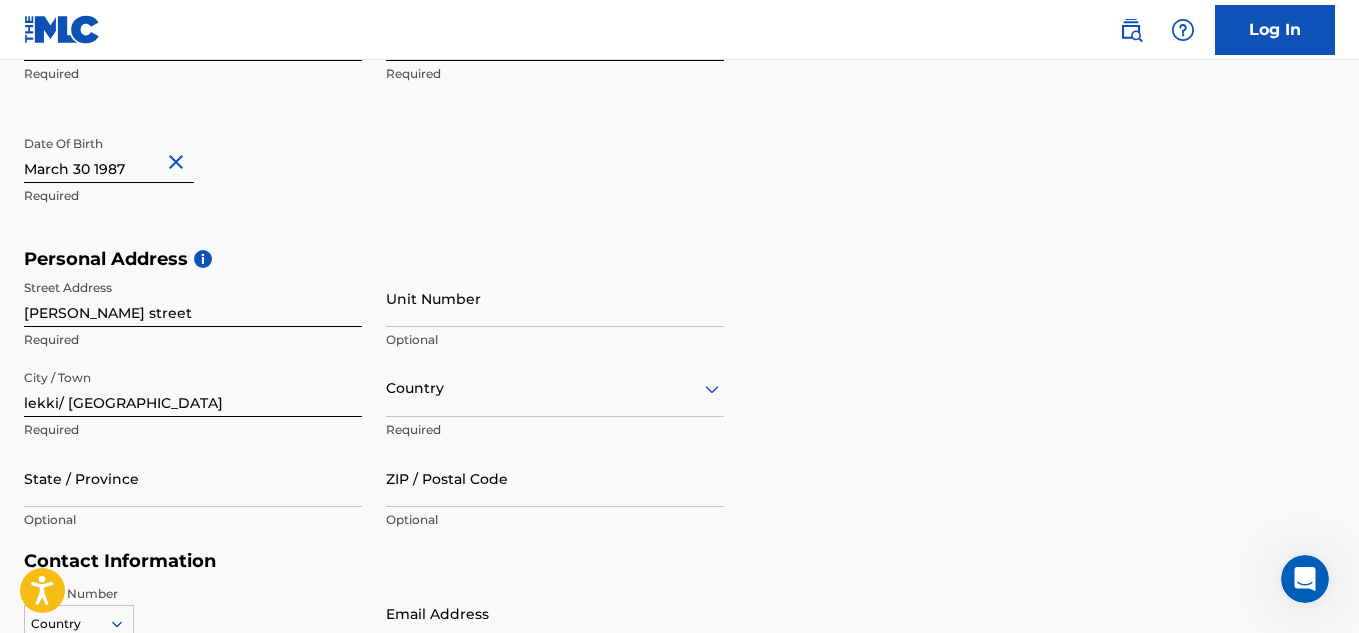 drag, startPoint x: 156, startPoint y: 420, endPoint x: 6, endPoint y: 431, distance: 150.40279 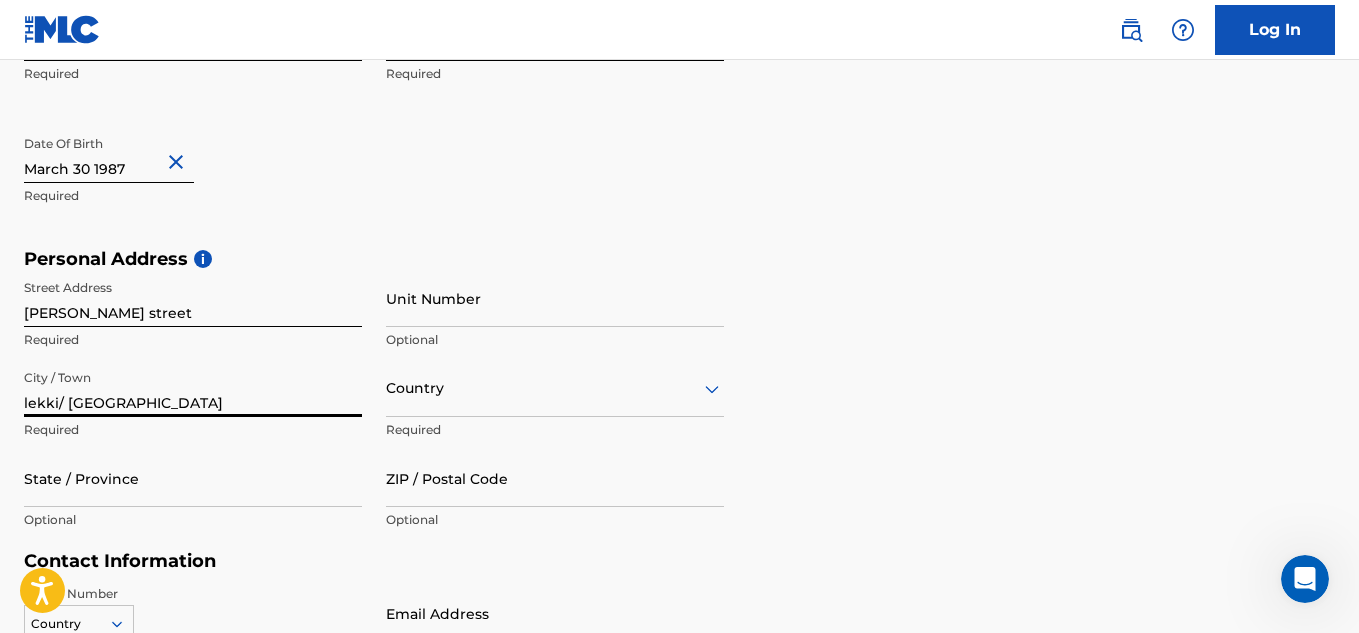 click on "lekki/ lagos" at bounding box center (193, 388) 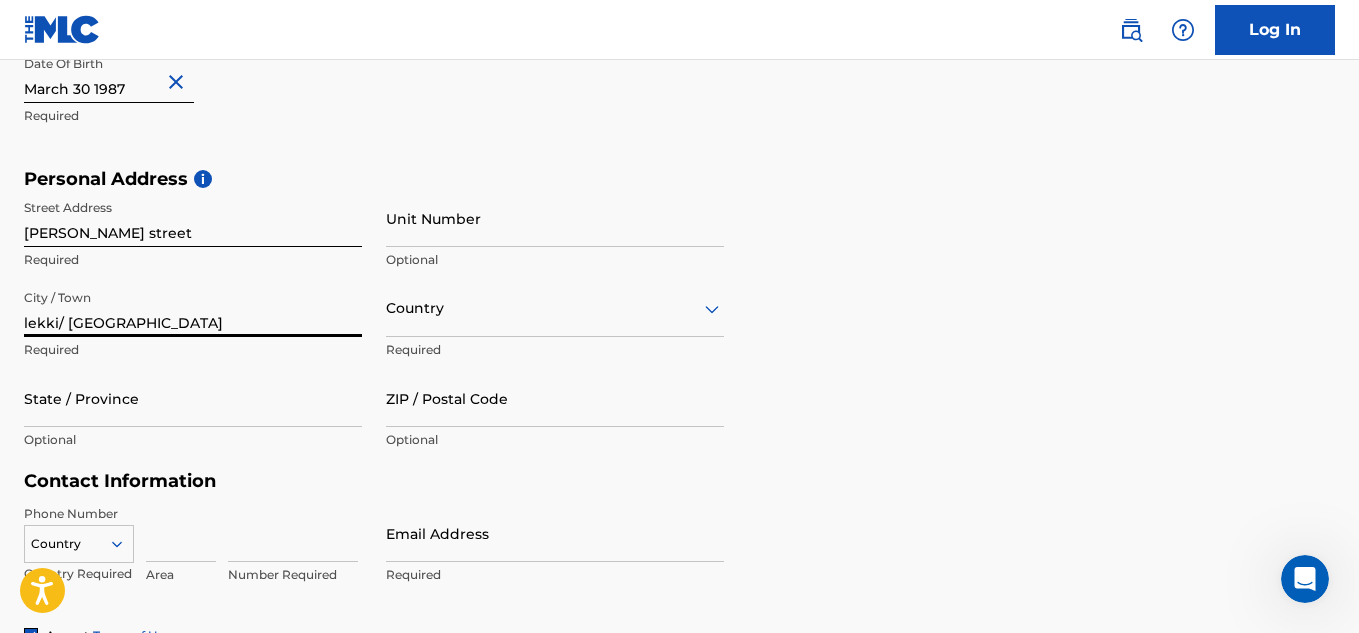 scroll, scrollTop: 581, scrollLeft: 0, axis: vertical 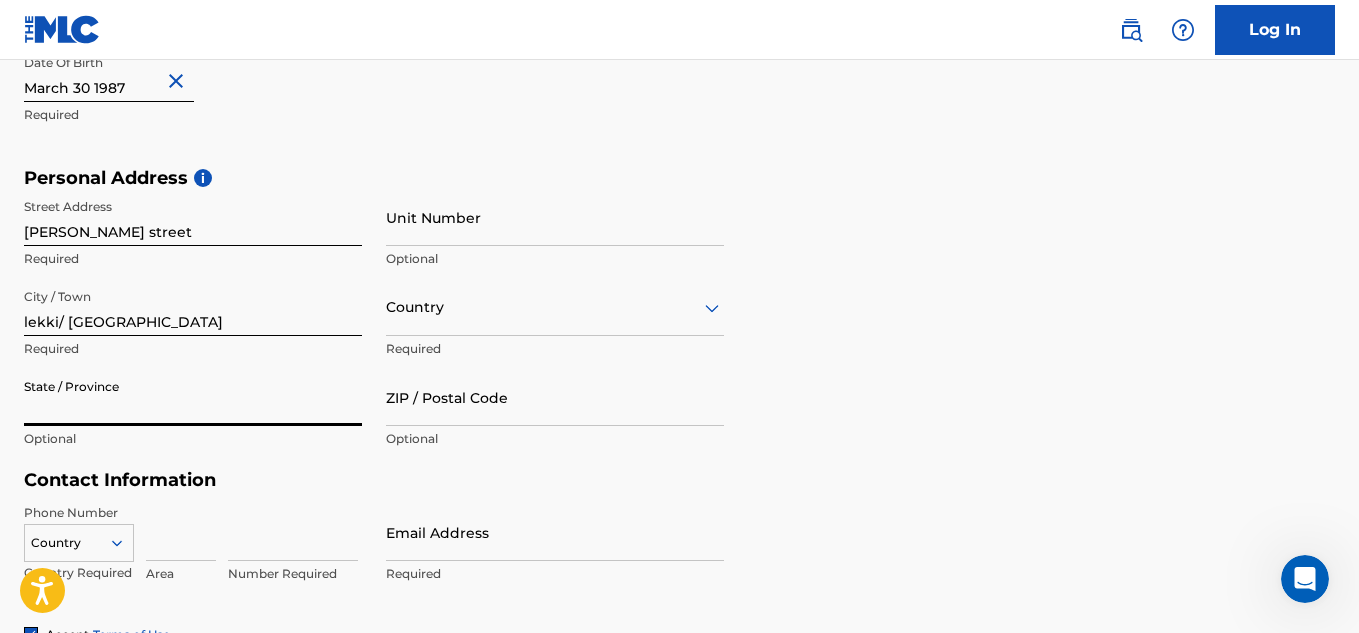 click on "State / Province" at bounding box center (193, 397) 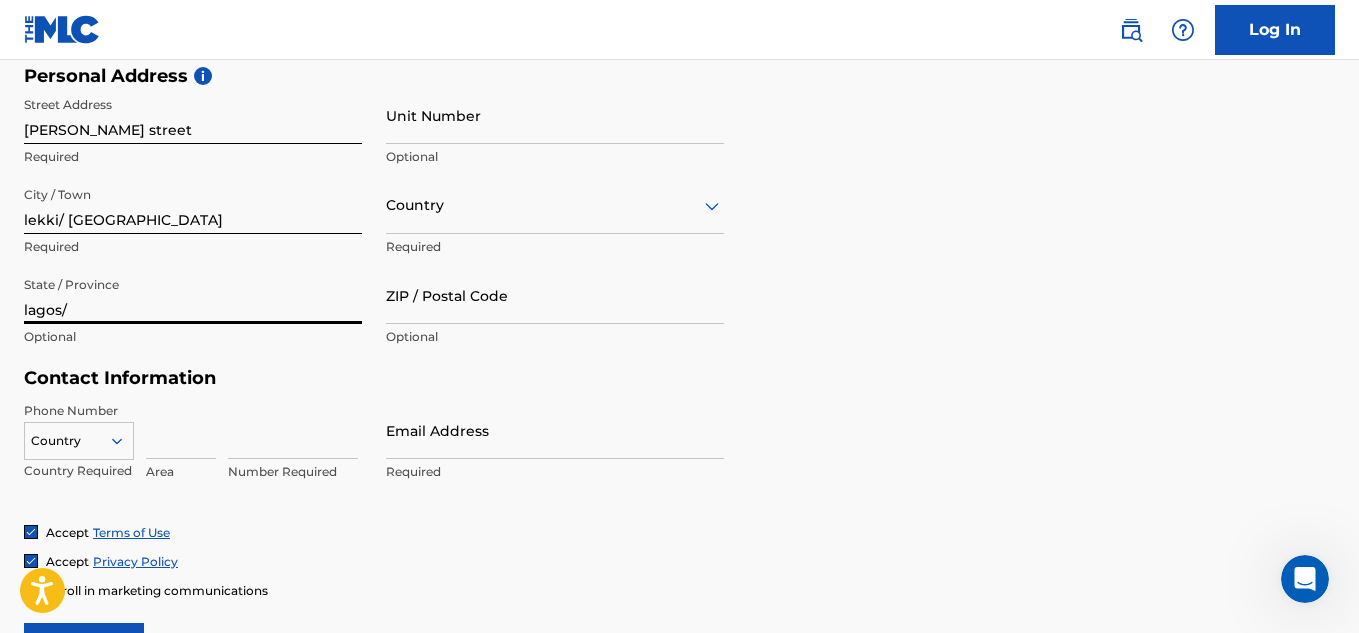 scroll, scrollTop: 684, scrollLeft: 0, axis: vertical 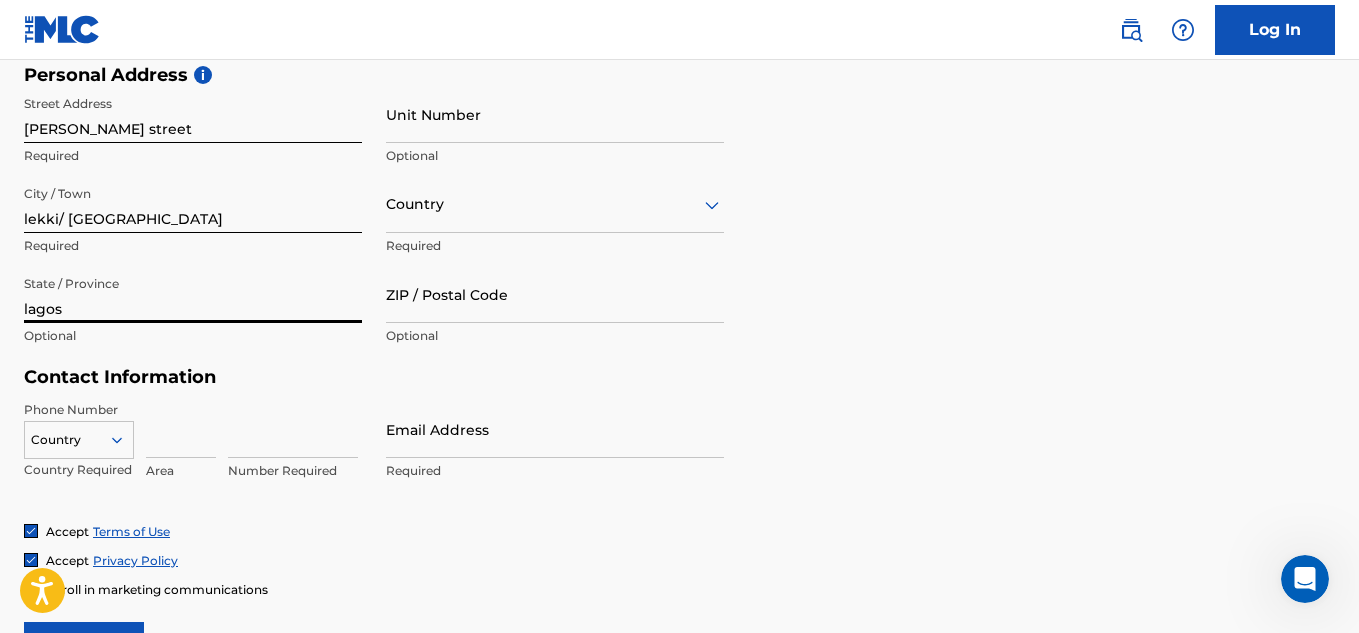 type on "lagos" 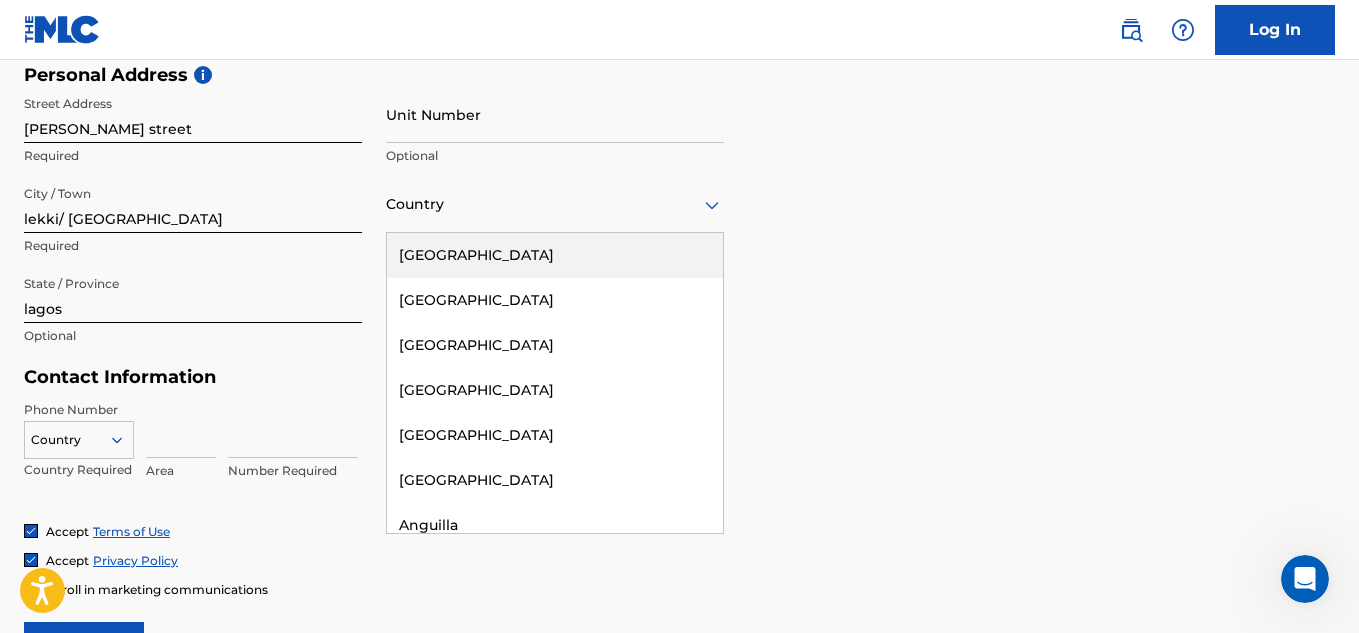 click at bounding box center [555, 204] 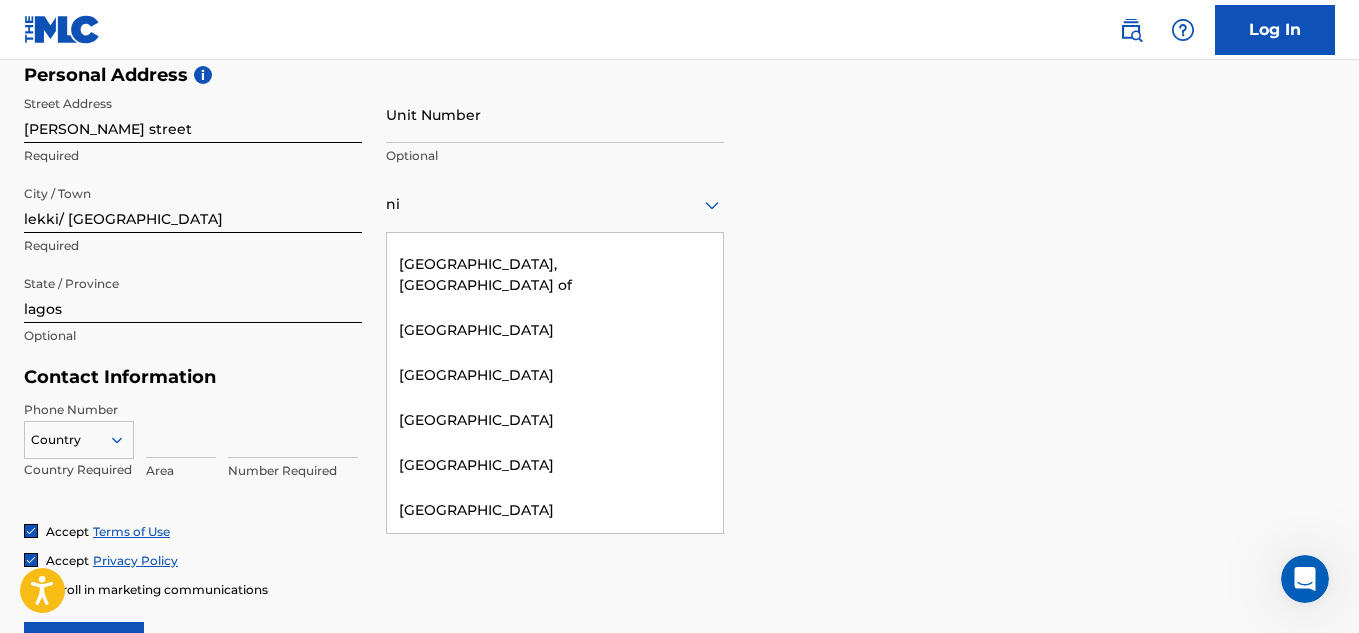 scroll, scrollTop: 383, scrollLeft: 0, axis: vertical 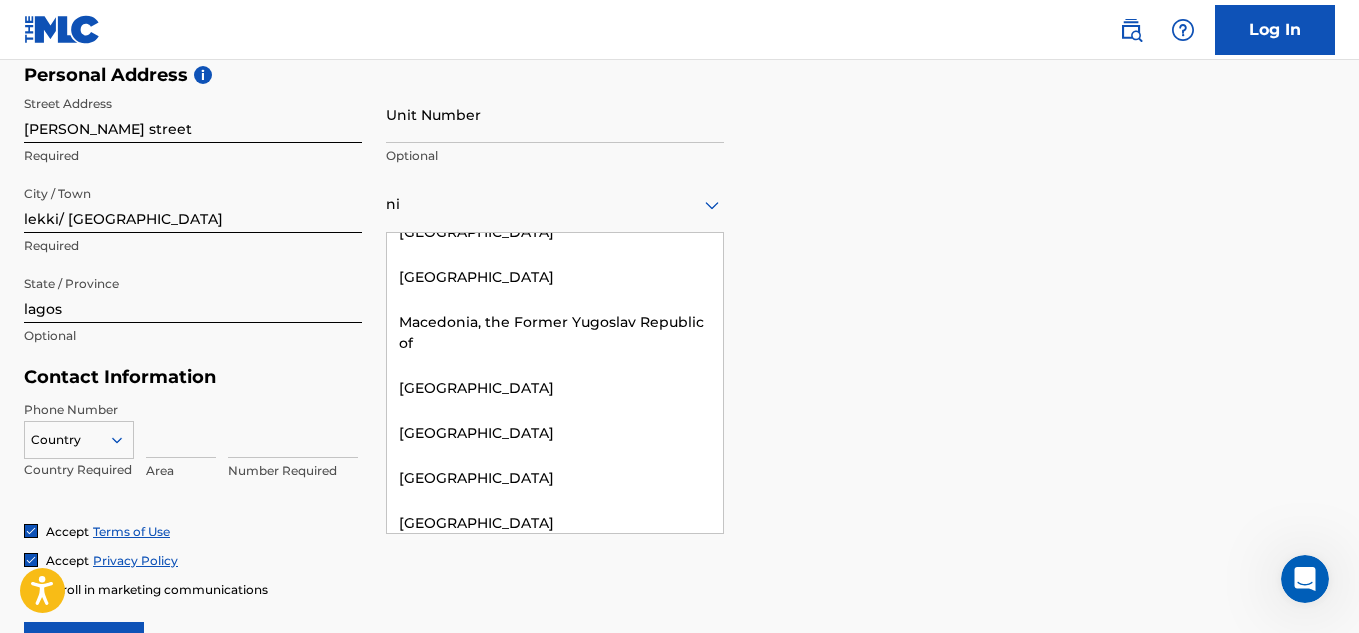 type on "nig" 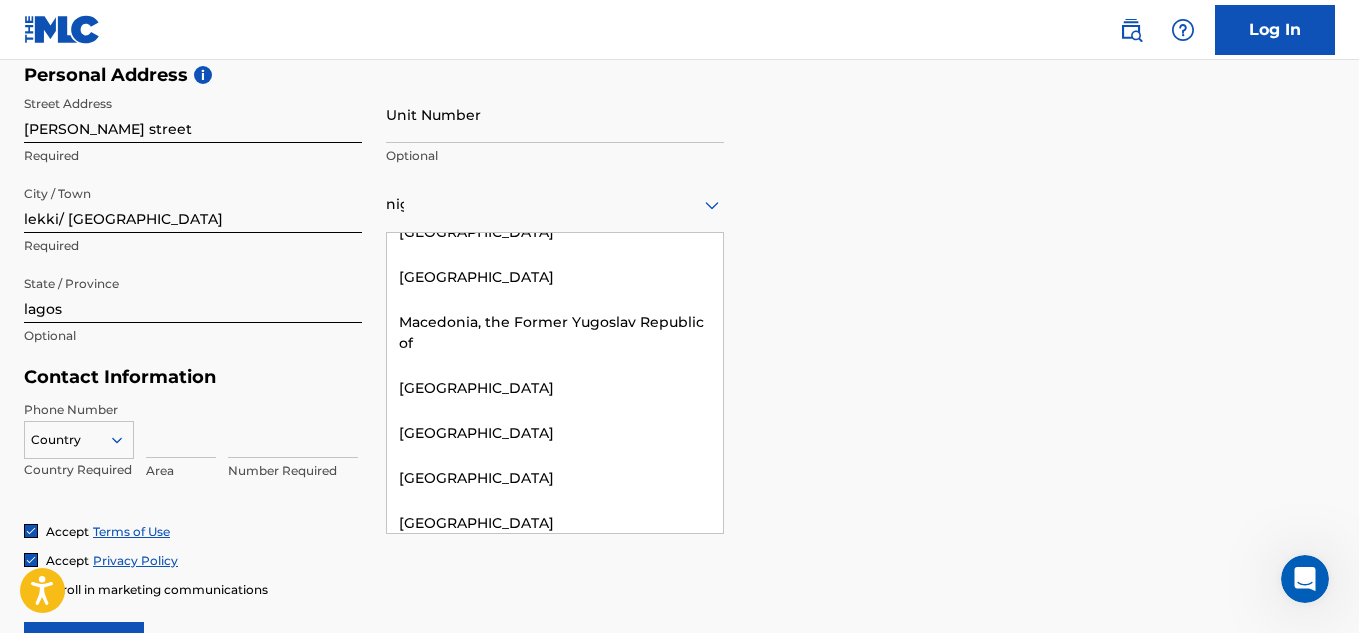 scroll, scrollTop: 0, scrollLeft: 0, axis: both 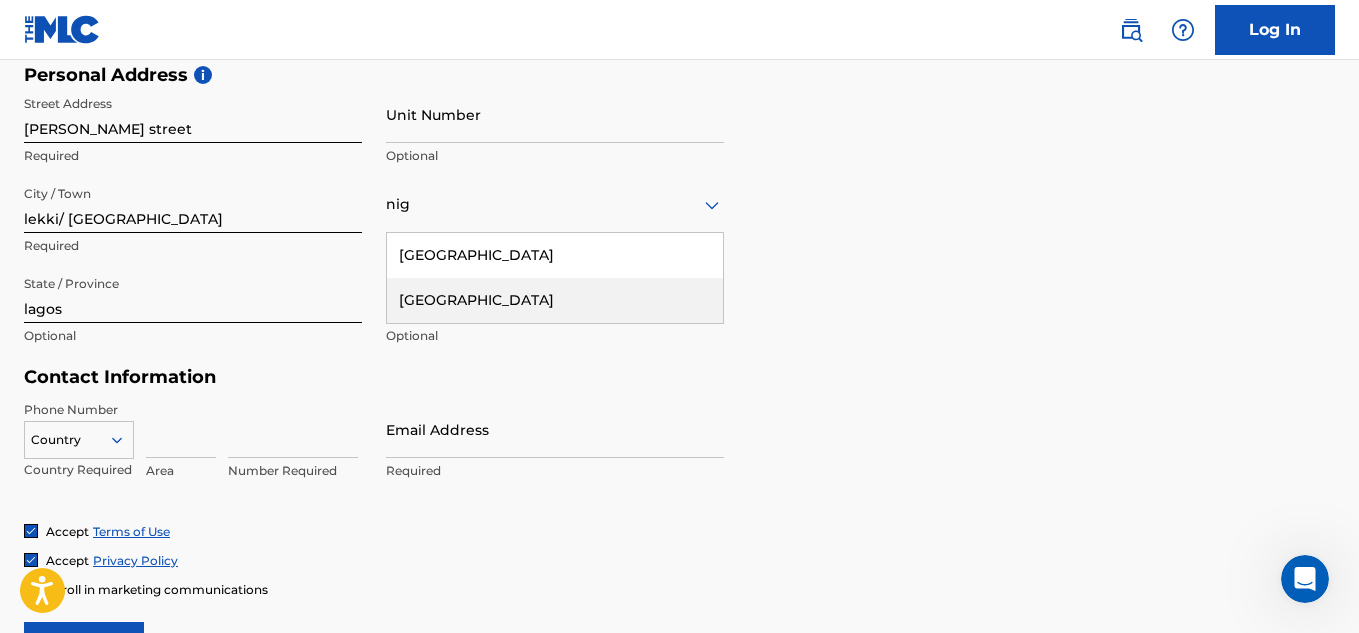 click on "[GEOGRAPHIC_DATA]" at bounding box center [555, 300] 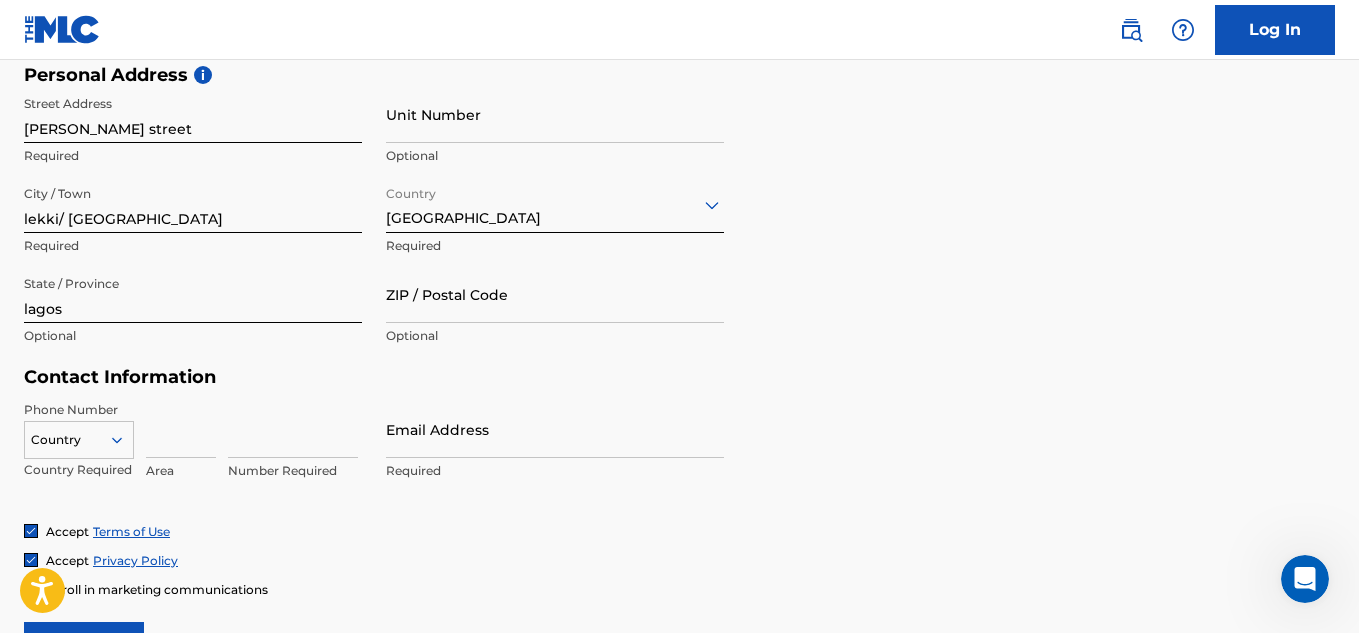 click on "ZIP / Postal Code" at bounding box center [555, 294] 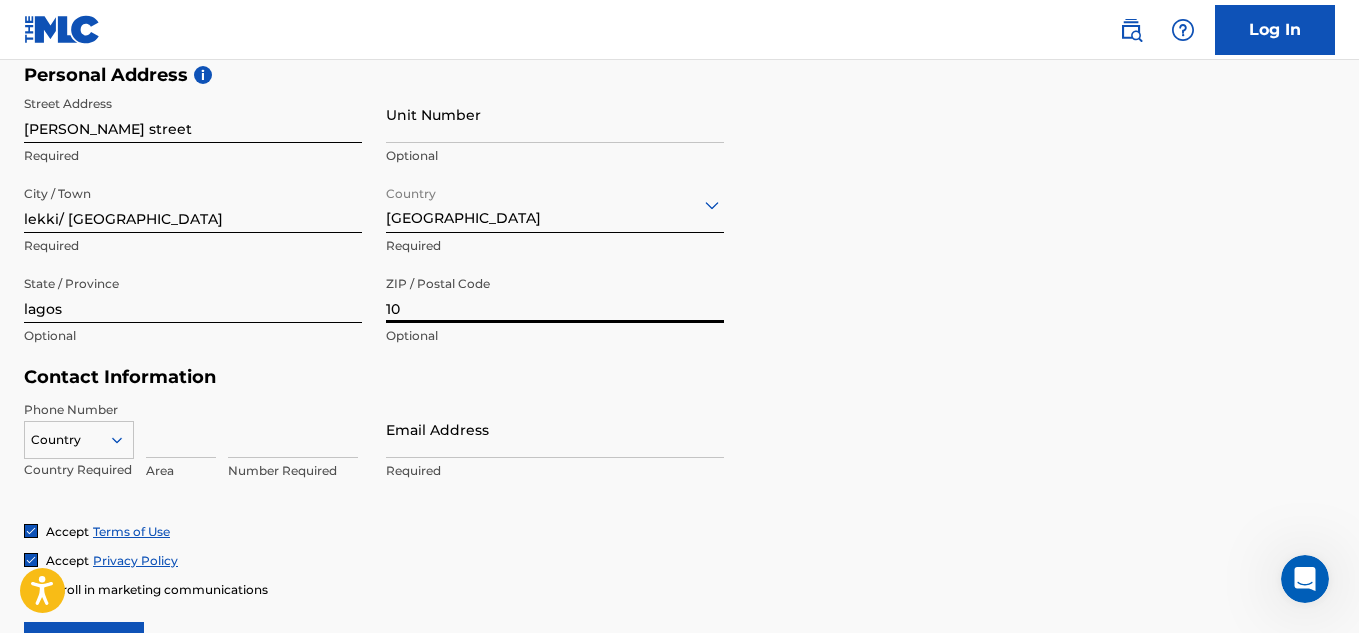 type on "1" 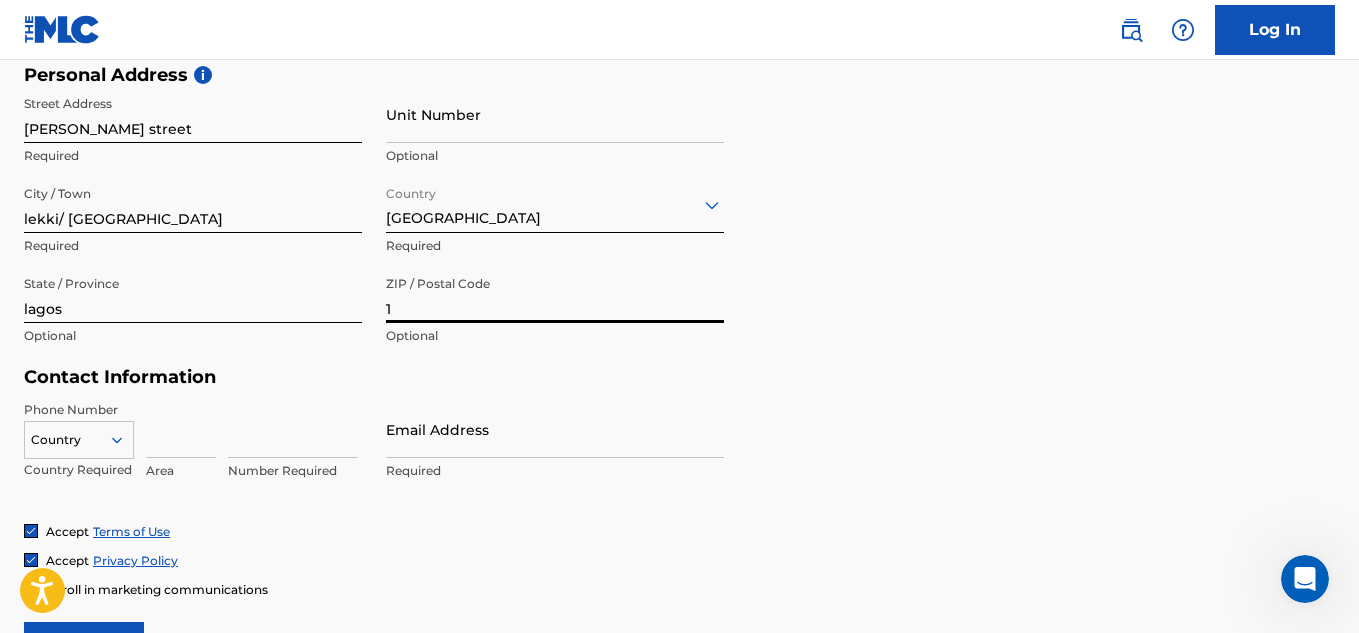 type 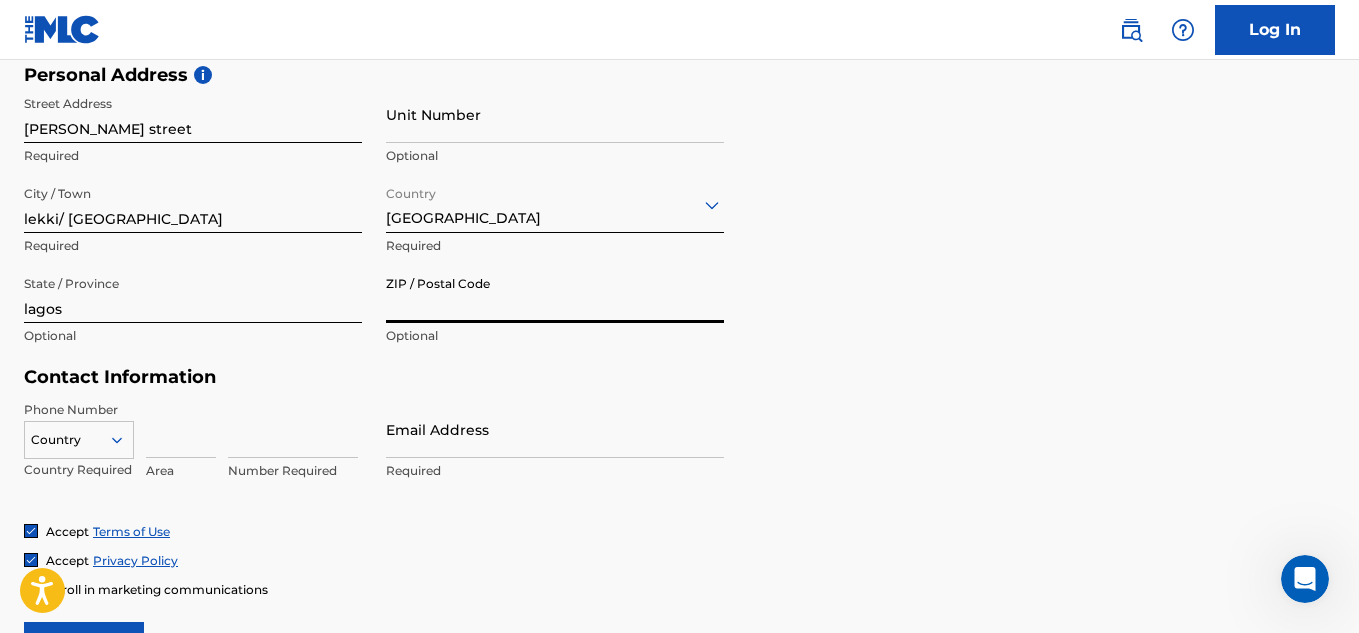click on "lekki/ lagos" at bounding box center (193, 204) 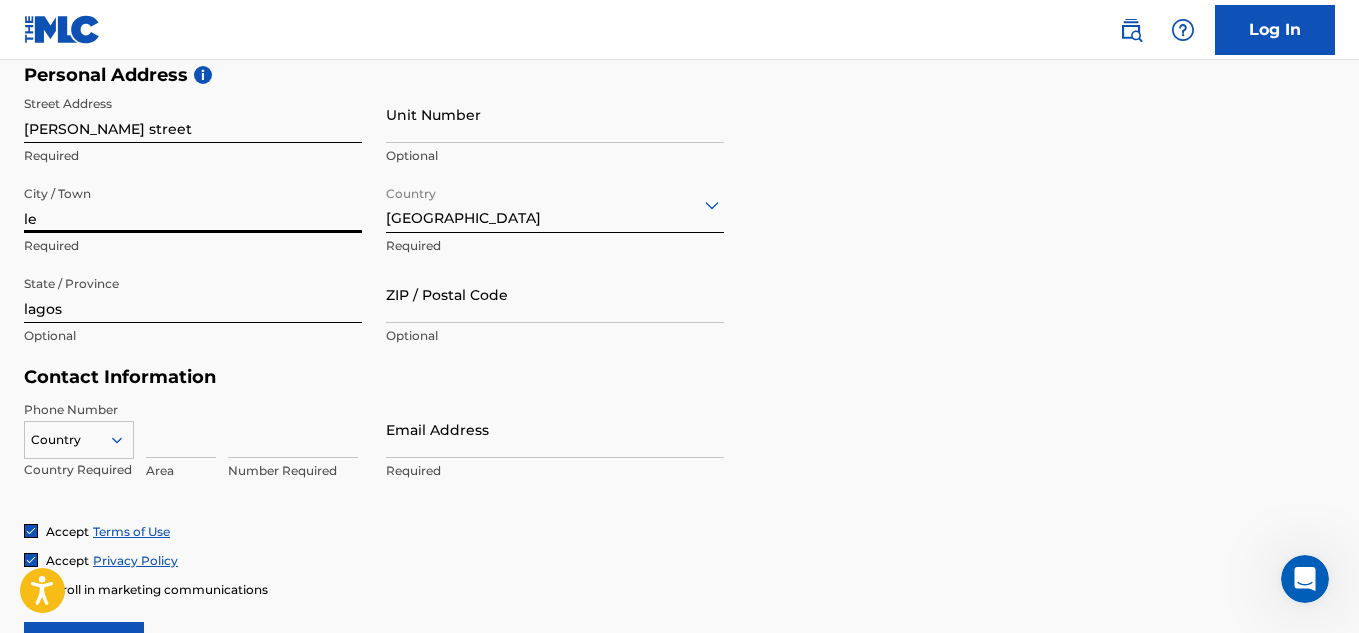 type on "l" 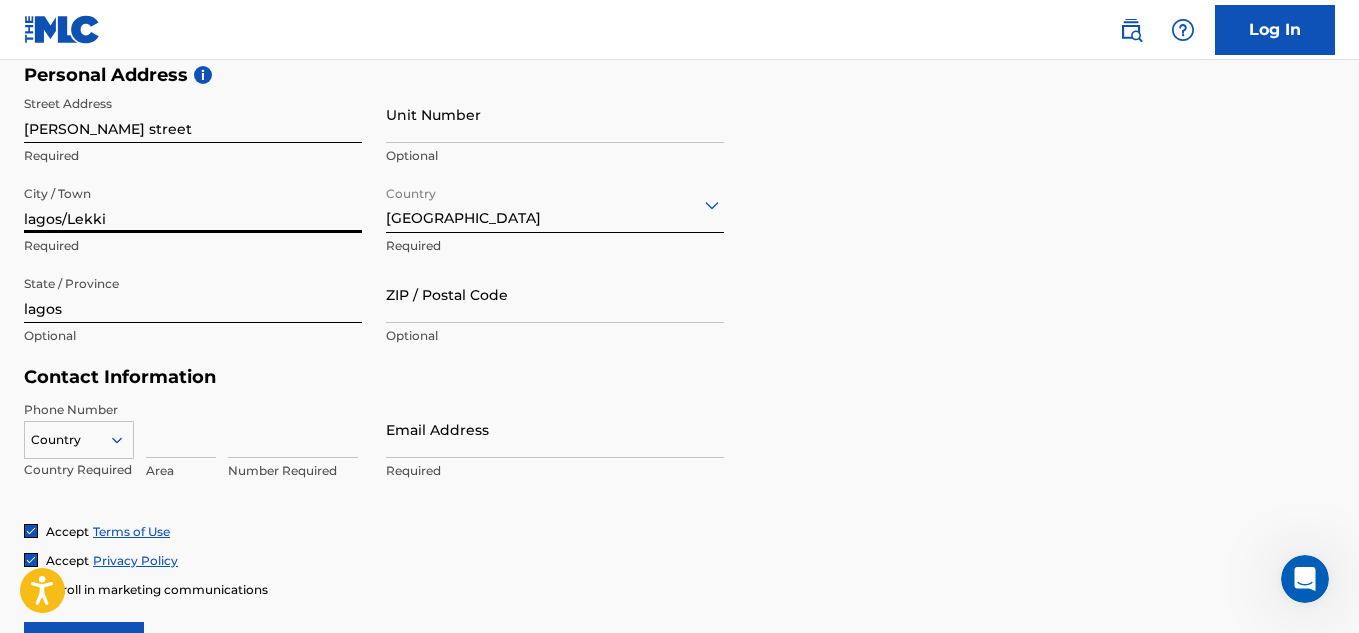 type on "lagos/Lekki" 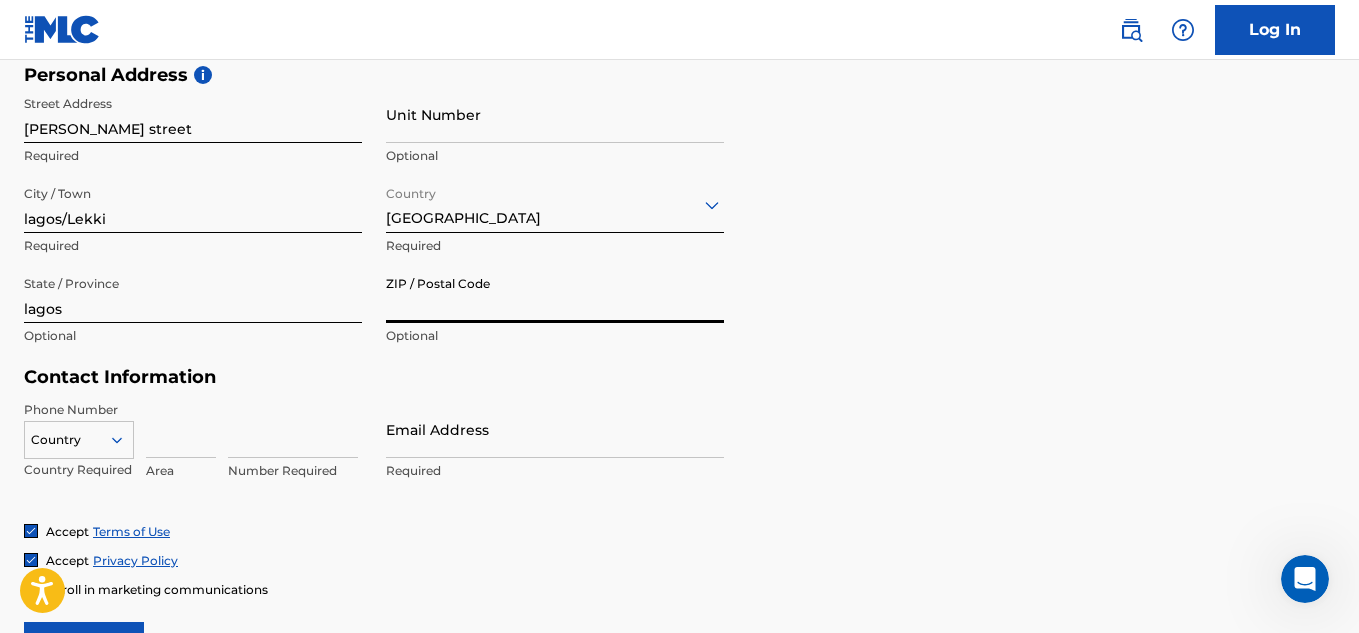 click on "ZIP / Postal Code" at bounding box center [555, 294] 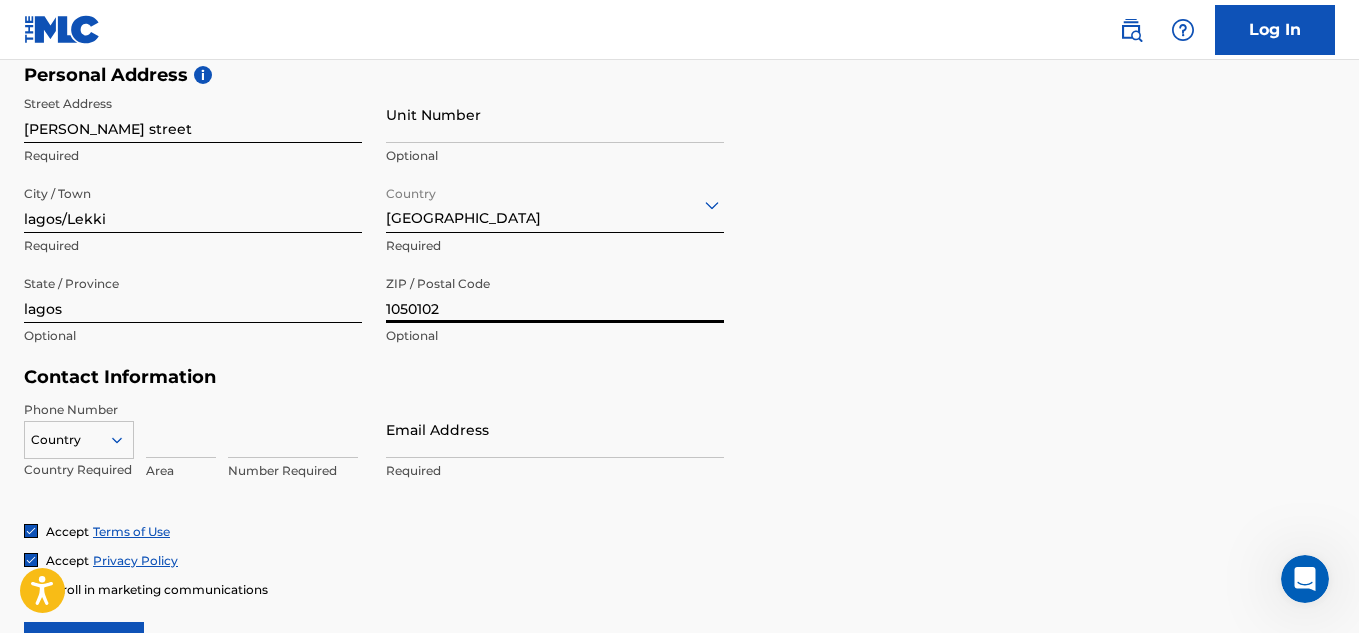 click on "1050102" at bounding box center [555, 294] 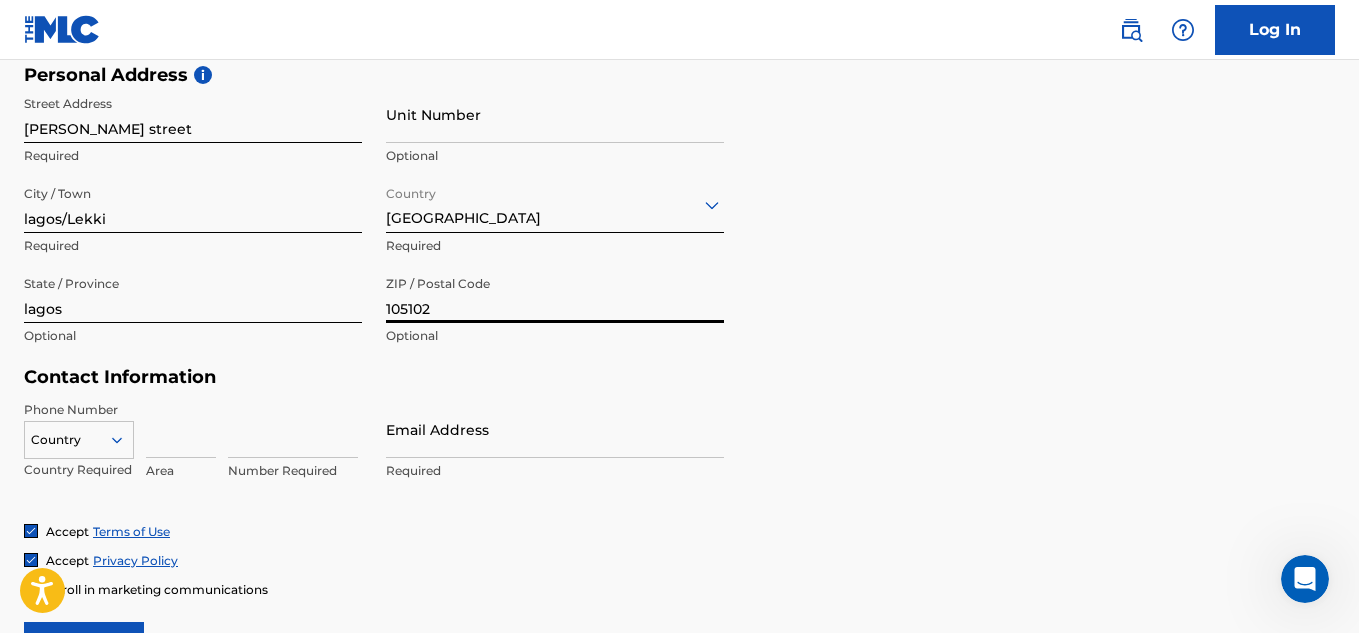 click on "105102" at bounding box center [555, 294] 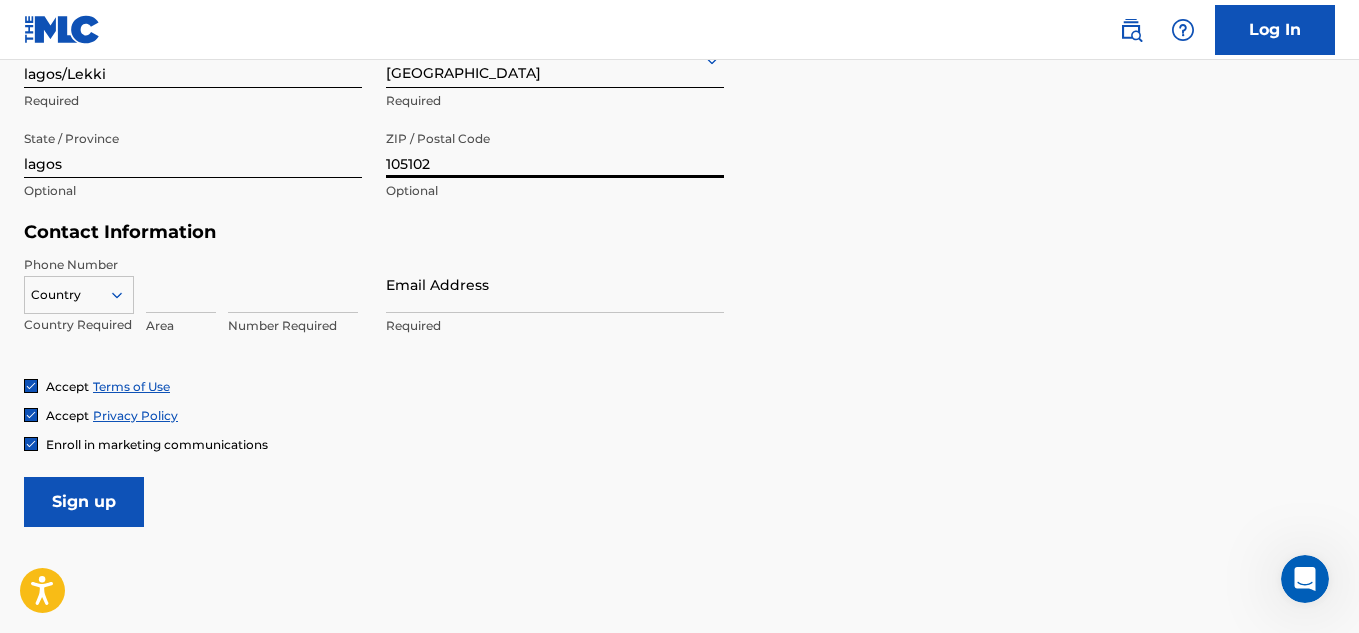 scroll, scrollTop: 830, scrollLeft: 0, axis: vertical 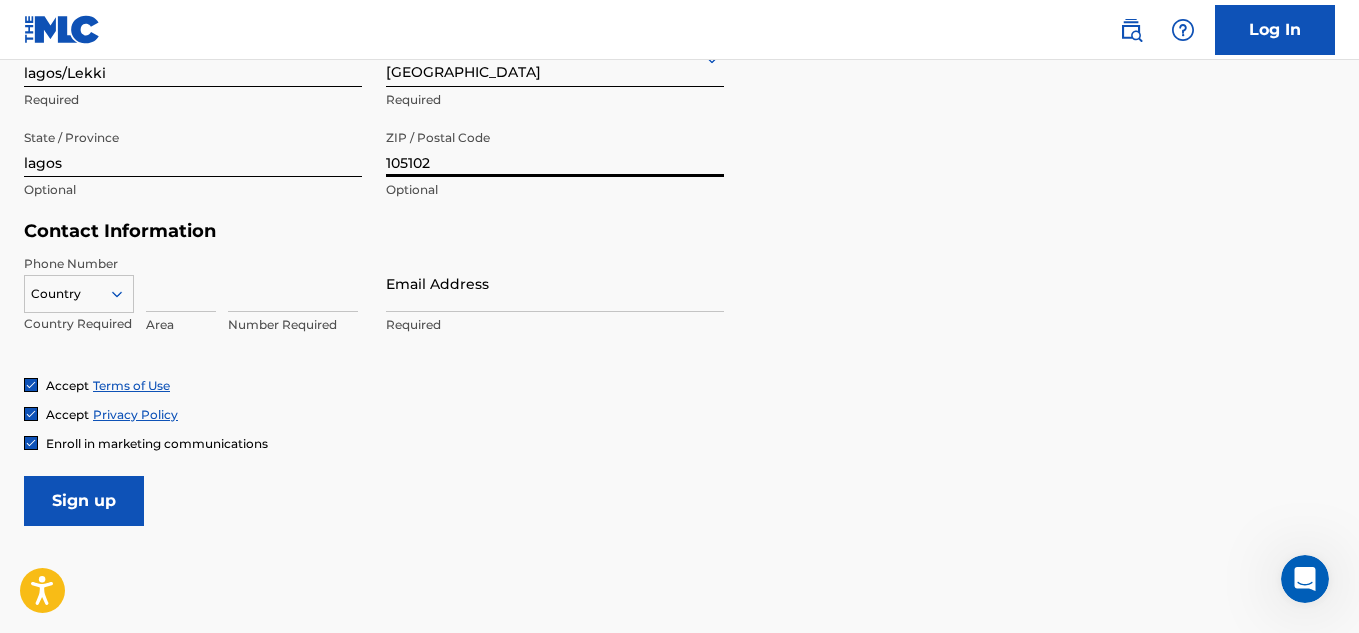 type on "105102" 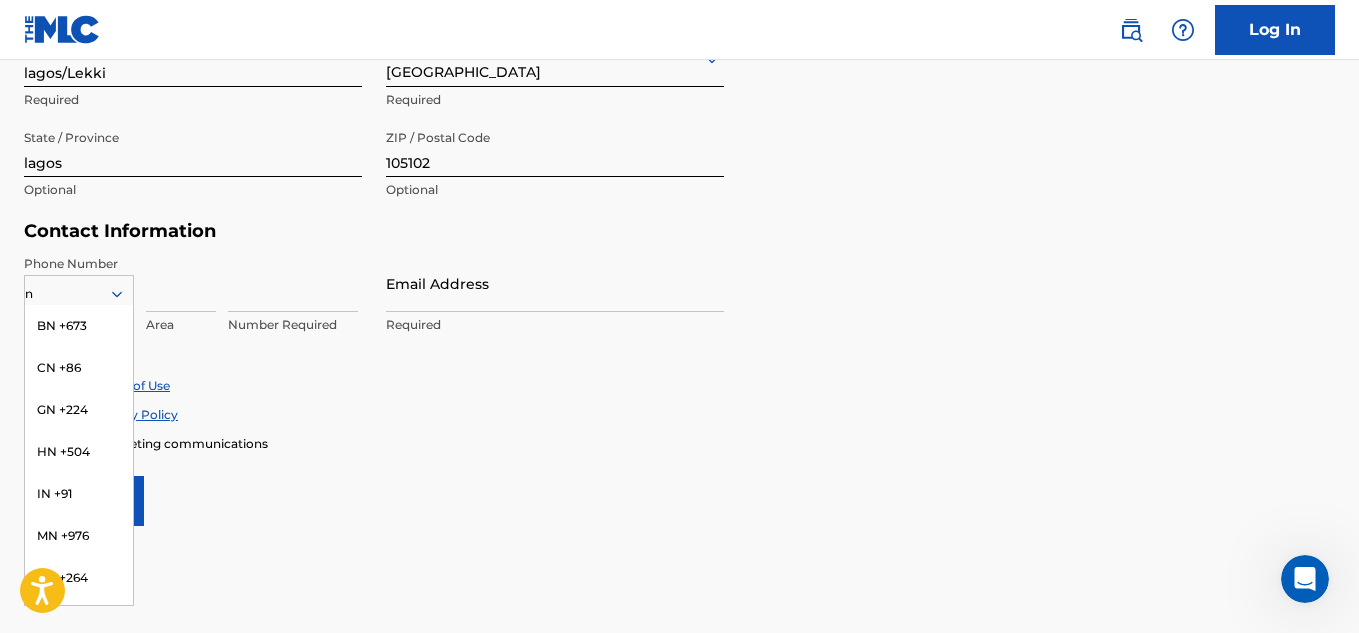 type 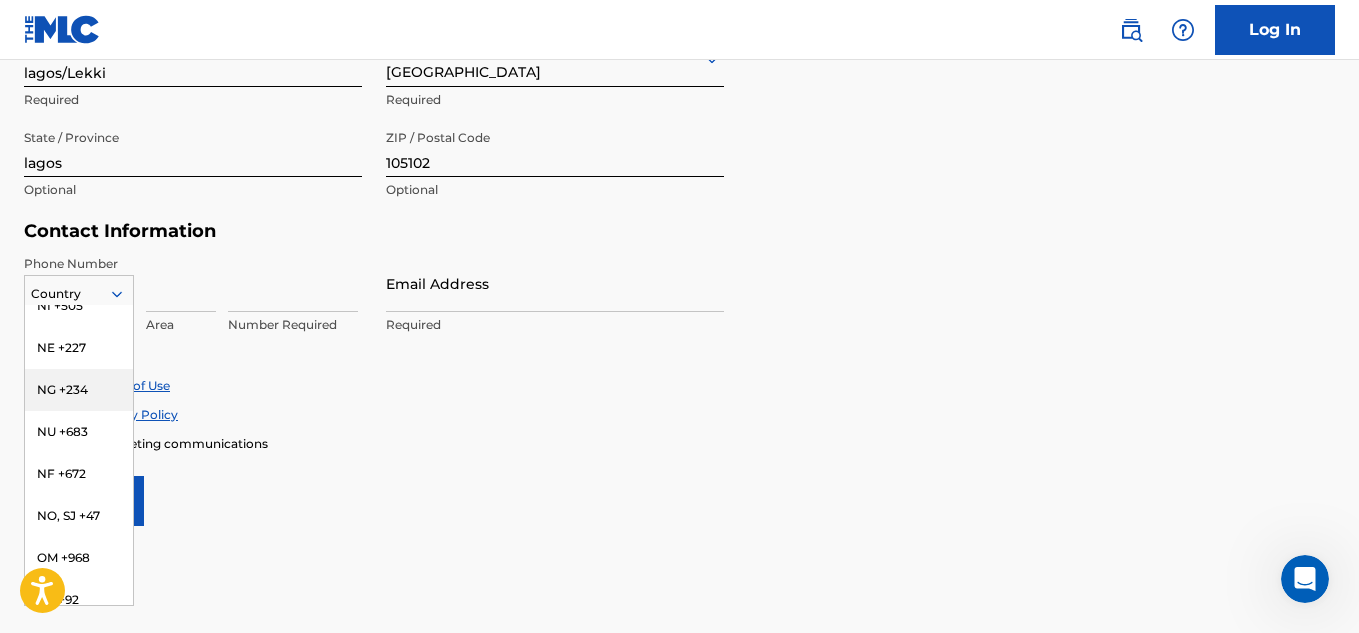 scroll, scrollTop: 6019, scrollLeft: 0, axis: vertical 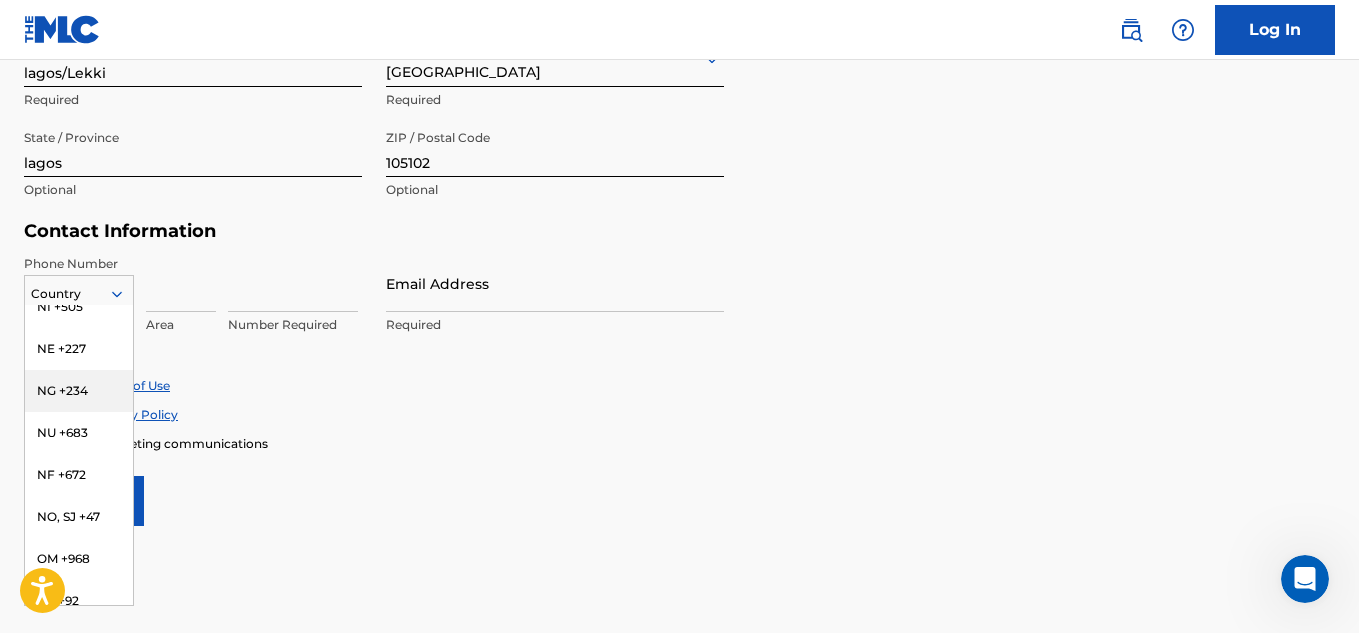 click on "NG +234" at bounding box center [79, 391] 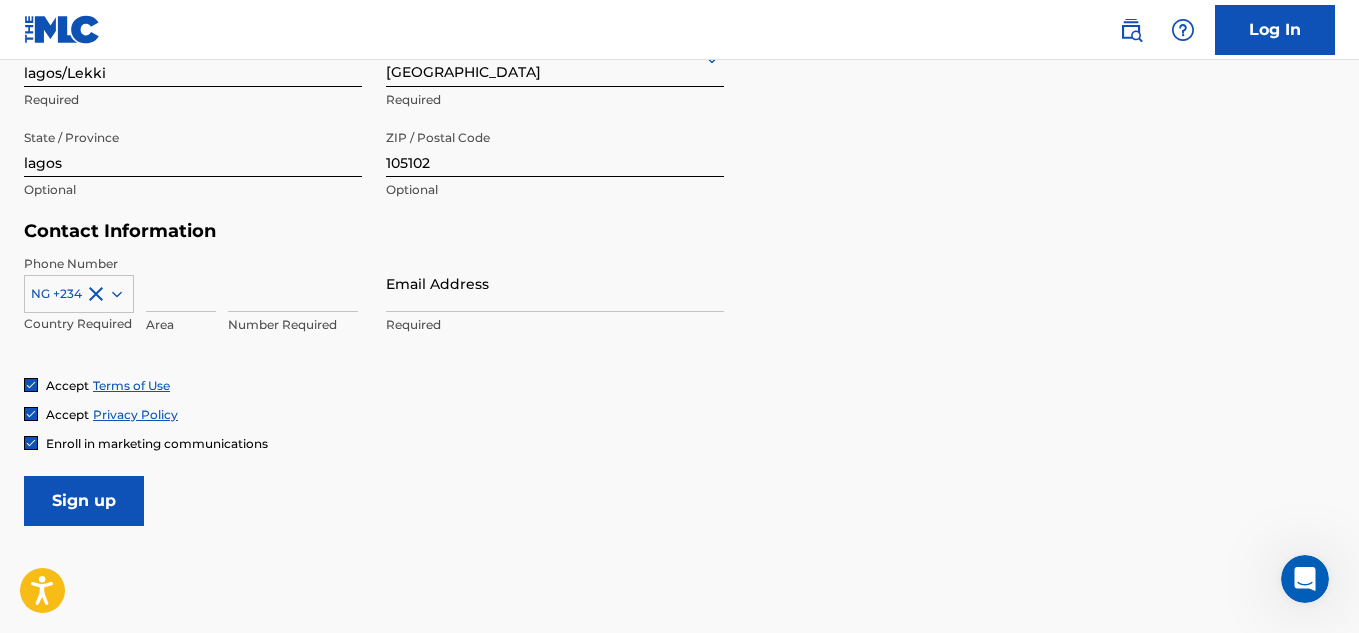 click on "NG +234 Country Required Area Number Required" at bounding box center (193, 300) 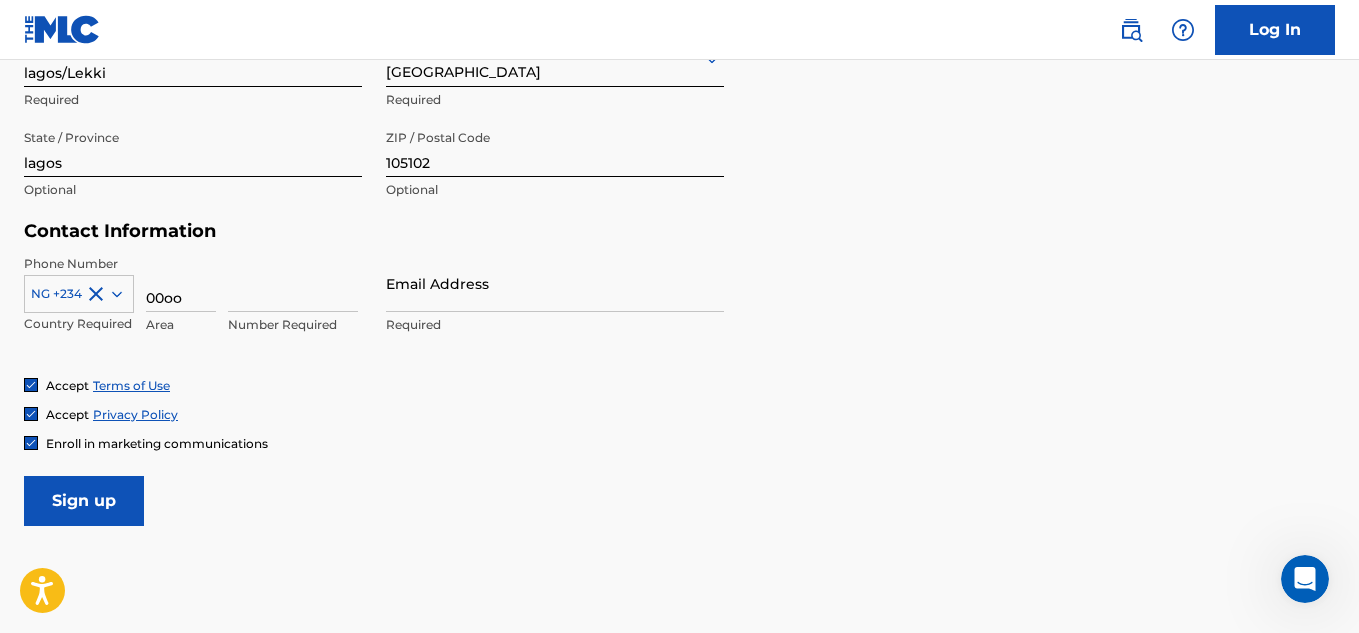 scroll, scrollTop: 0, scrollLeft: 0, axis: both 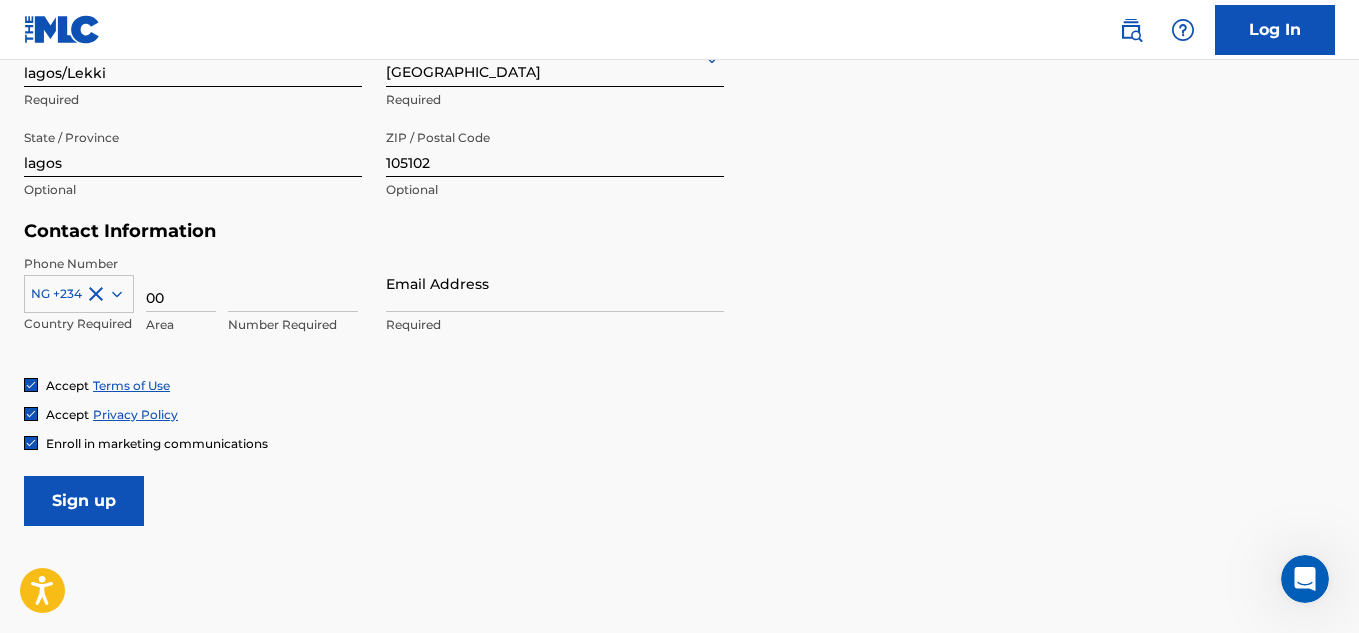 type on "0" 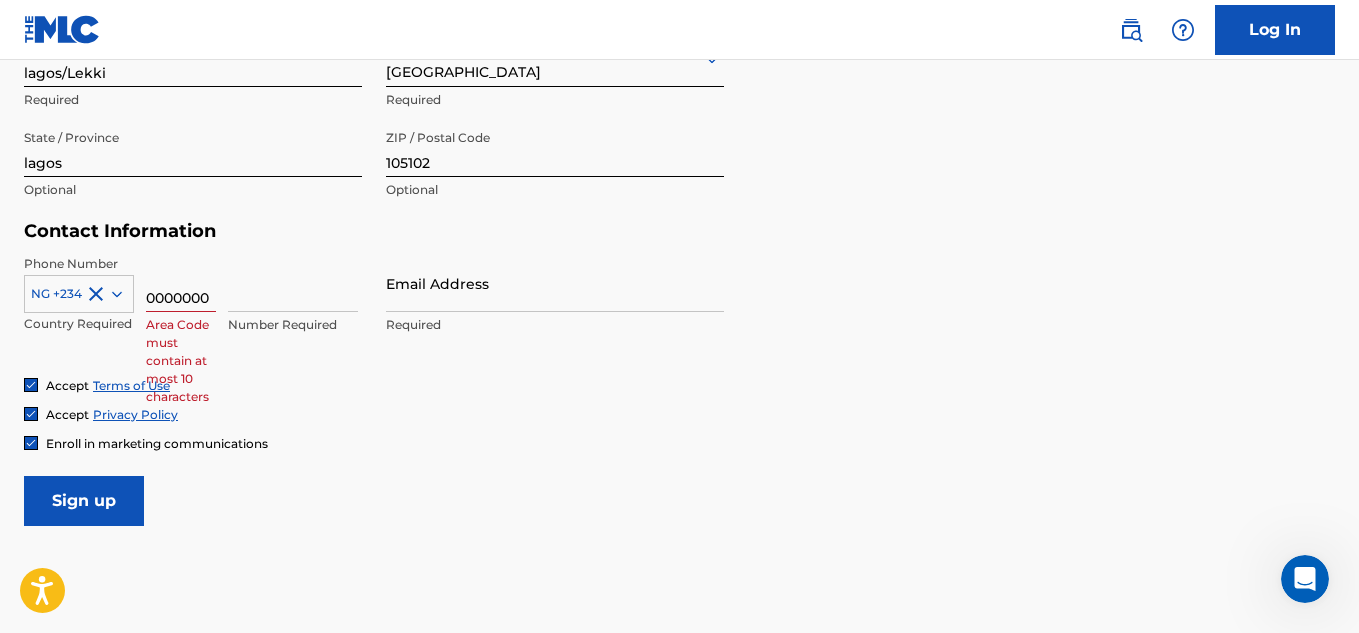 scroll, scrollTop: 0, scrollLeft: 0, axis: both 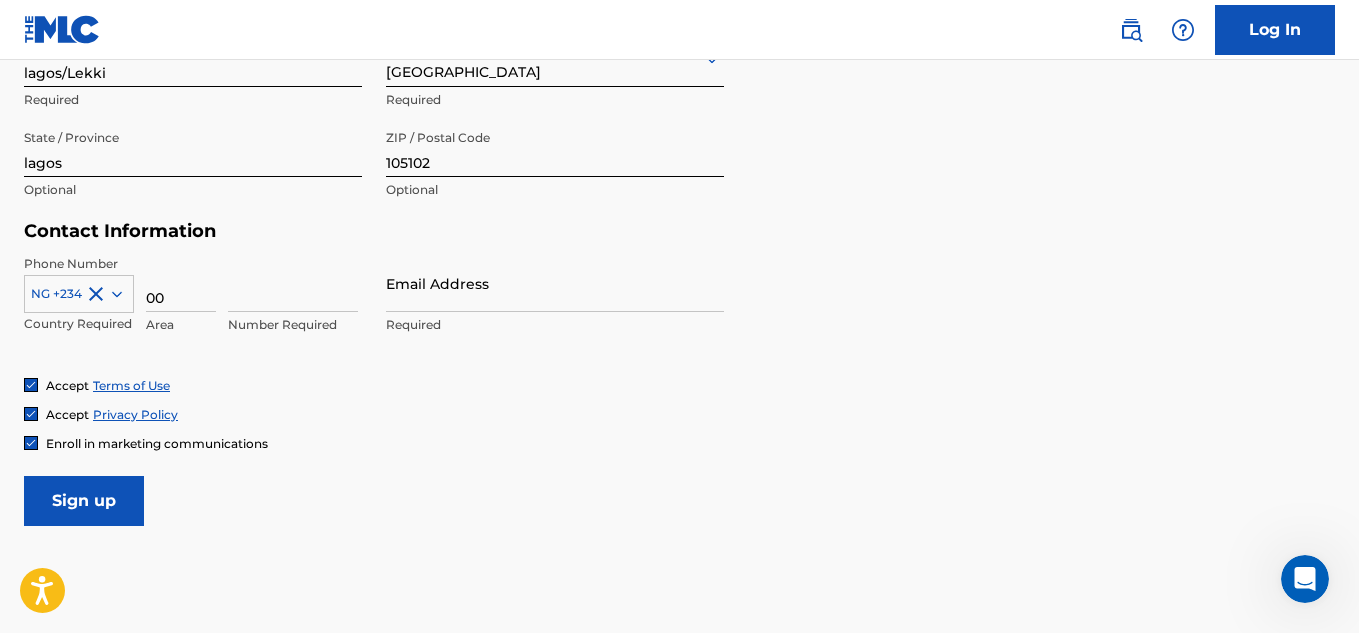 type on "0" 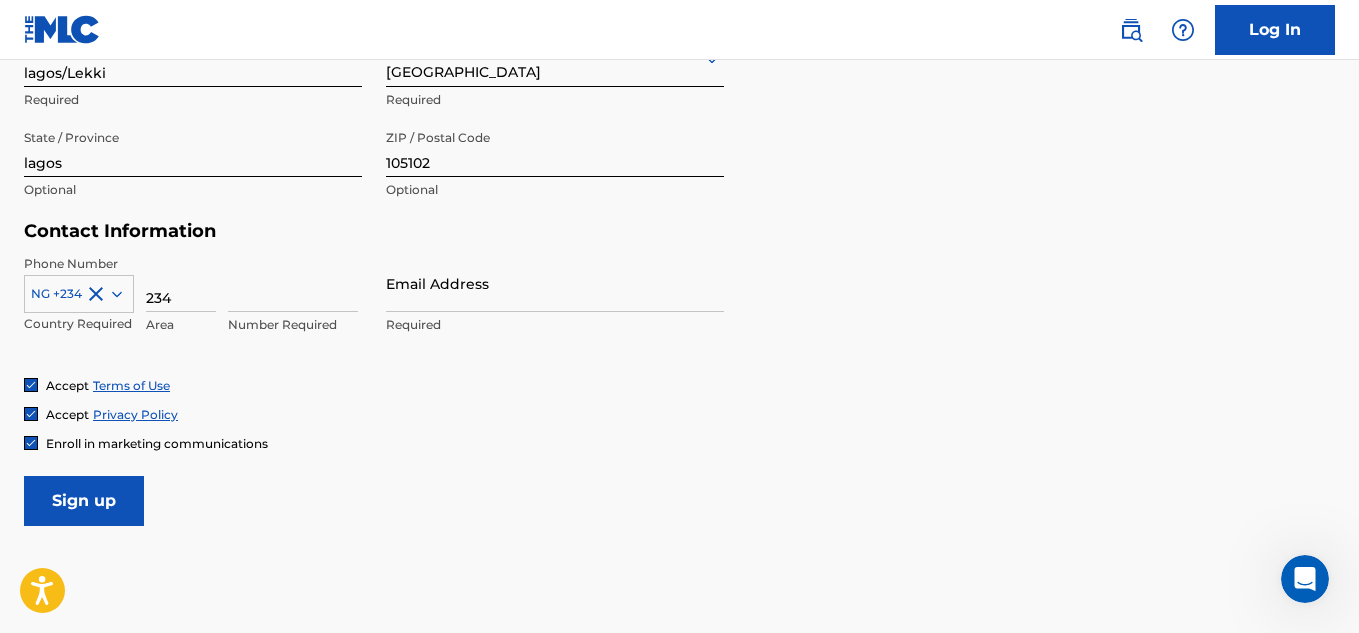type on "234" 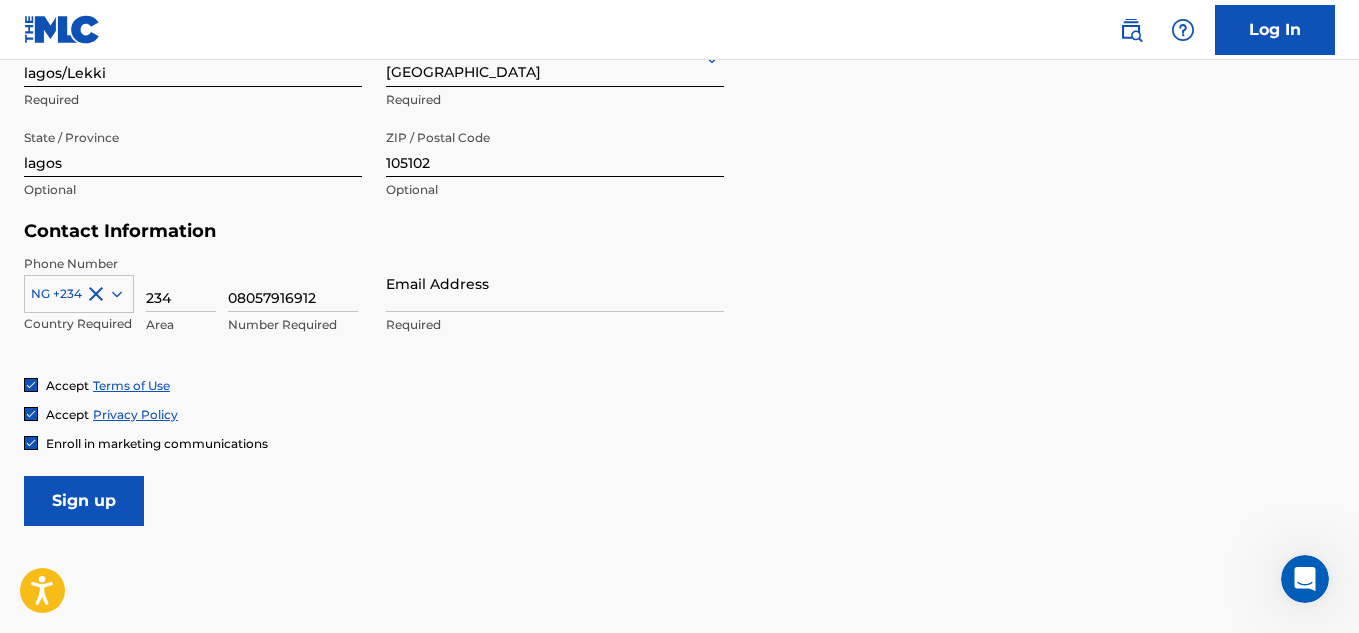 type on "08057916912" 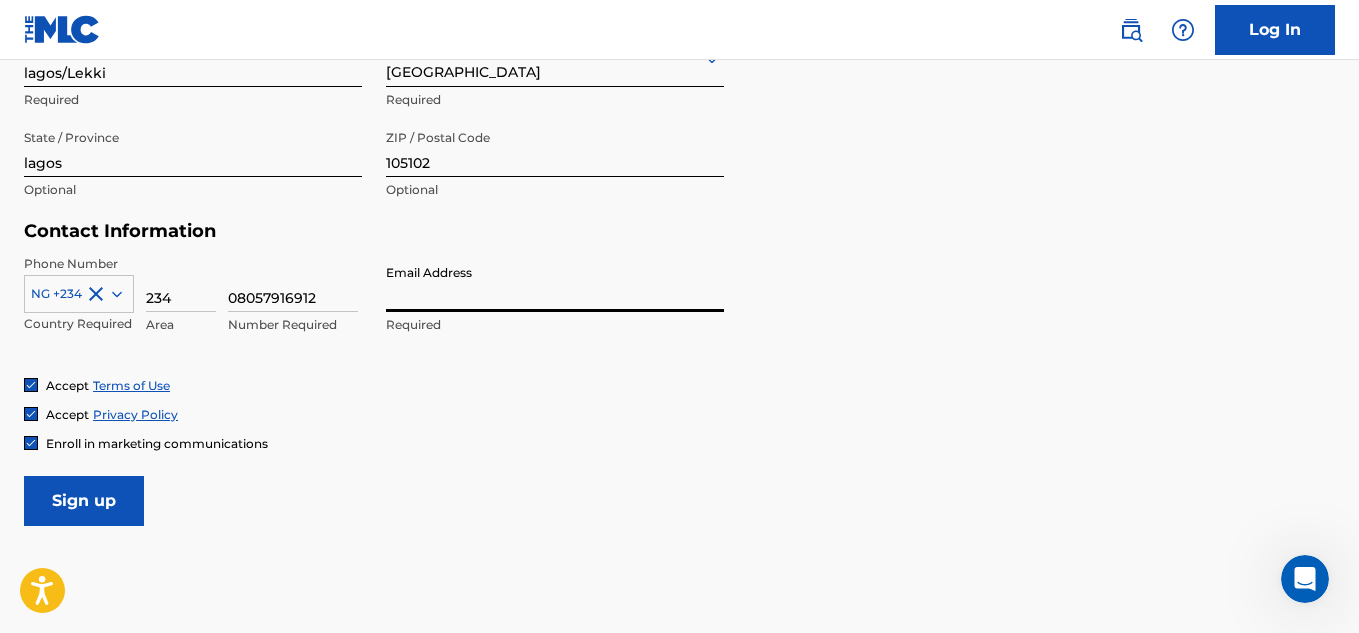 click on "Email Address" at bounding box center [555, 283] 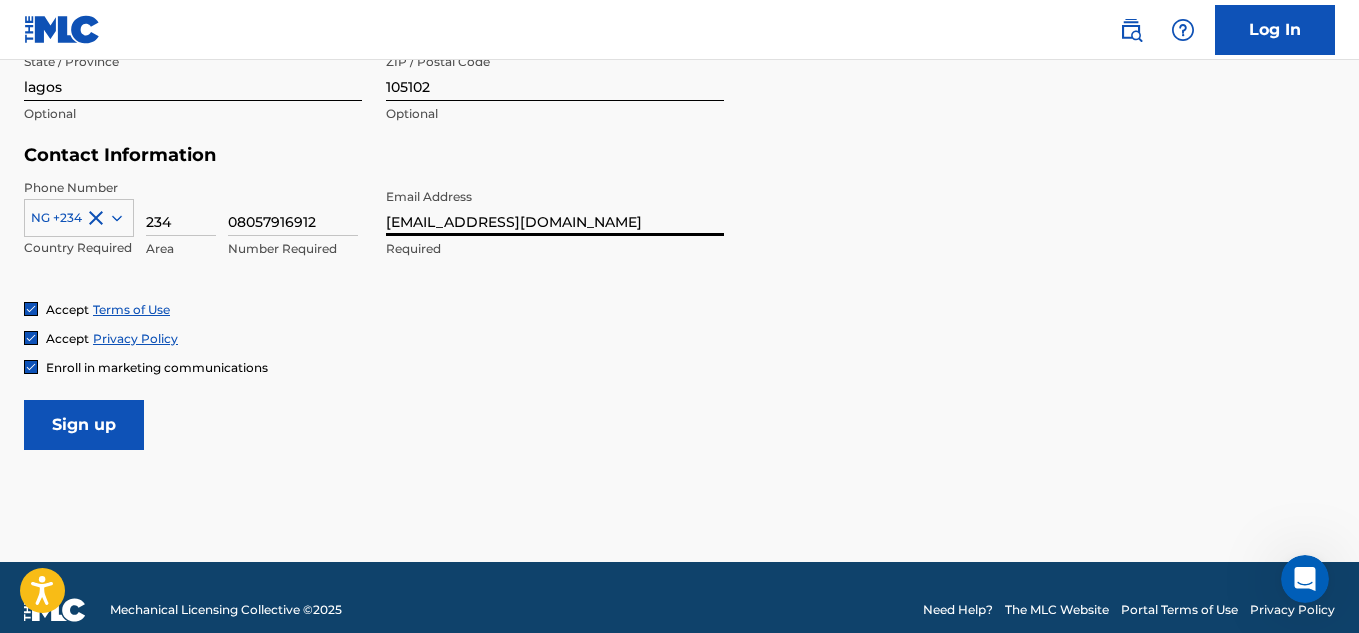 scroll, scrollTop: 910, scrollLeft: 0, axis: vertical 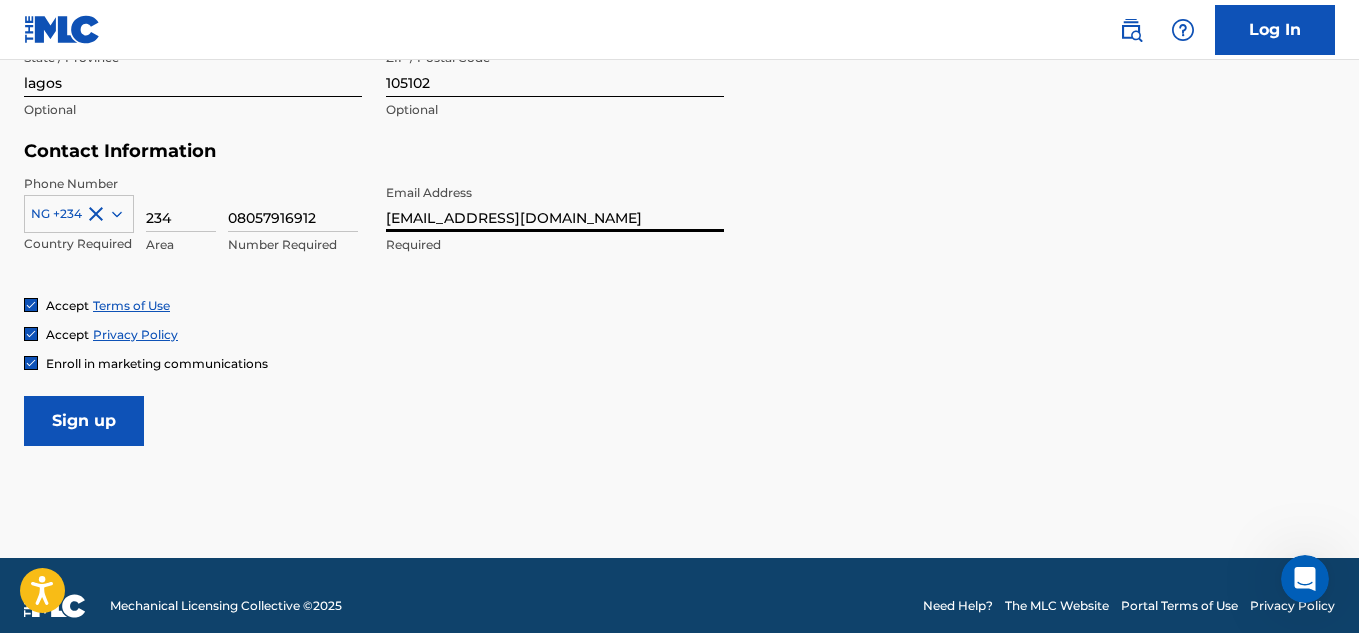 type on "[EMAIL_ADDRESS][DOMAIN_NAME]" 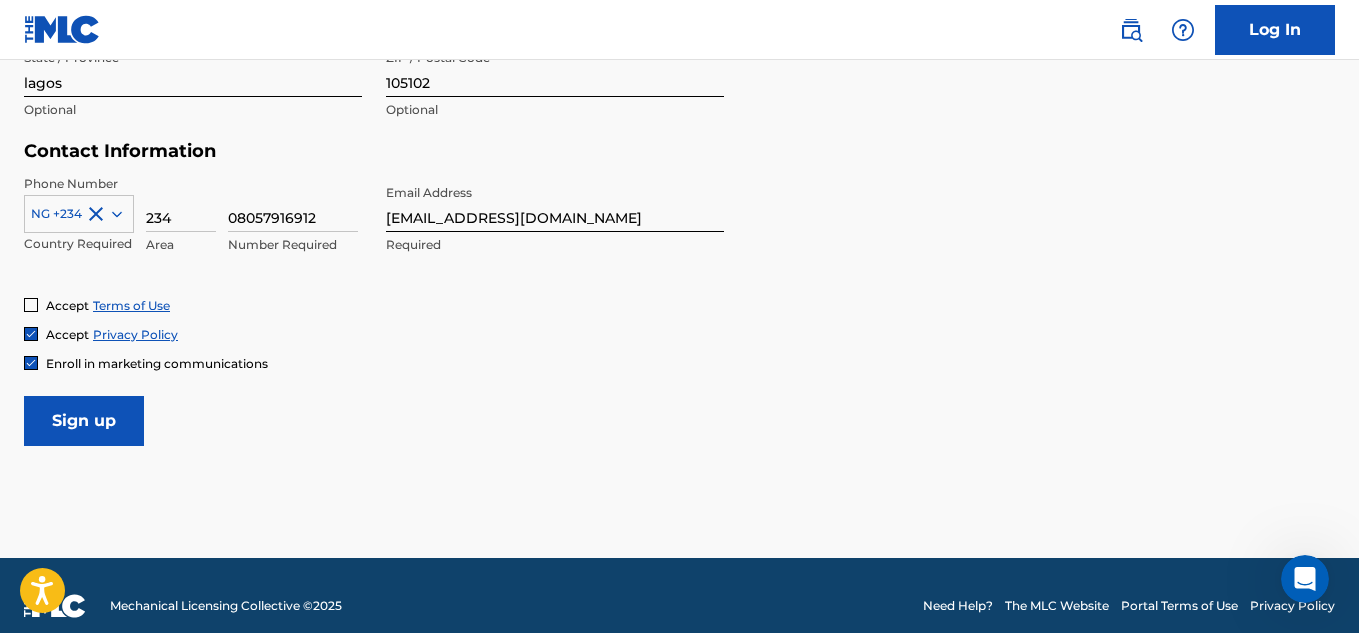 click at bounding box center (31, 305) 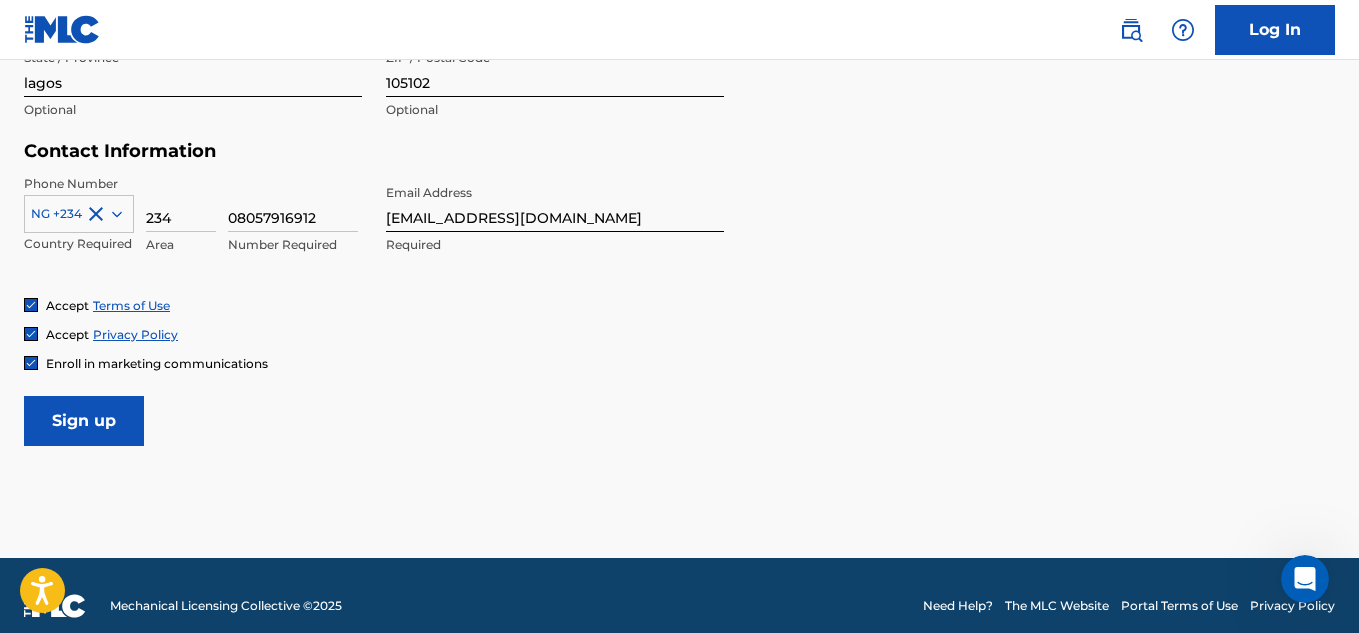 click on "Sign up" at bounding box center (84, 421) 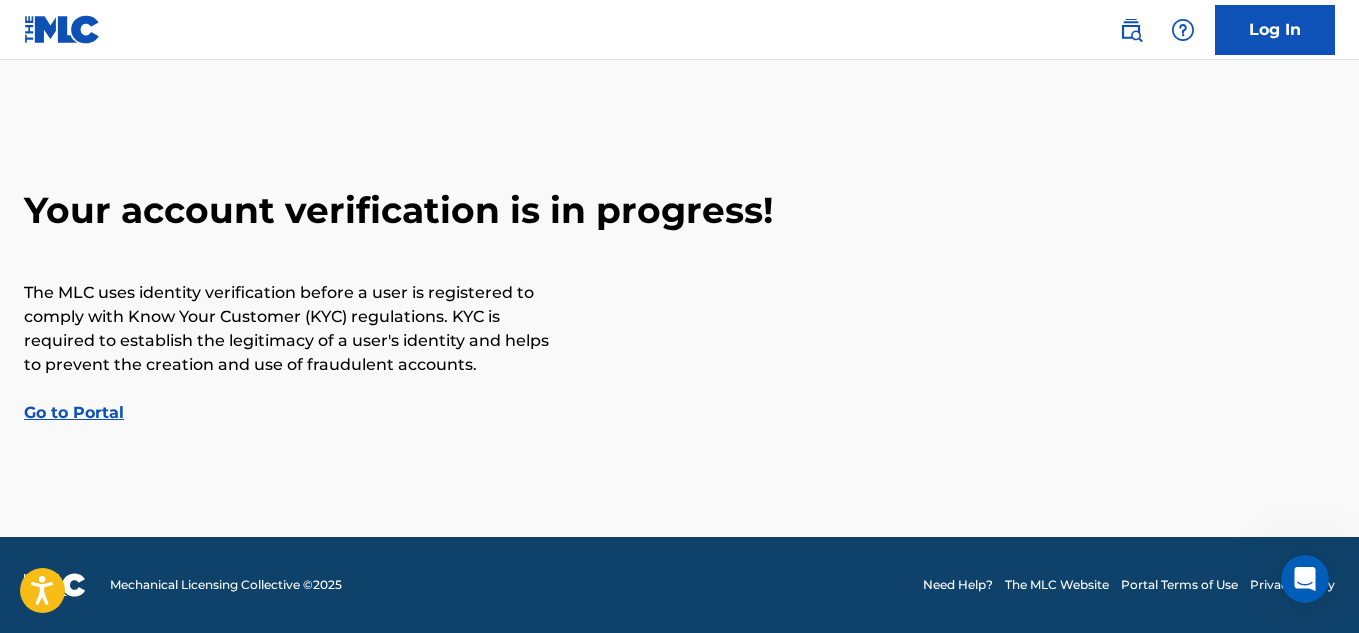 scroll, scrollTop: 0, scrollLeft: 0, axis: both 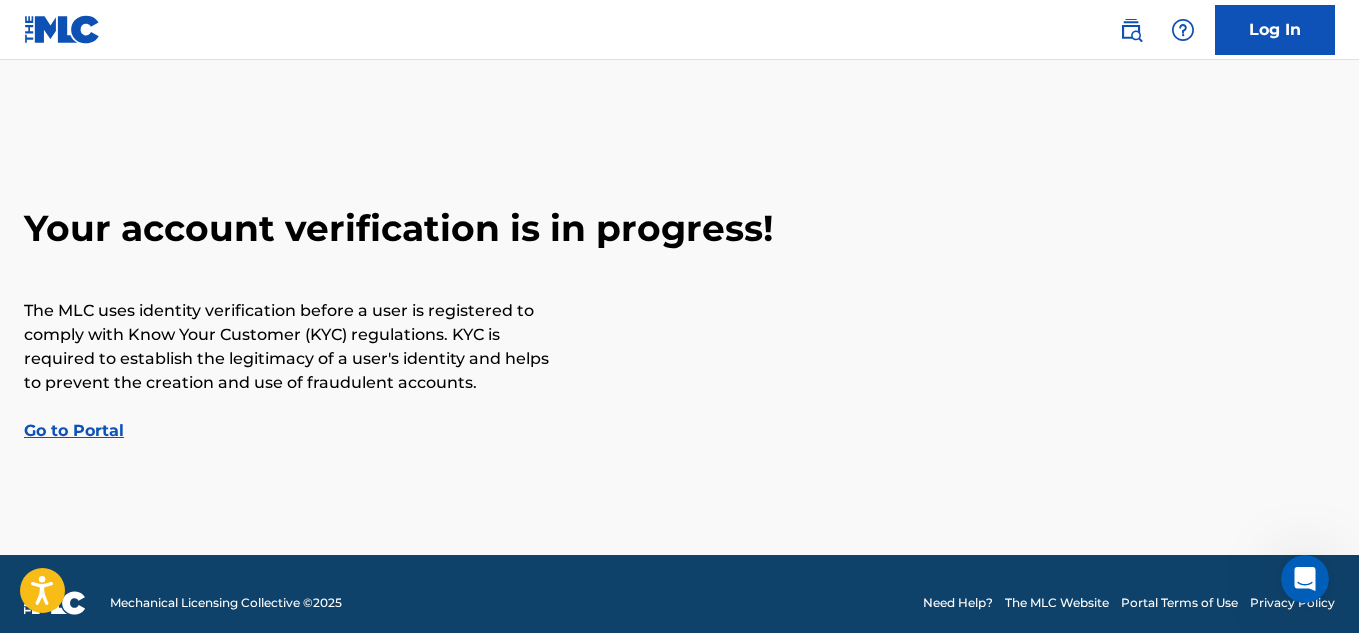 click on "Go to Portal" at bounding box center [74, 430] 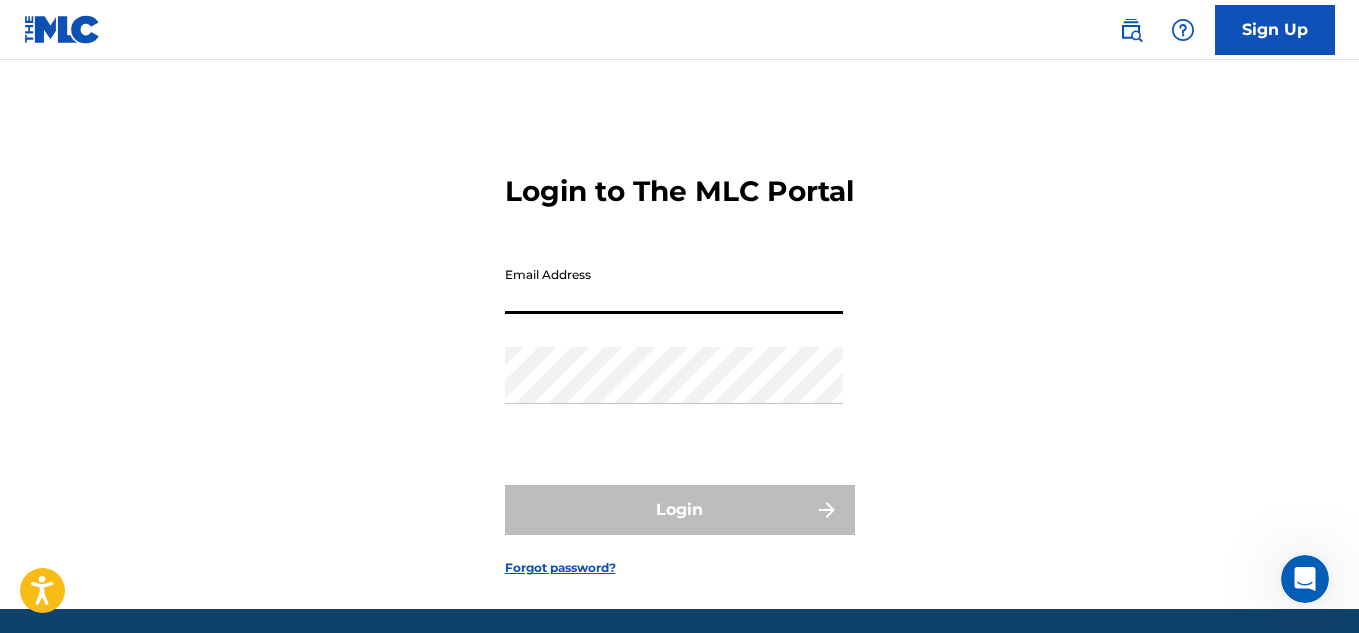 click on "Email Address" at bounding box center [674, 285] 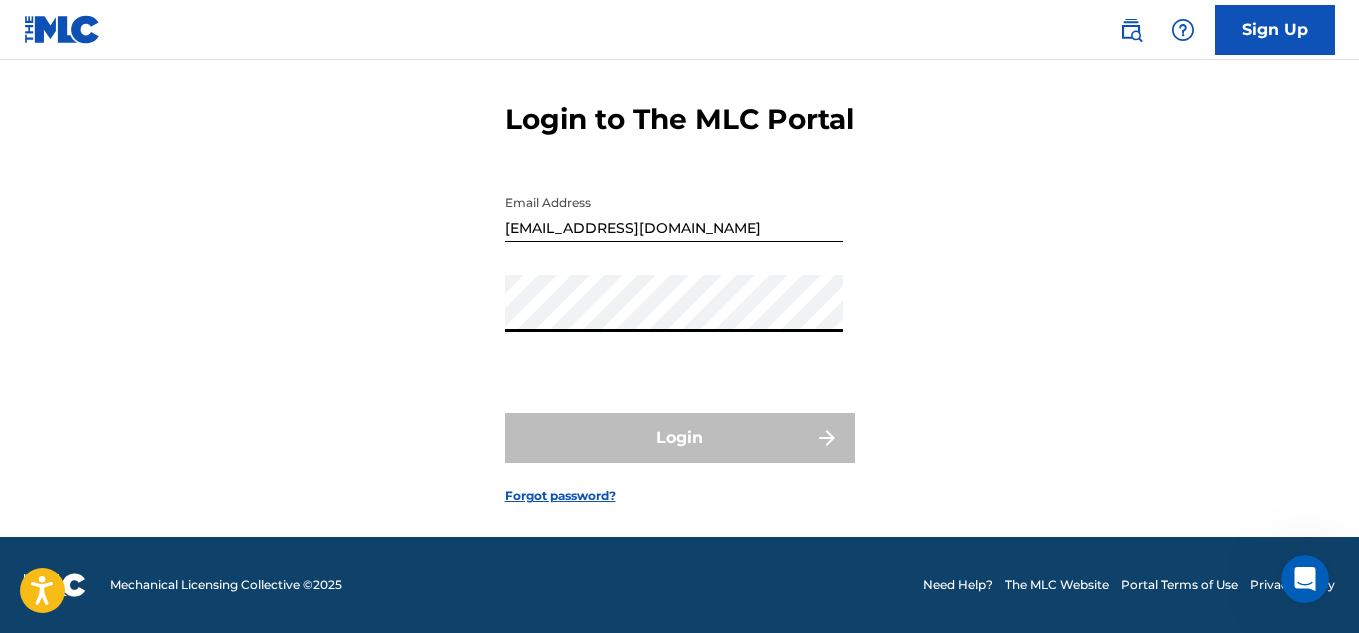 scroll, scrollTop: 107, scrollLeft: 0, axis: vertical 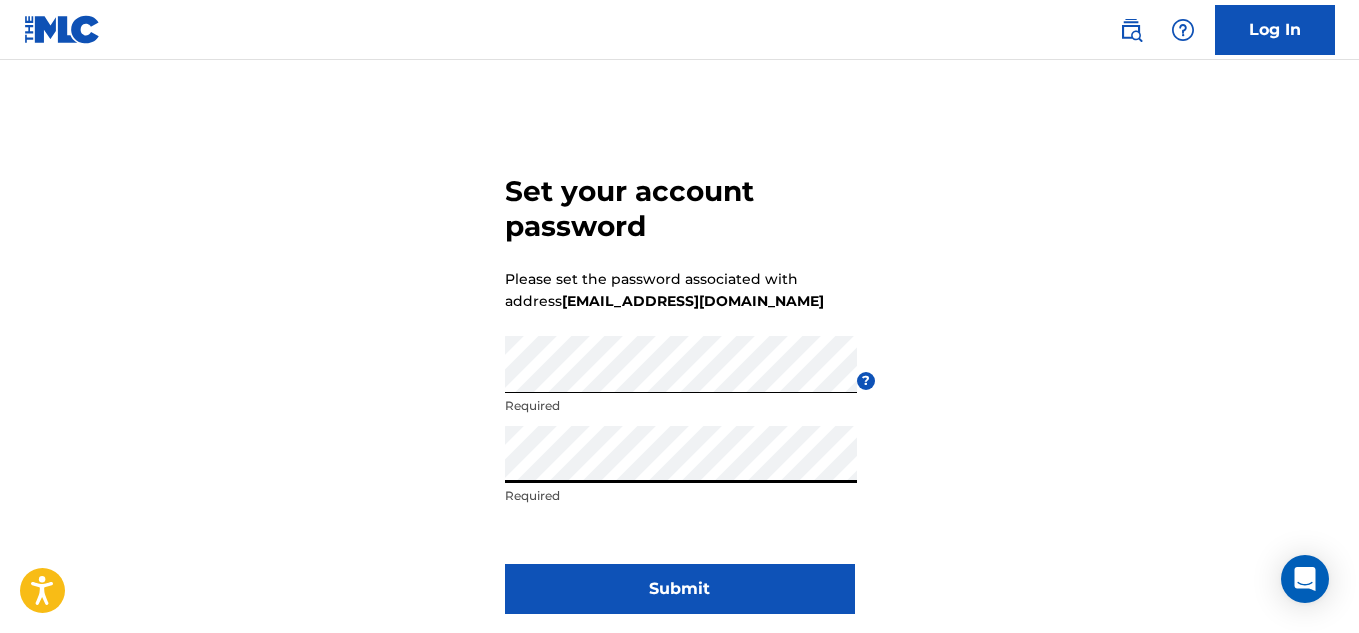 click on "Submit" at bounding box center (680, 589) 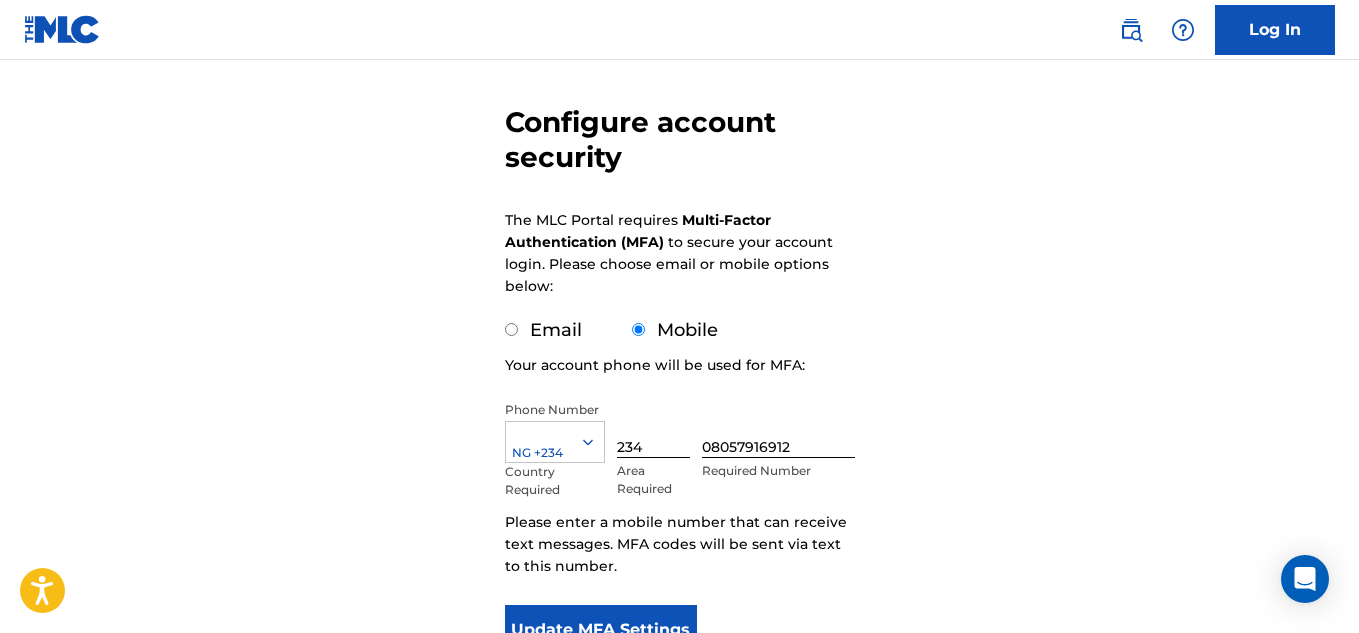scroll, scrollTop: 200, scrollLeft: 0, axis: vertical 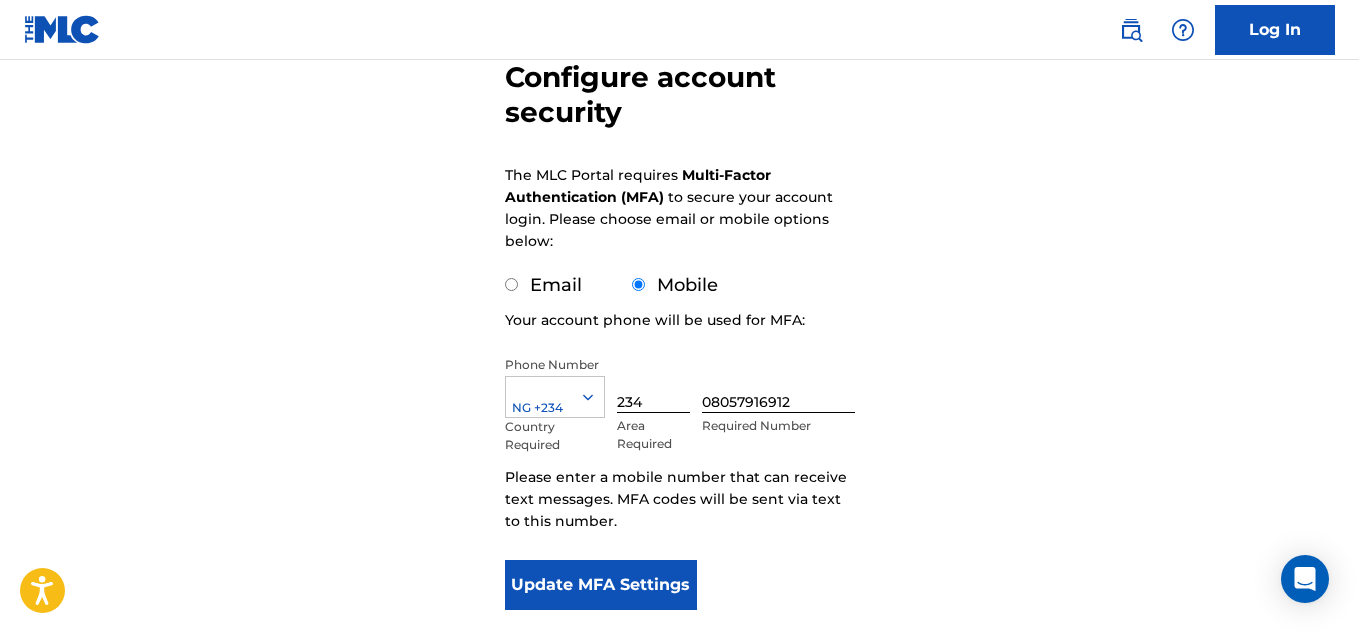 click on "Email" at bounding box center (511, 284) 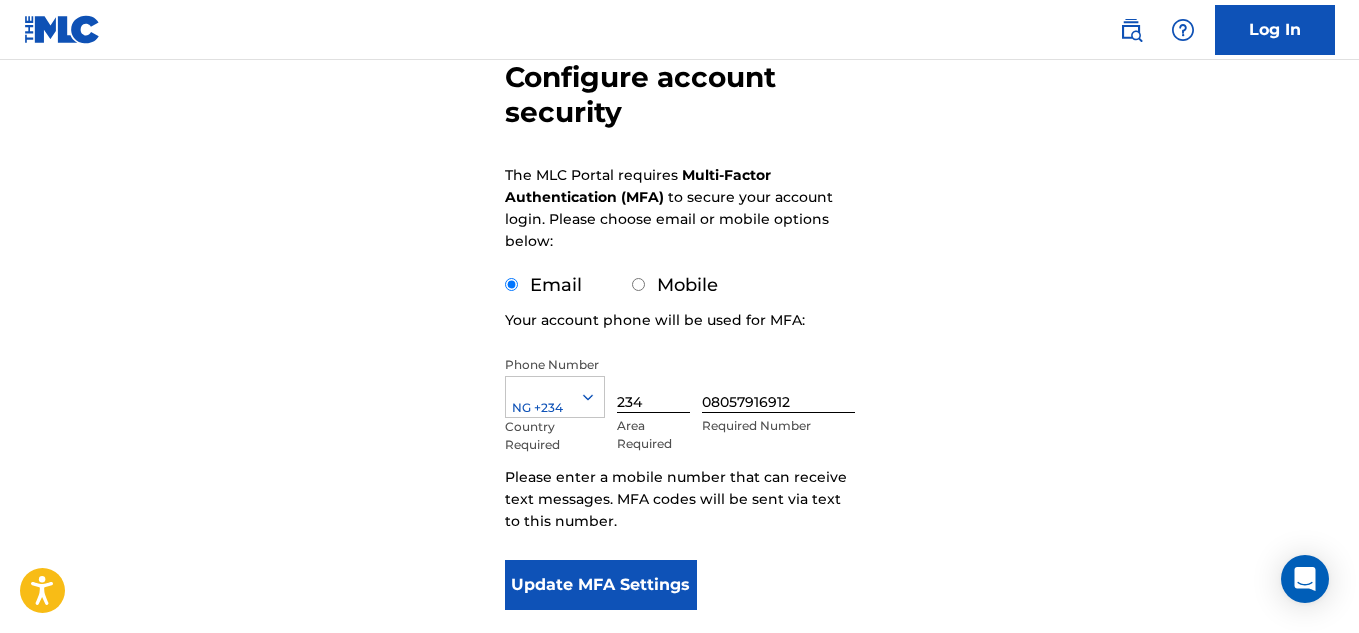 scroll, scrollTop: 150, scrollLeft: 0, axis: vertical 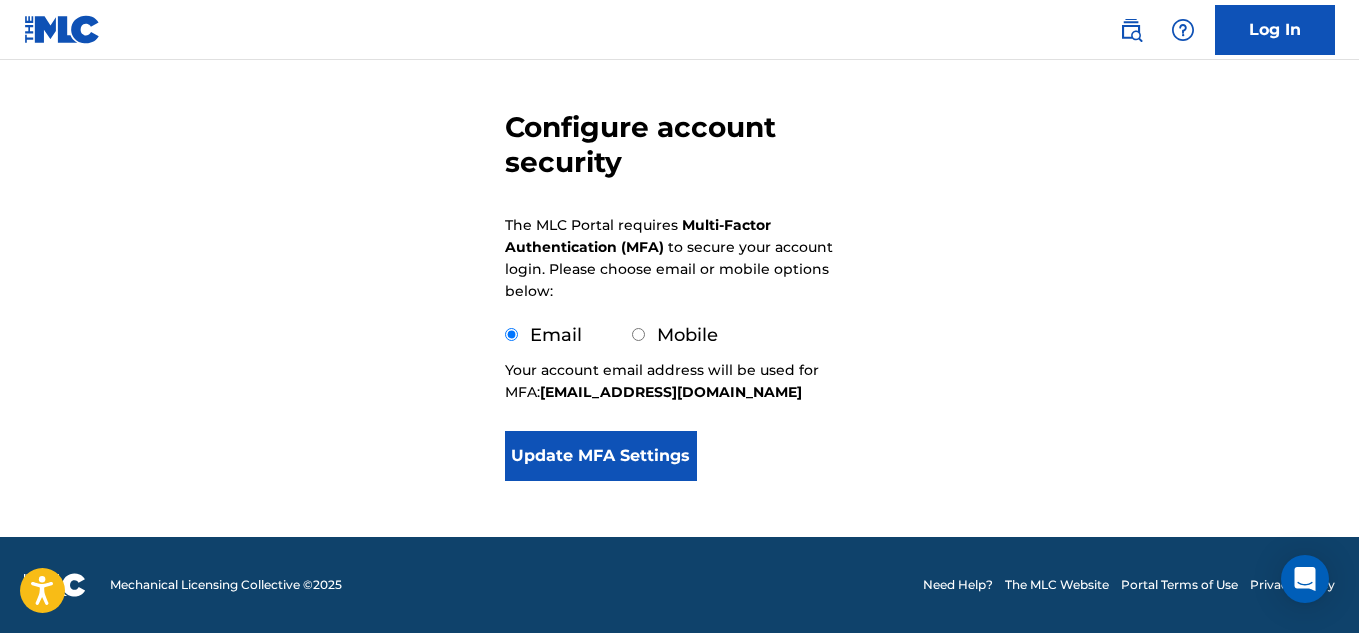 click on "Update MFA Settings" at bounding box center [601, 456] 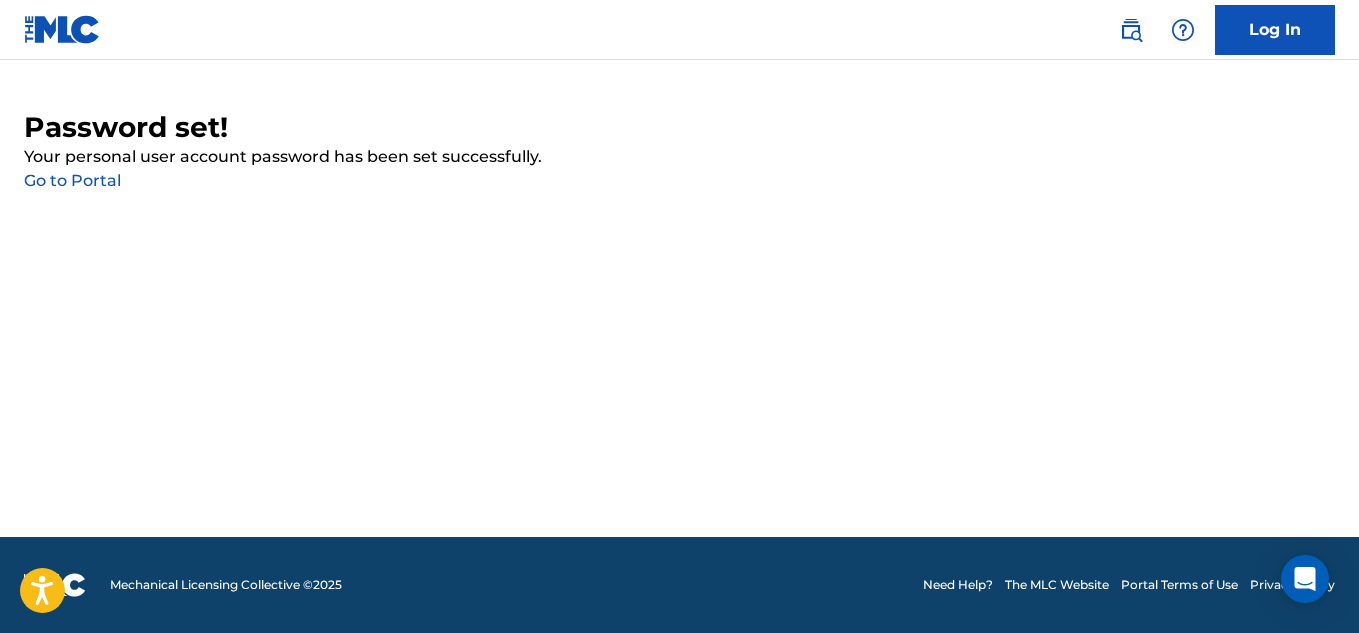 click on "Your personal user account password has been set successfully." at bounding box center (679, 157) 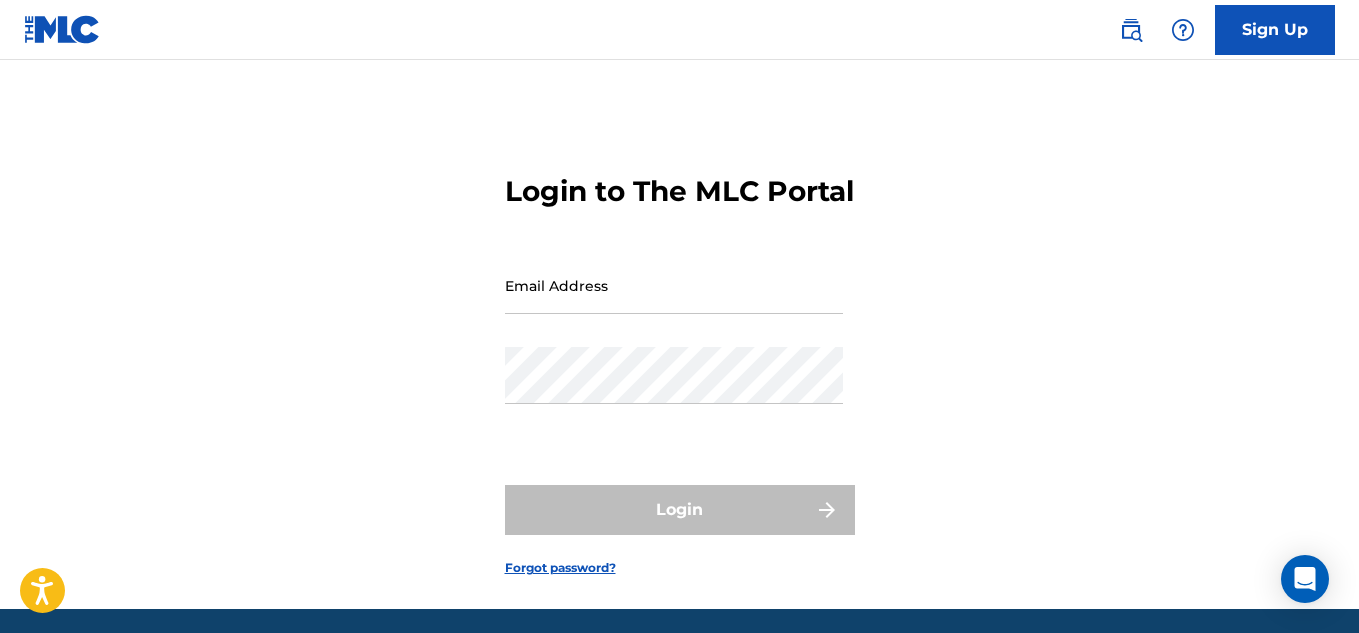 click on "Email Address" at bounding box center (674, 285) 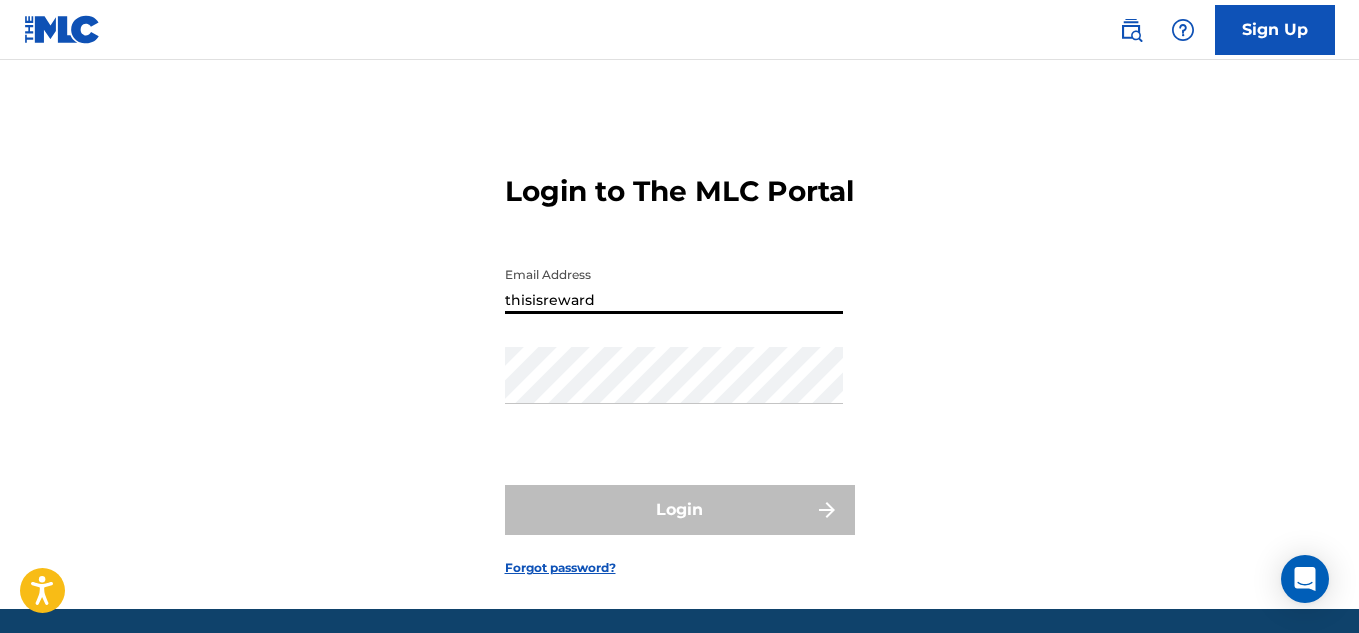 click on "thisisreward" at bounding box center [674, 285] 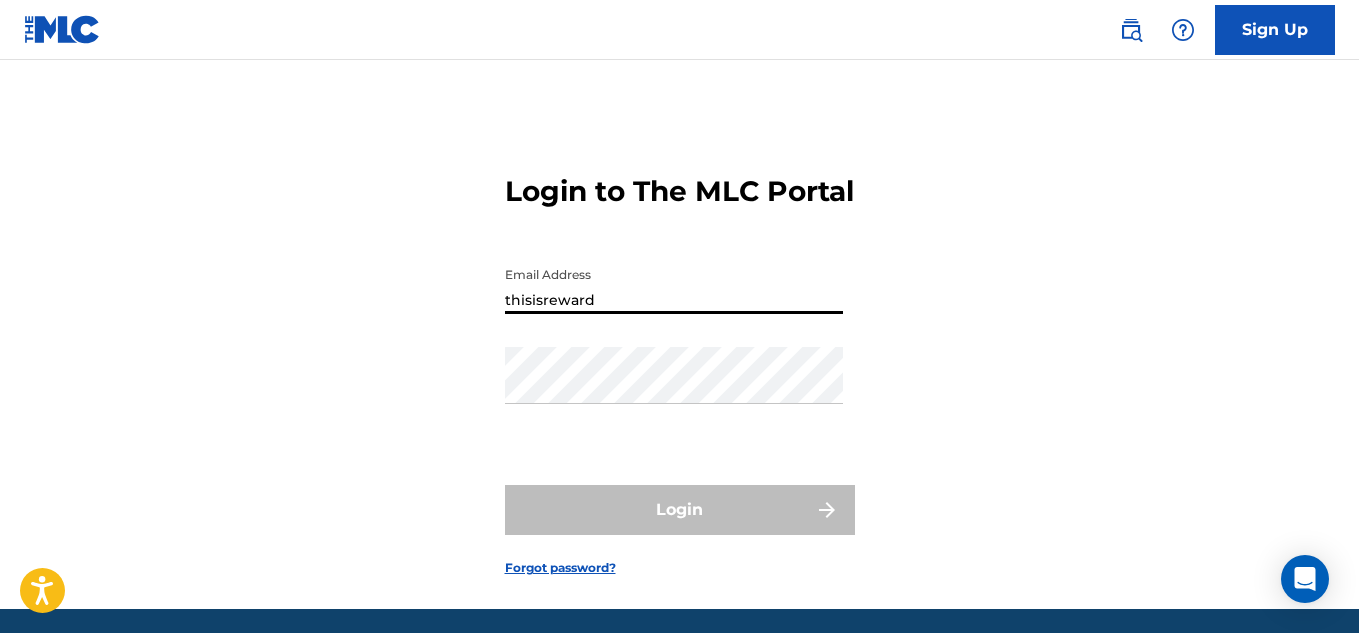 type on "[EMAIL_ADDRESS][DOMAIN_NAME]" 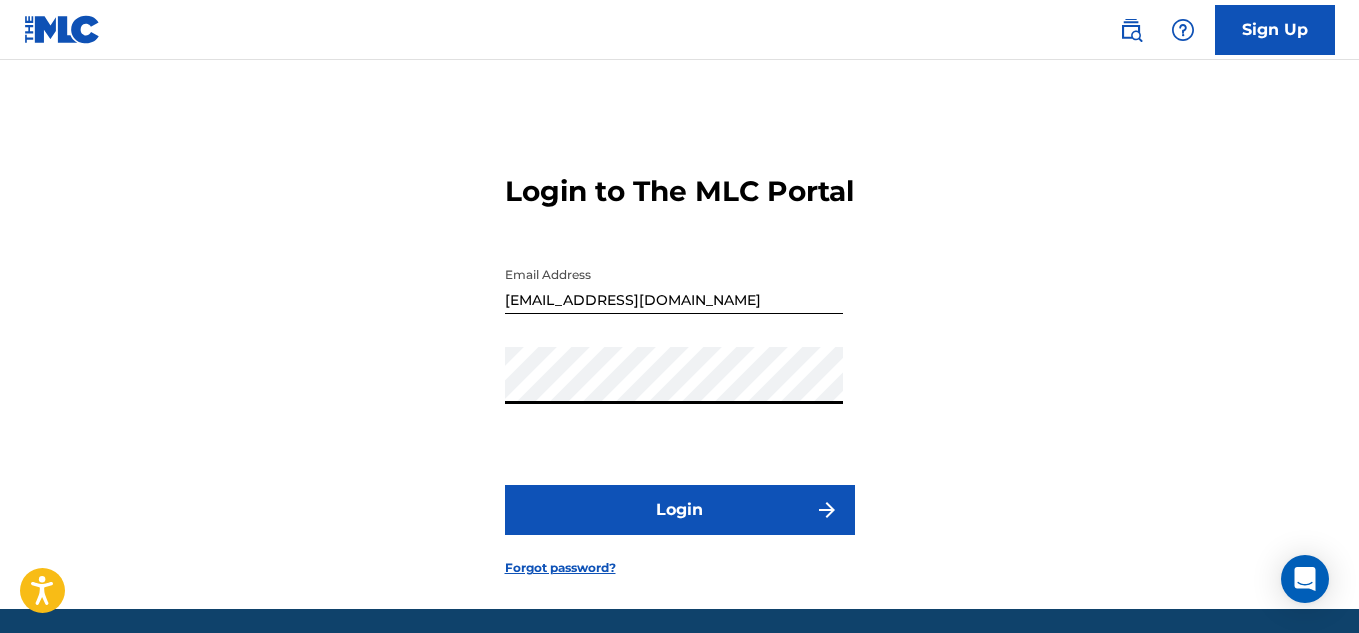 click on "Login" at bounding box center (680, 510) 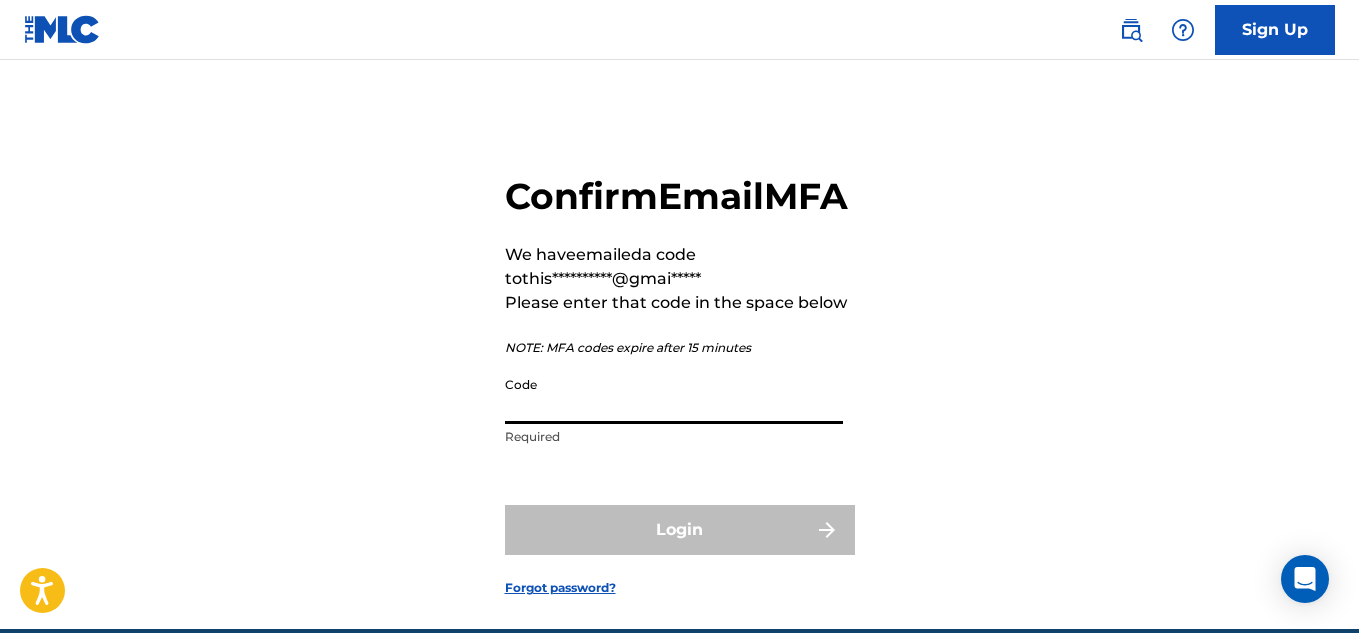 click on "Code" at bounding box center [674, 395] 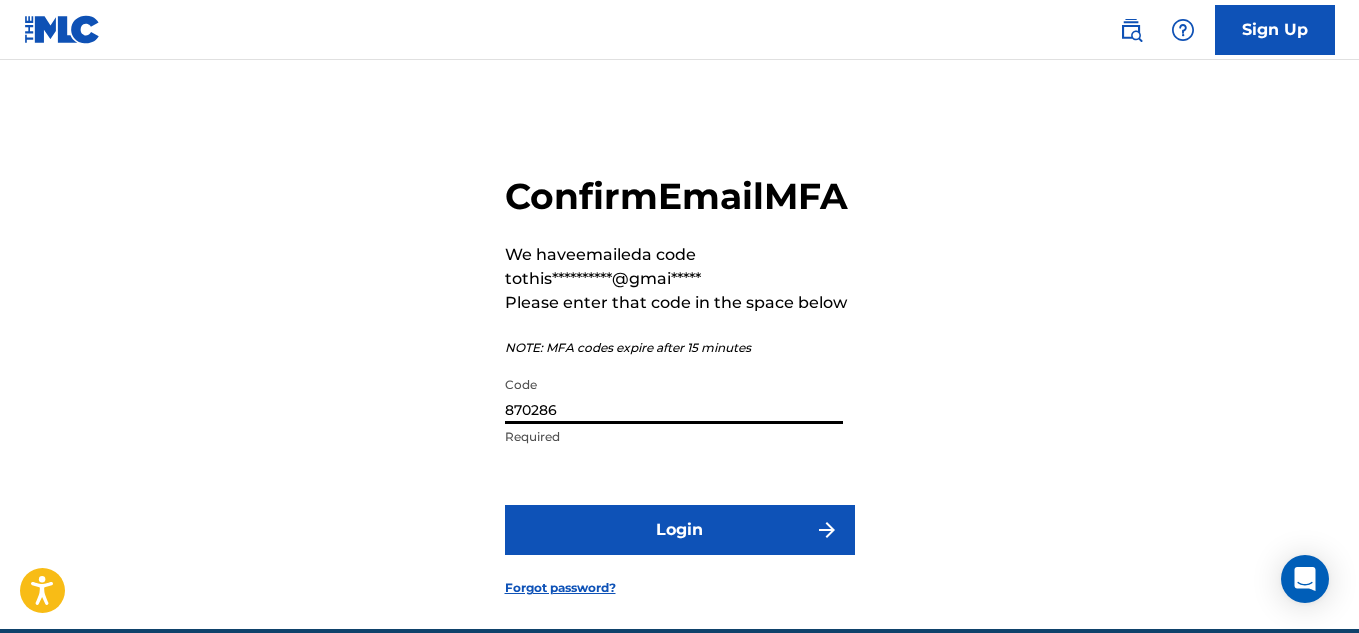 type on "870286" 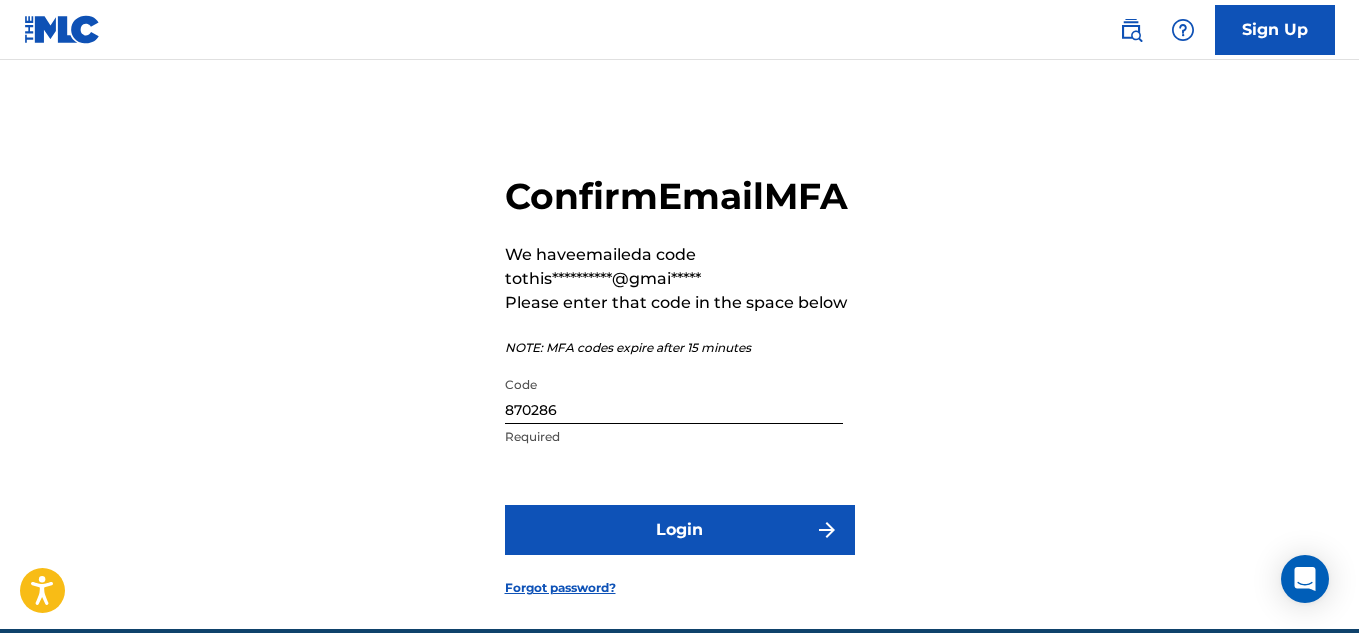 click on "Login" at bounding box center [680, 530] 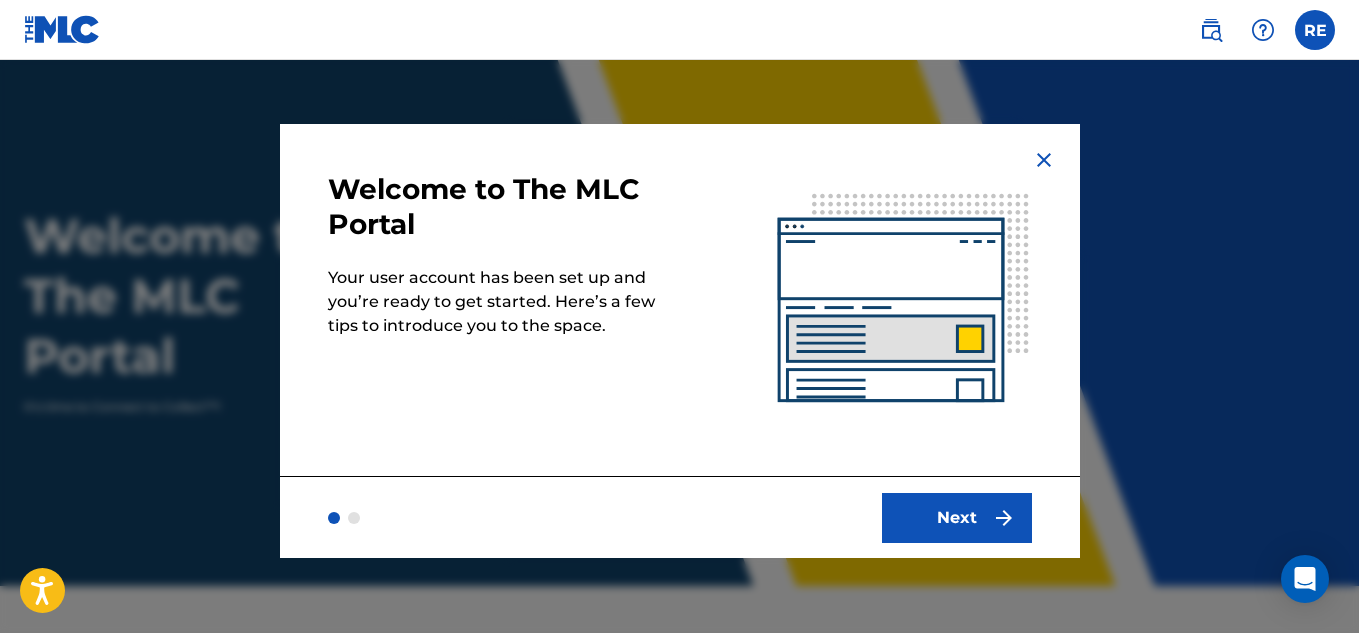 scroll, scrollTop: 0, scrollLeft: 0, axis: both 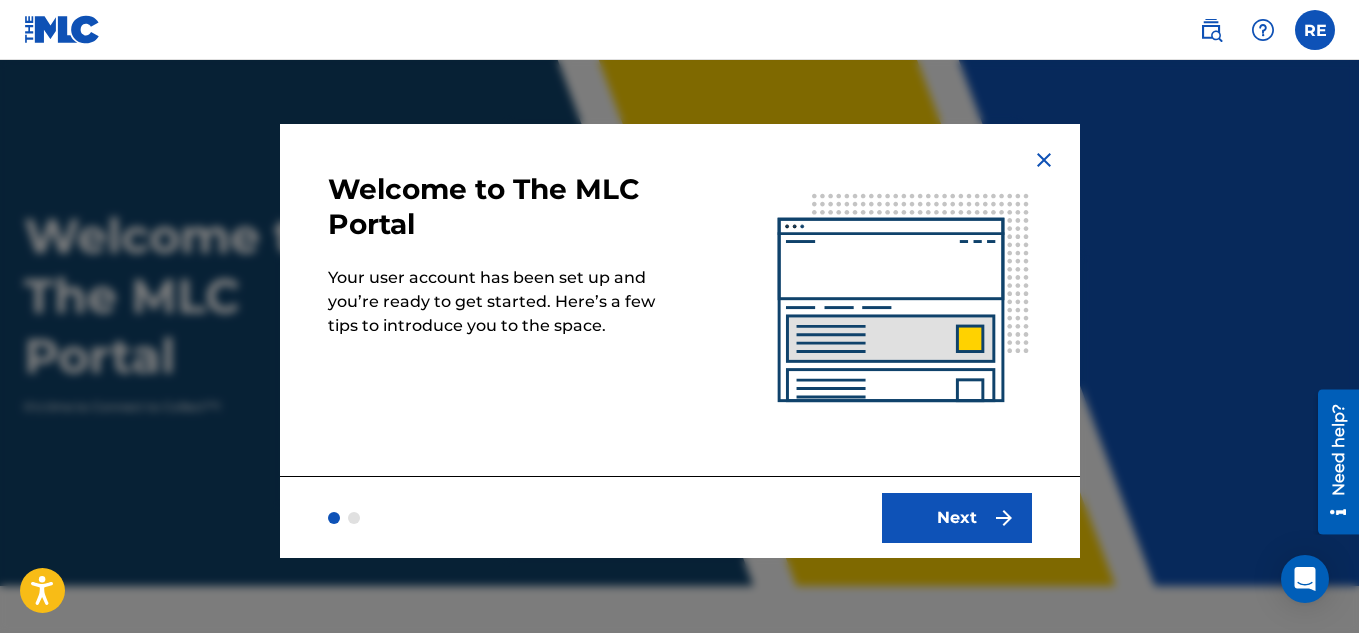 click on "Next" at bounding box center (957, 518) 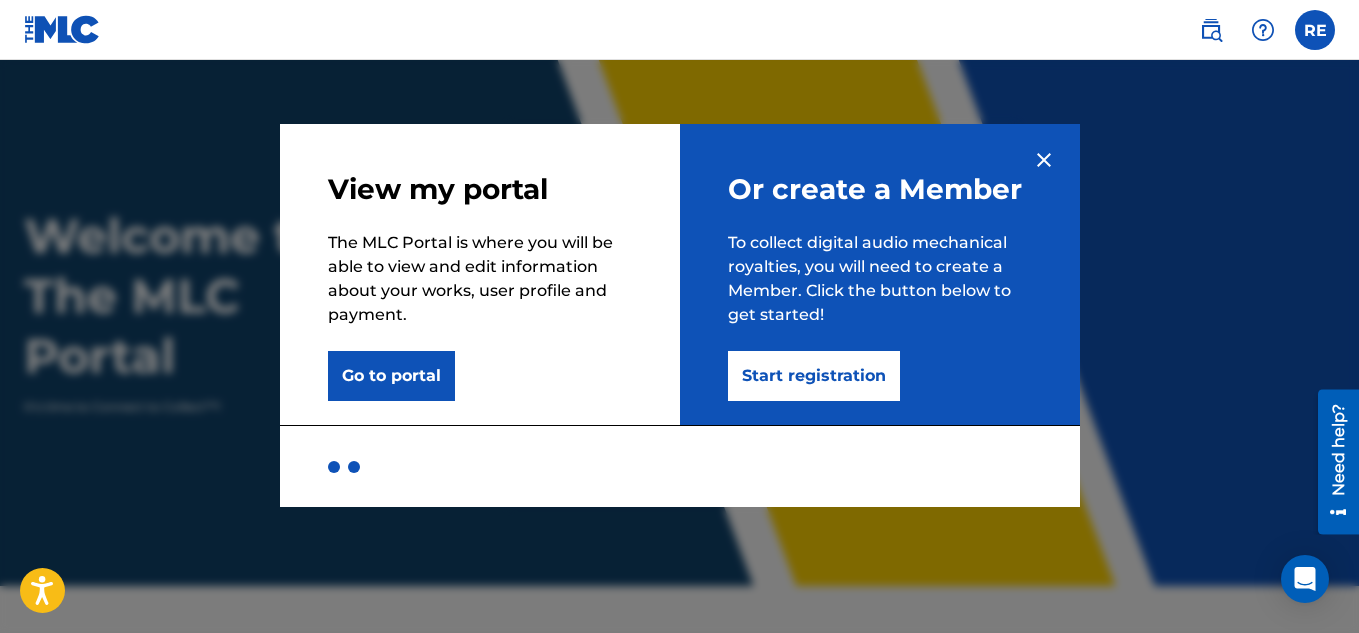 click on "Go to portal" at bounding box center (391, 376) 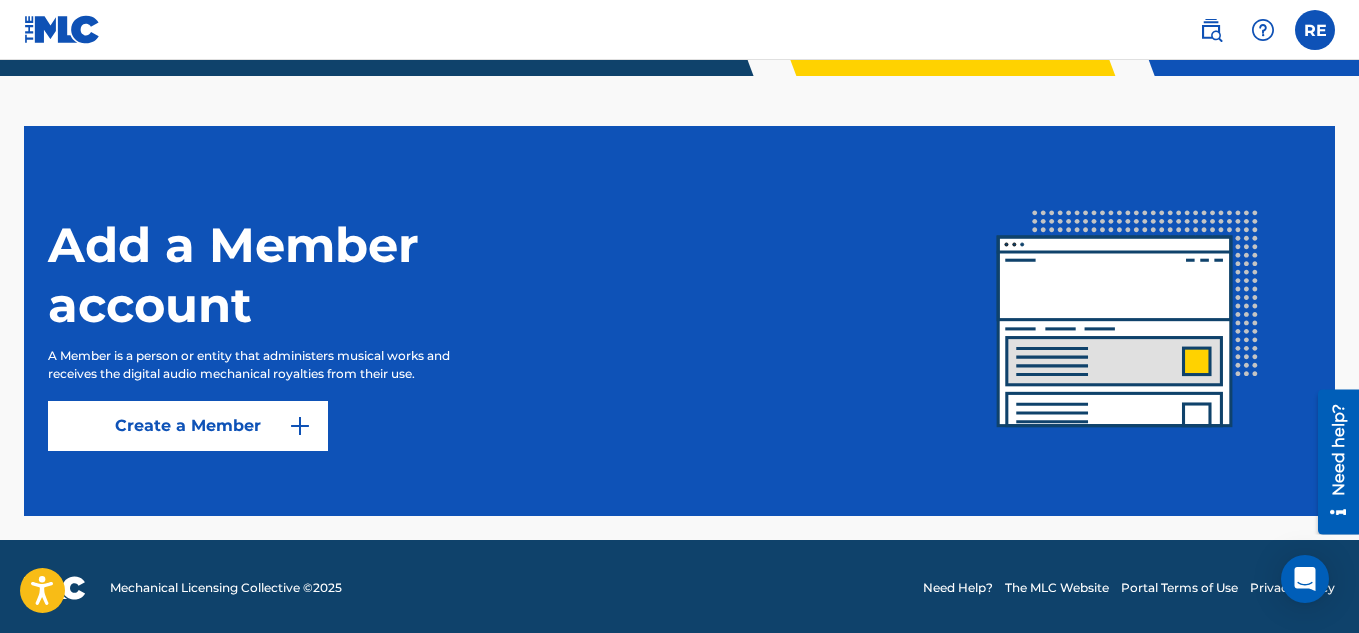 scroll, scrollTop: 513, scrollLeft: 0, axis: vertical 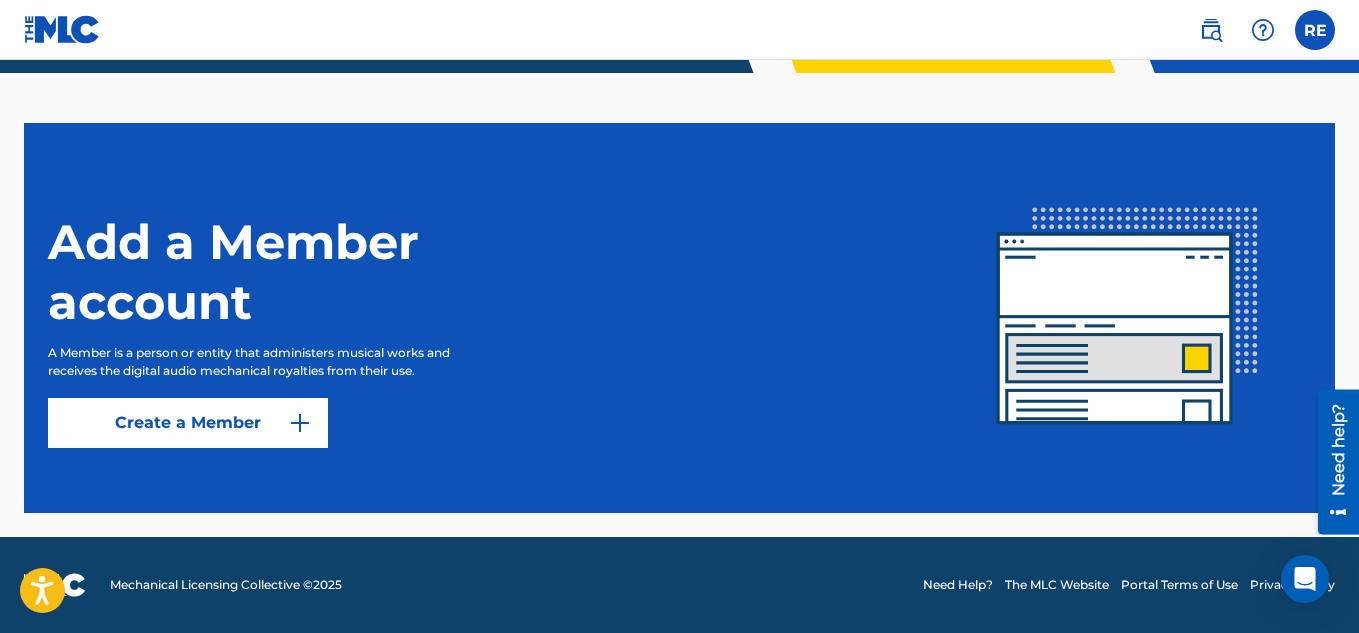 click at bounding box center (1315, 30) 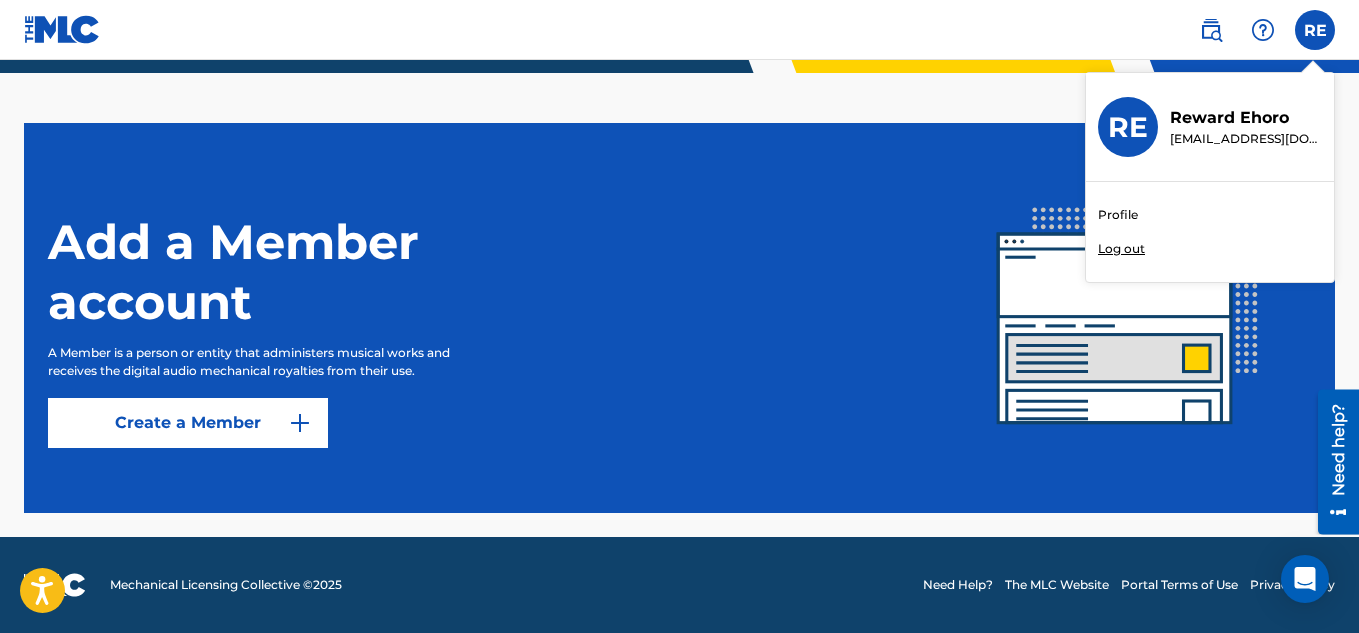 click on "RE RE Reward   Ehoro [EMAIL_ADDRESS][DOMAIN_NAME] Profile Log out" at bounding box center (1315, 30) 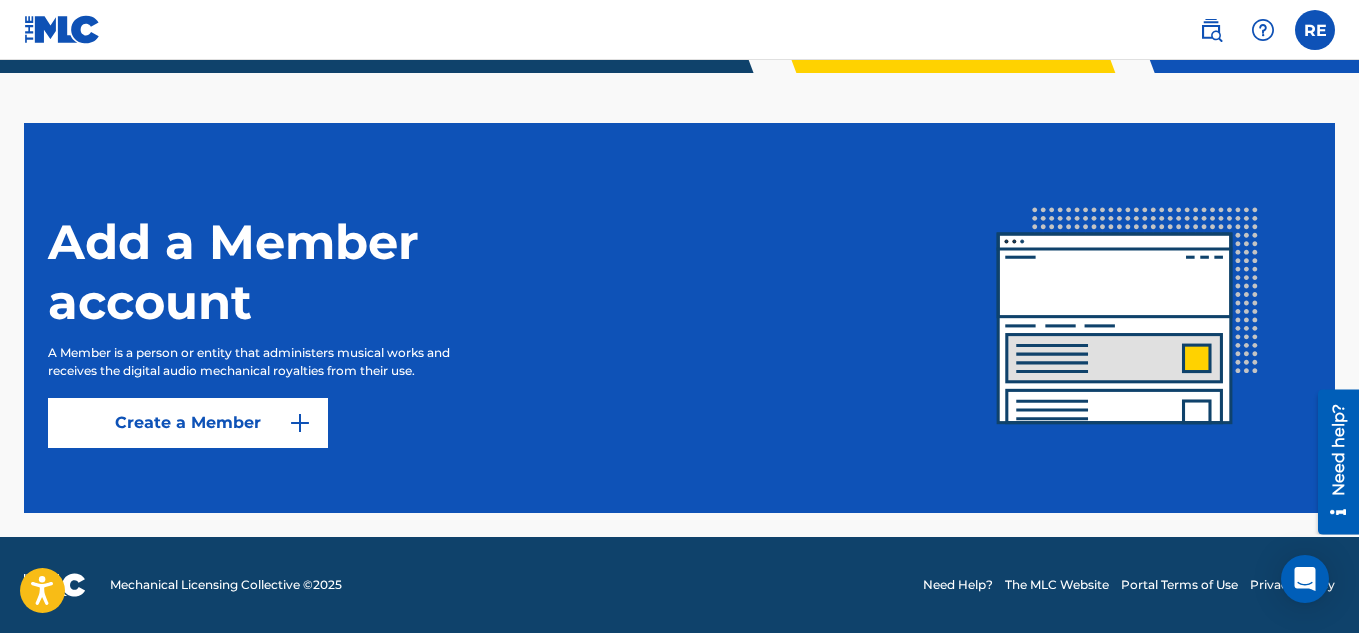 click on "Create a Member" at bounding box center [188, 423] 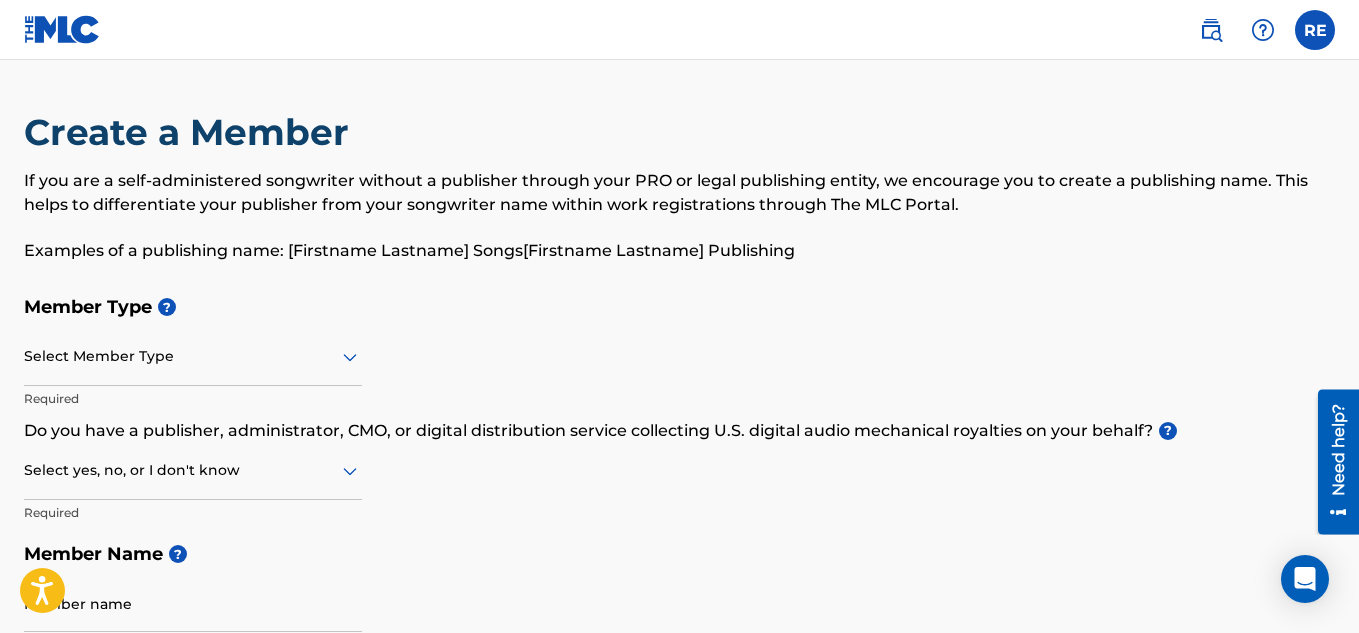 scroll, scrollTop: 100, scrollLeft: 0, axis: vertical 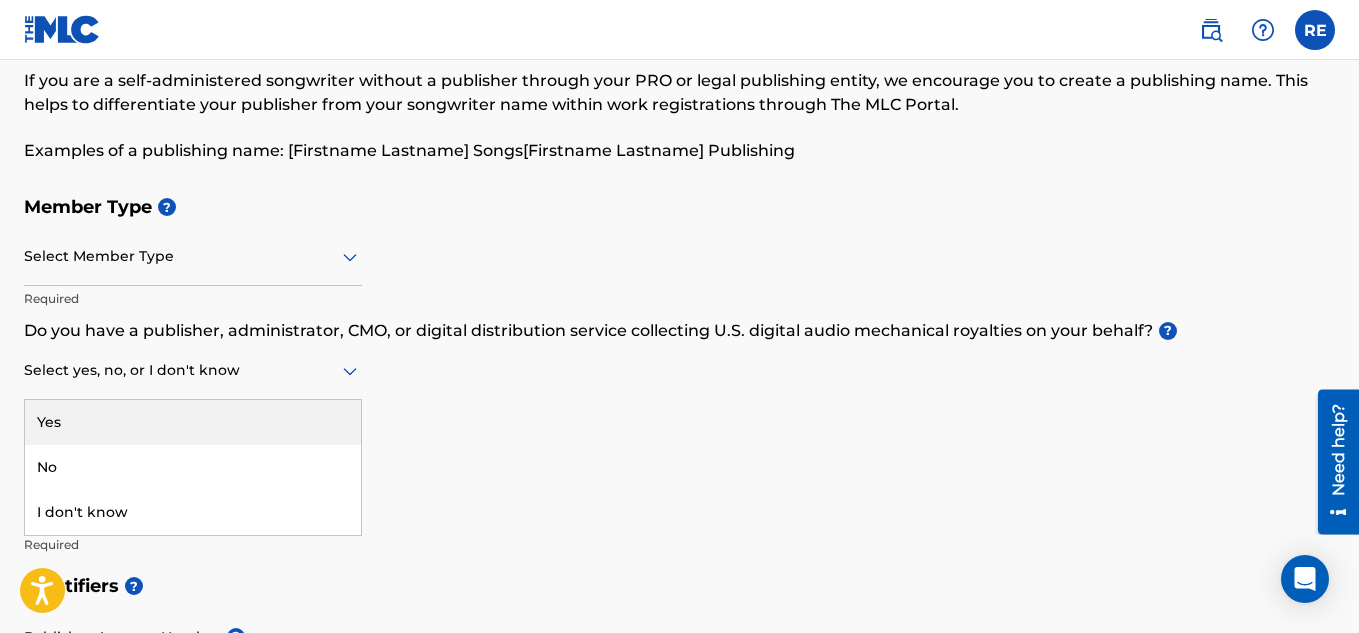 click at bounding box center (193, 370) 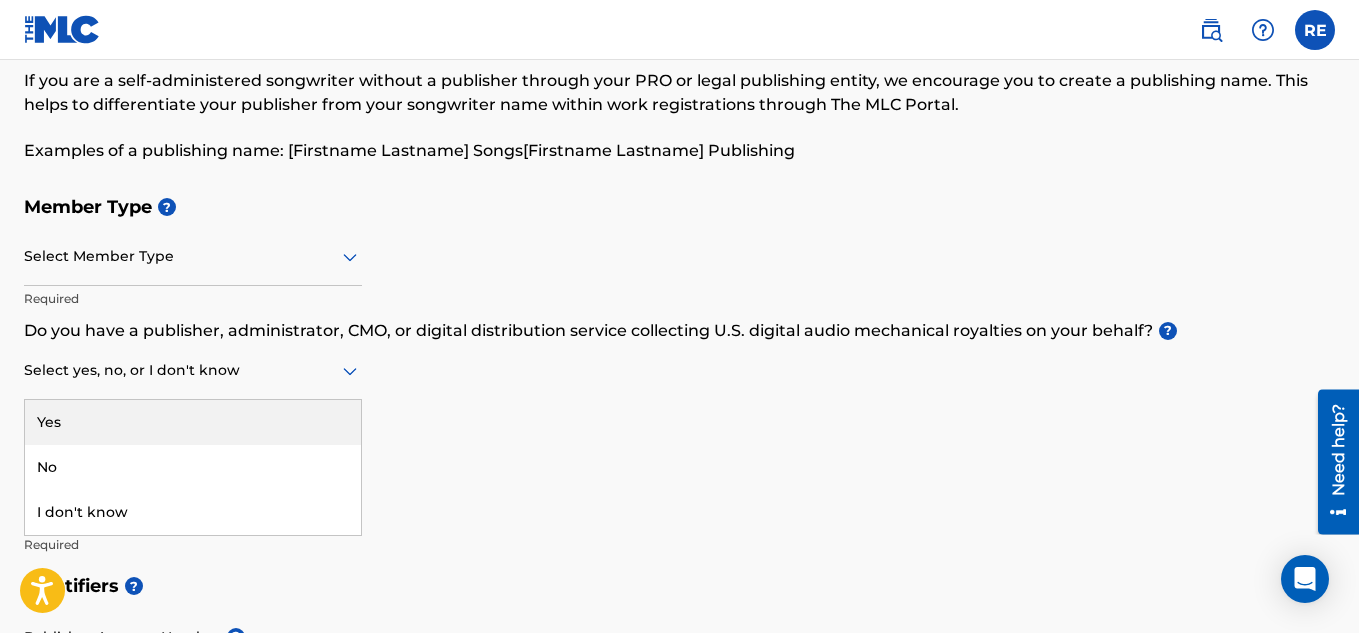 click on "Yes" at bounding box center (193, 422) 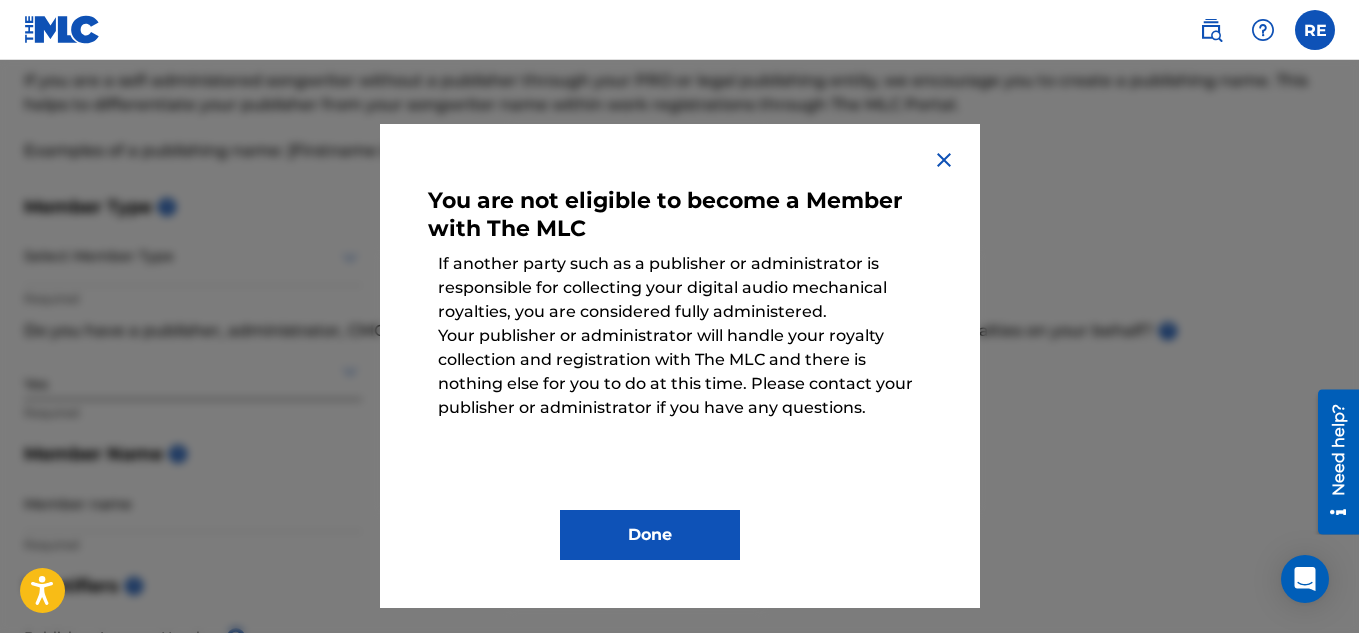 click at bounding box center (944, 160) 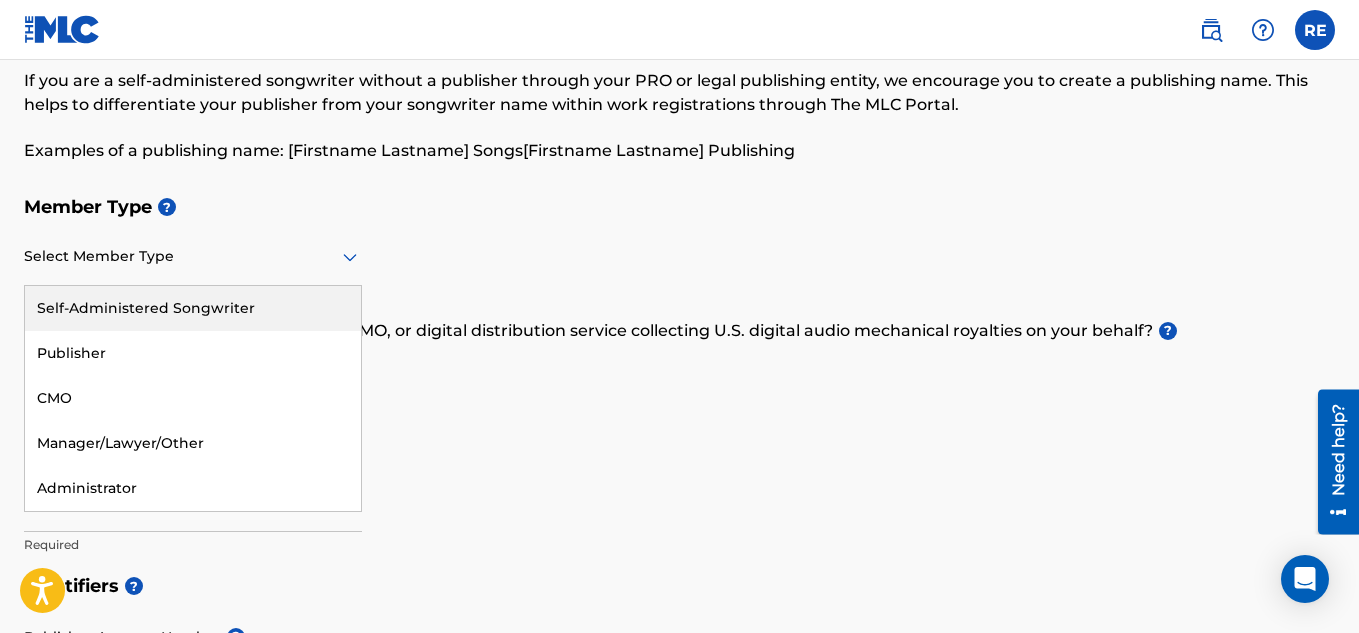 click at bounding box center (193, 256) 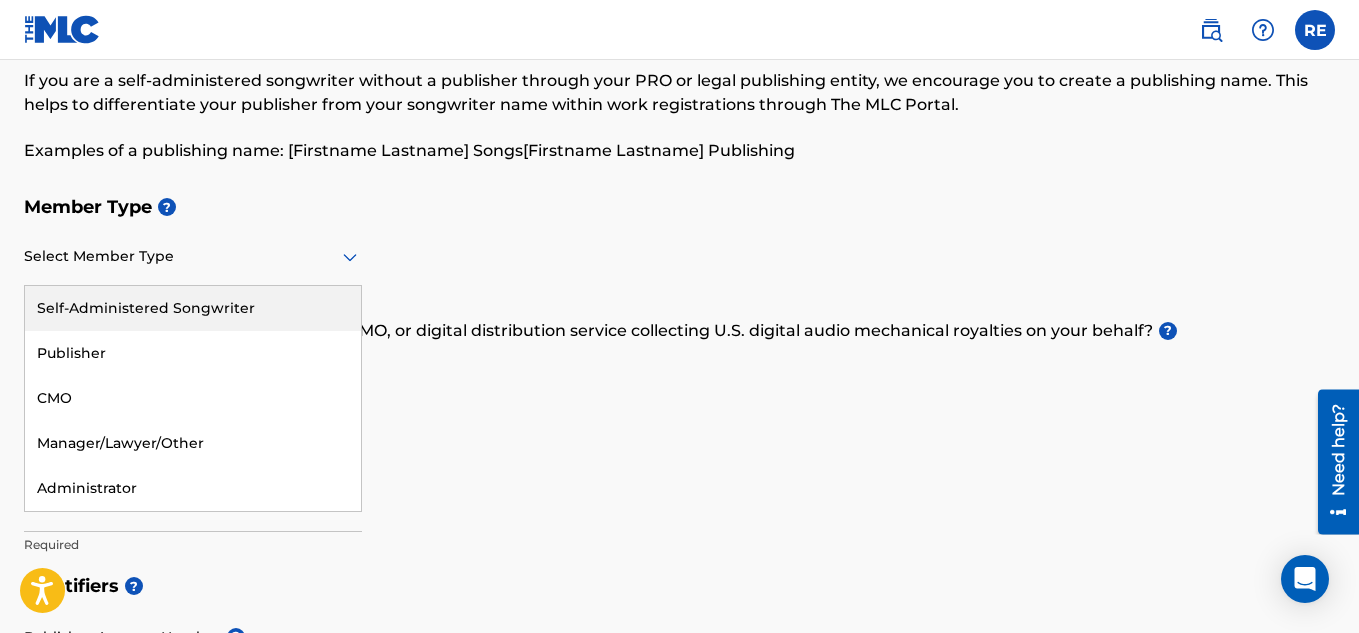 click on "Self-Administered Songwriter" at bounding box center (193, 308) 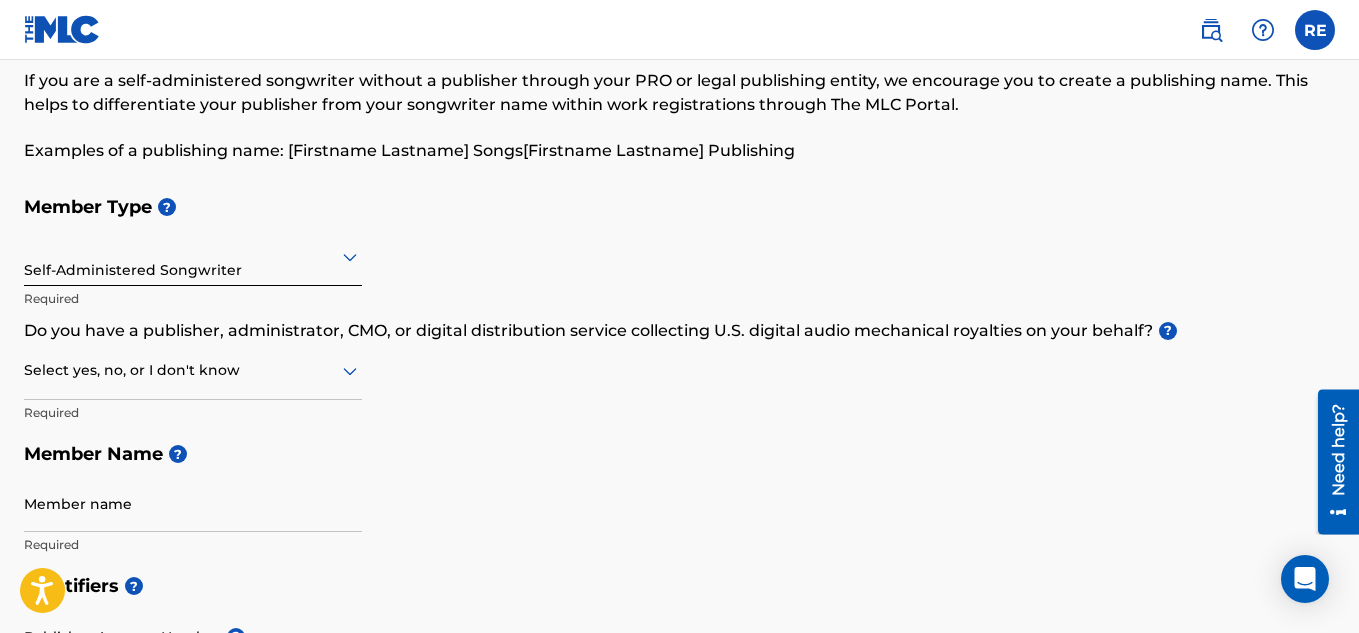 click at bounding box center (193, 370) 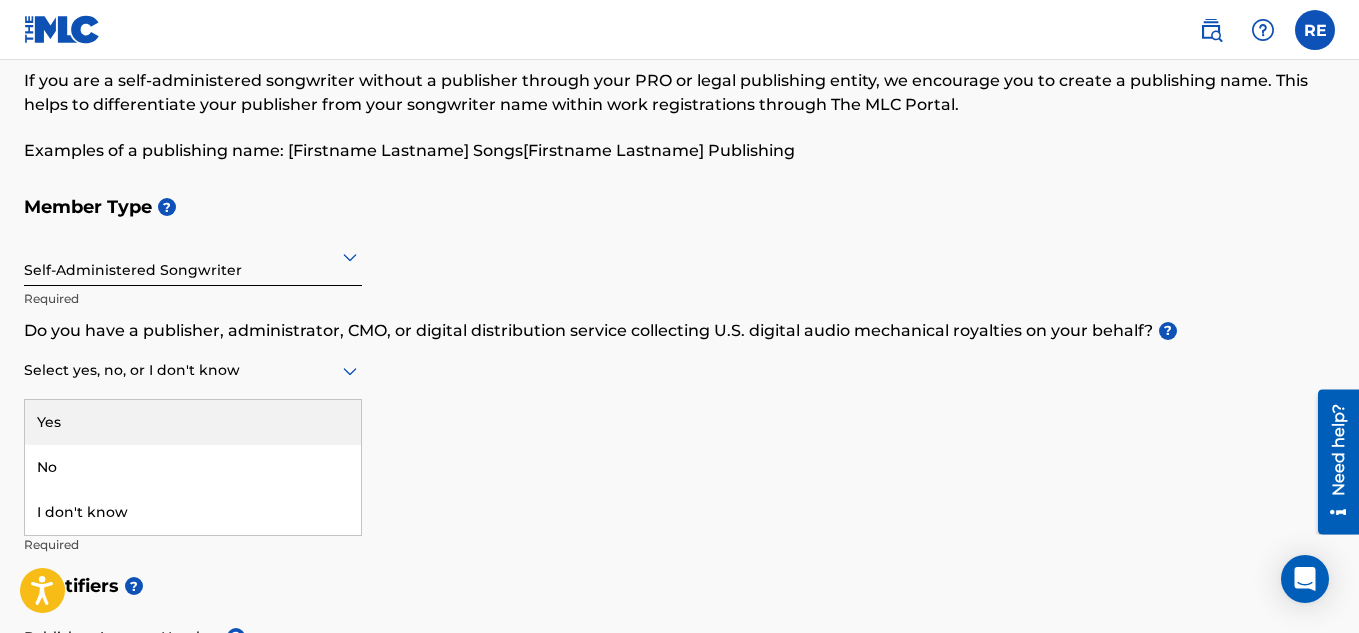 click on "Yes" at bounding box center (193, 422) 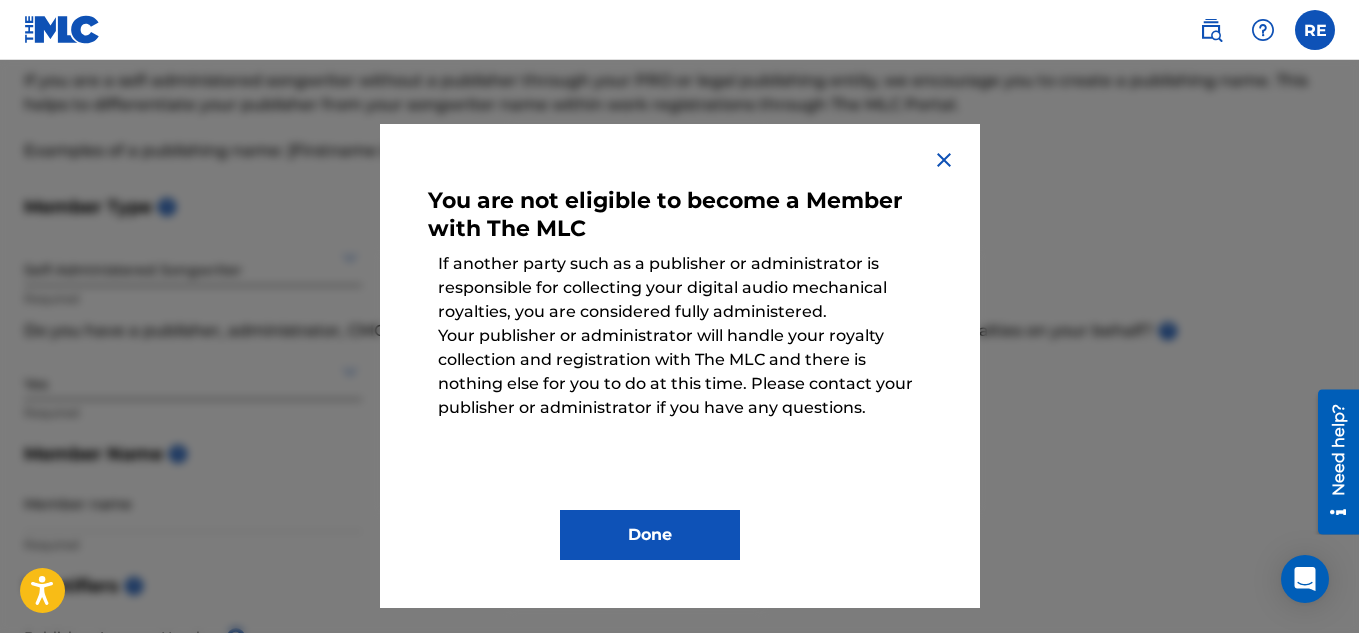 click at bounding box center [944, 160] 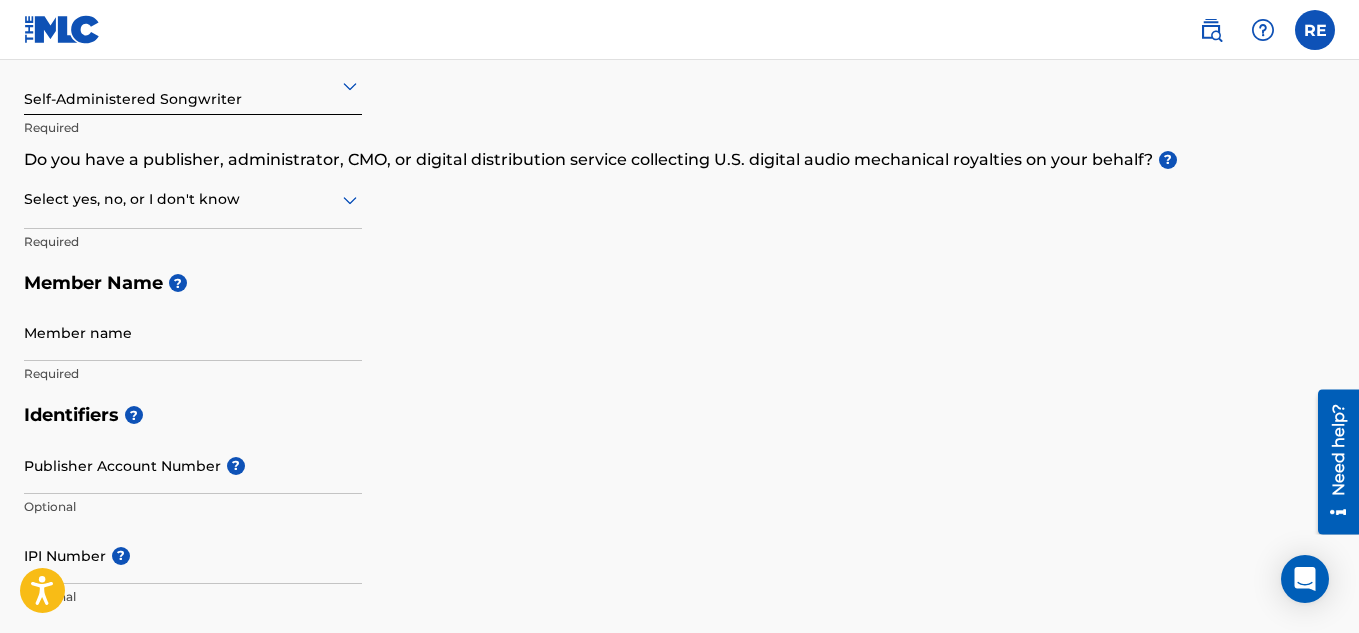 scroll, scrollTop: 300, scrollLeft: 0, axis: vertical 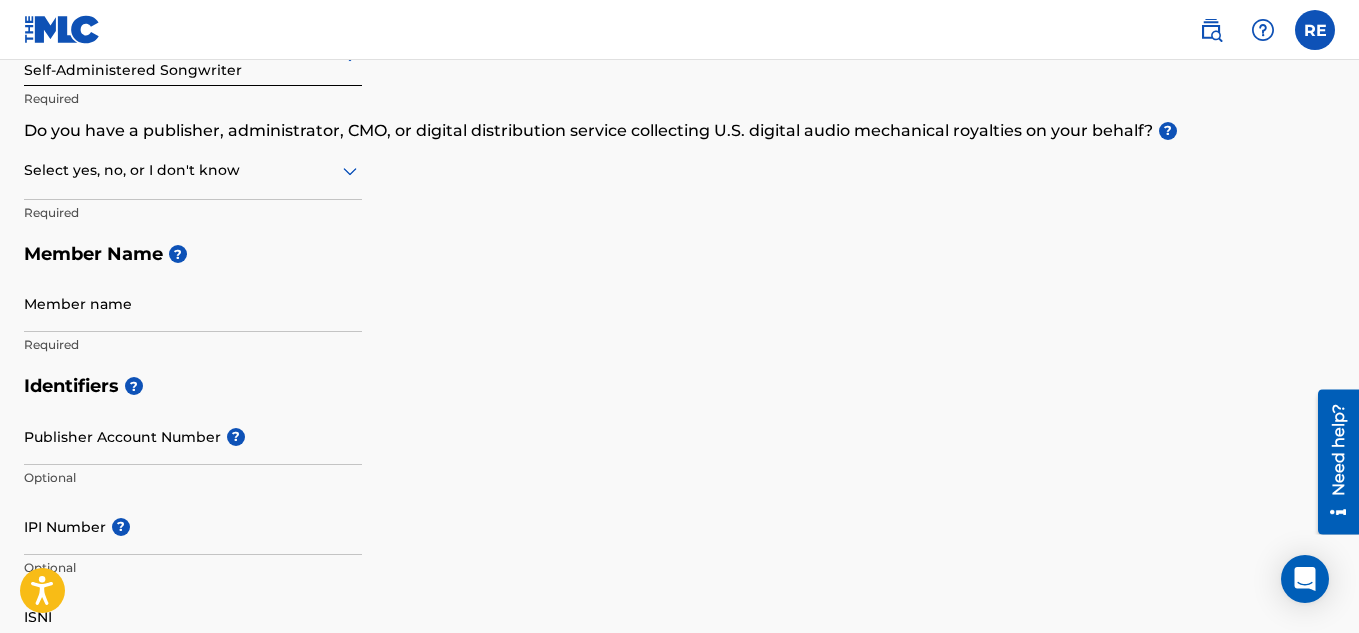 click at bounding box center [193, 170] 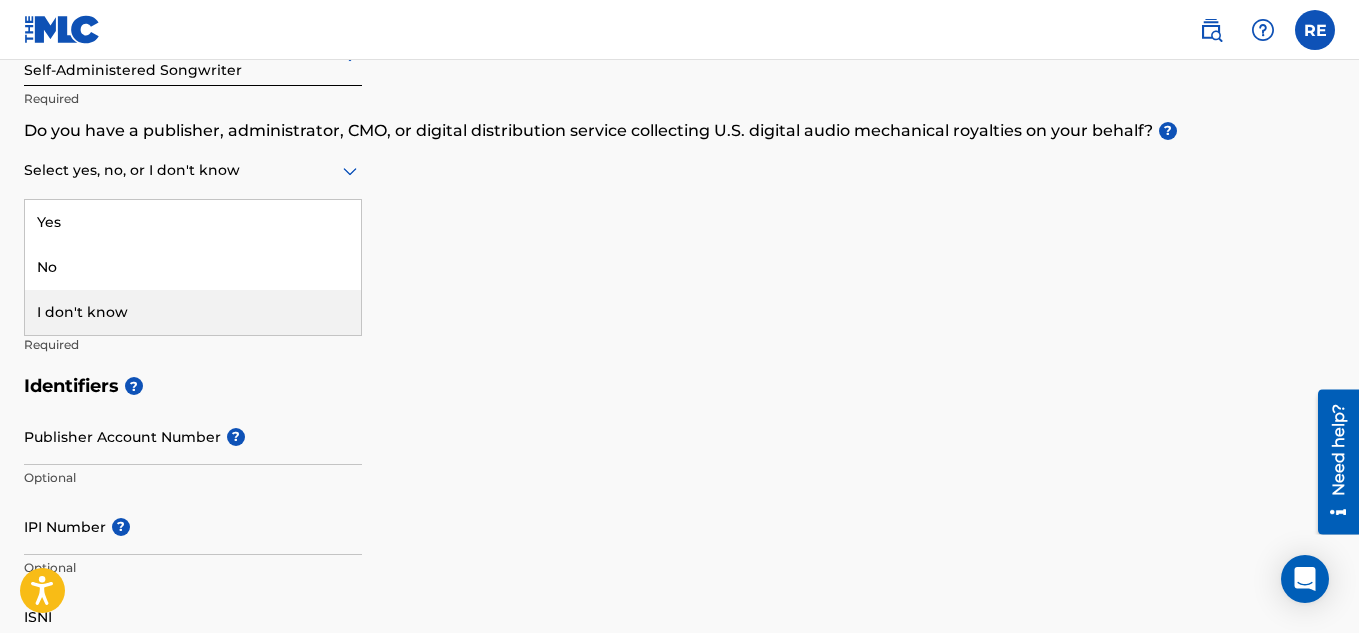 click on "I don't know" at bounding box center [193, 312] 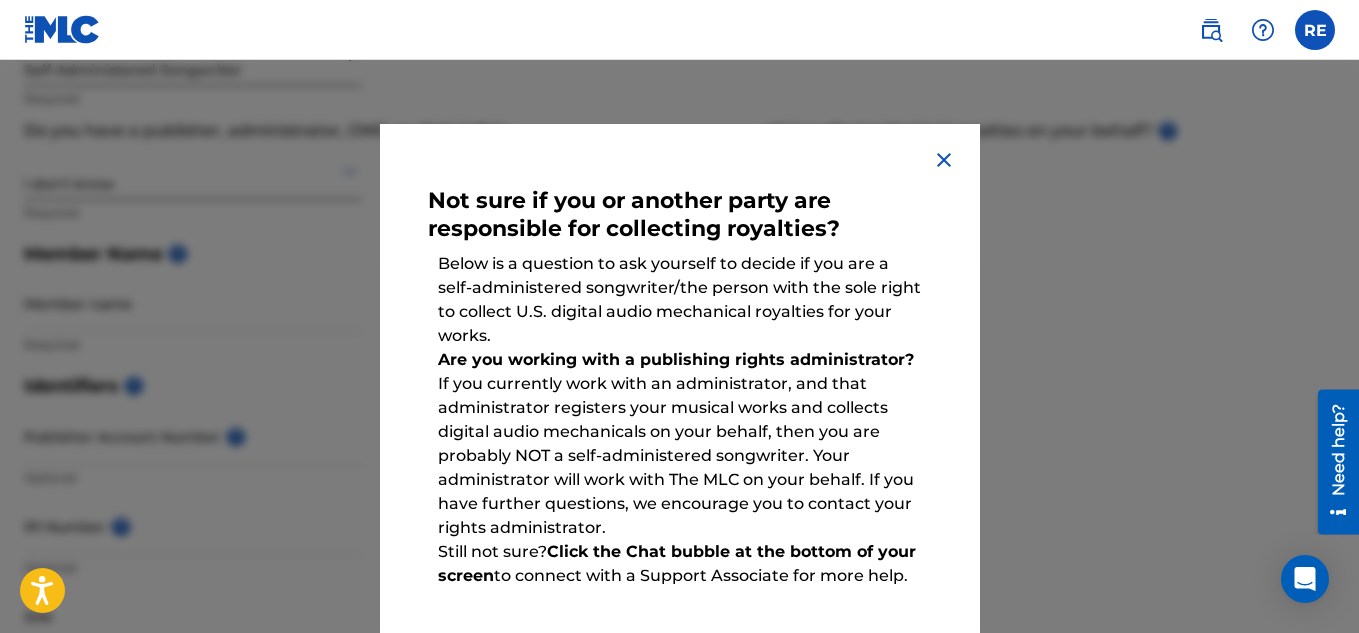 scroll, scrollTop: 100, scrollLeft: 0, axis: vertical 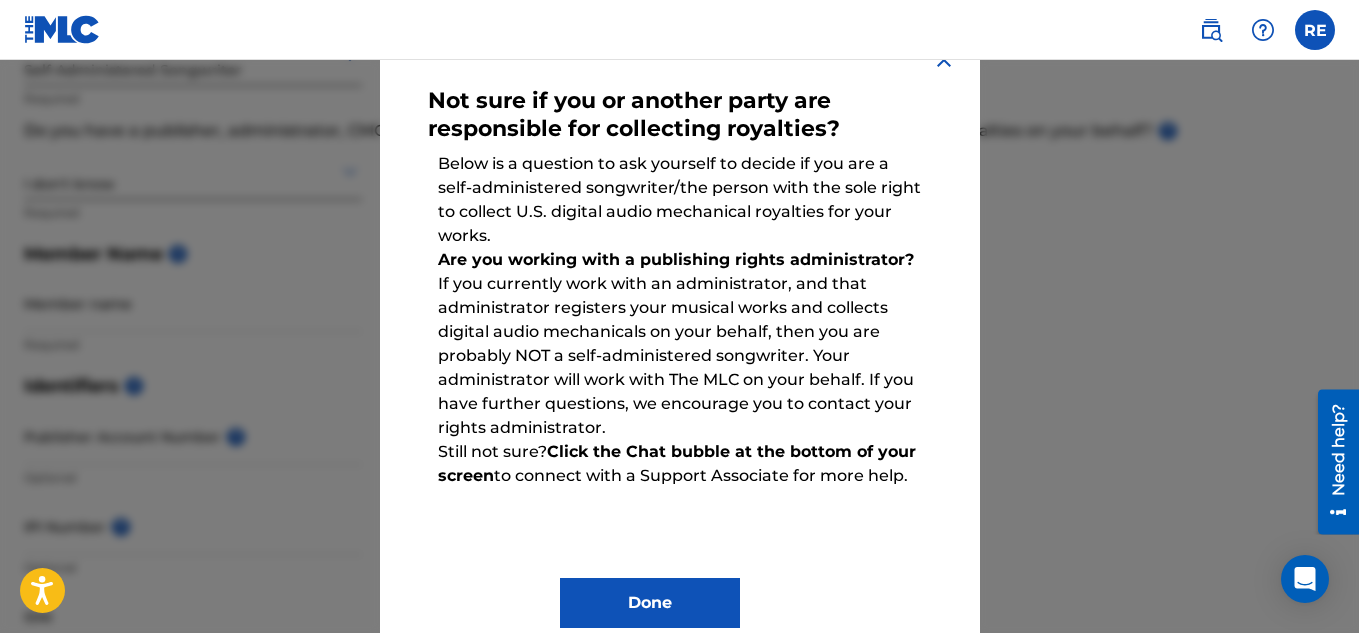 click on "Done" at bounding box center (650, 603) 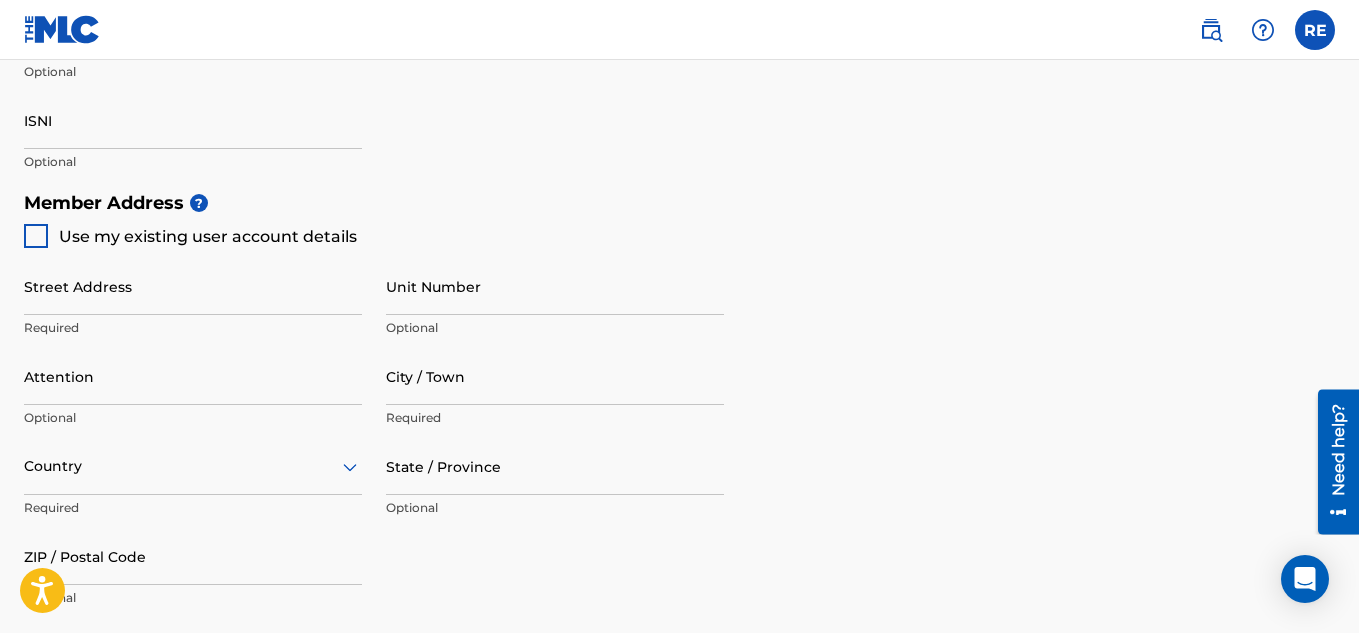 scroll, scrollTop: 800, scrollLeft: 0, axis: vertical 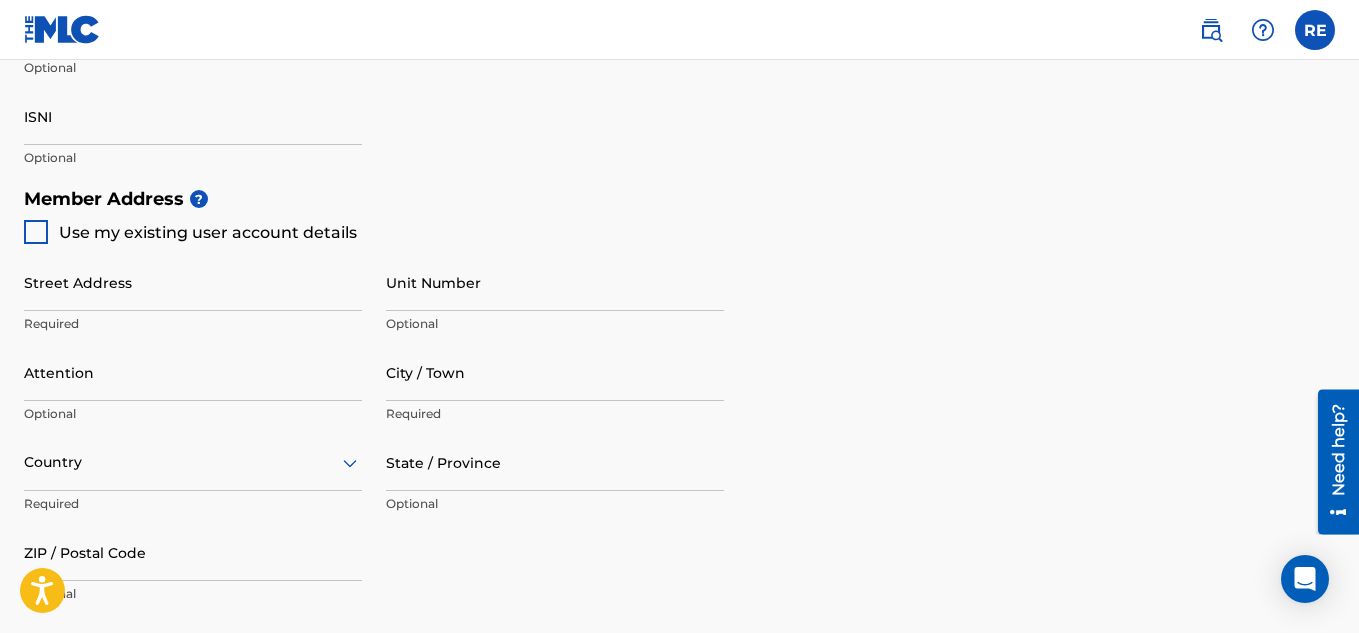 click at bounding box center [36, 232] 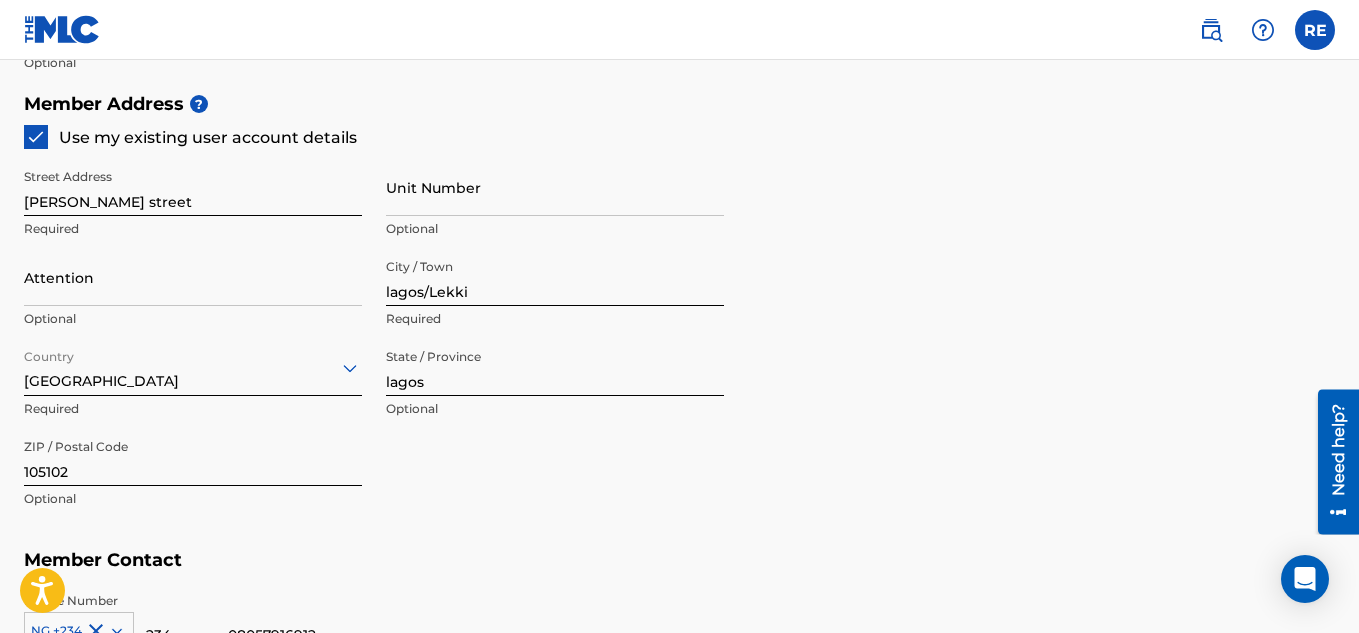 scroll, scrollTop: 900, scrollLeft: 0, axis: vertical 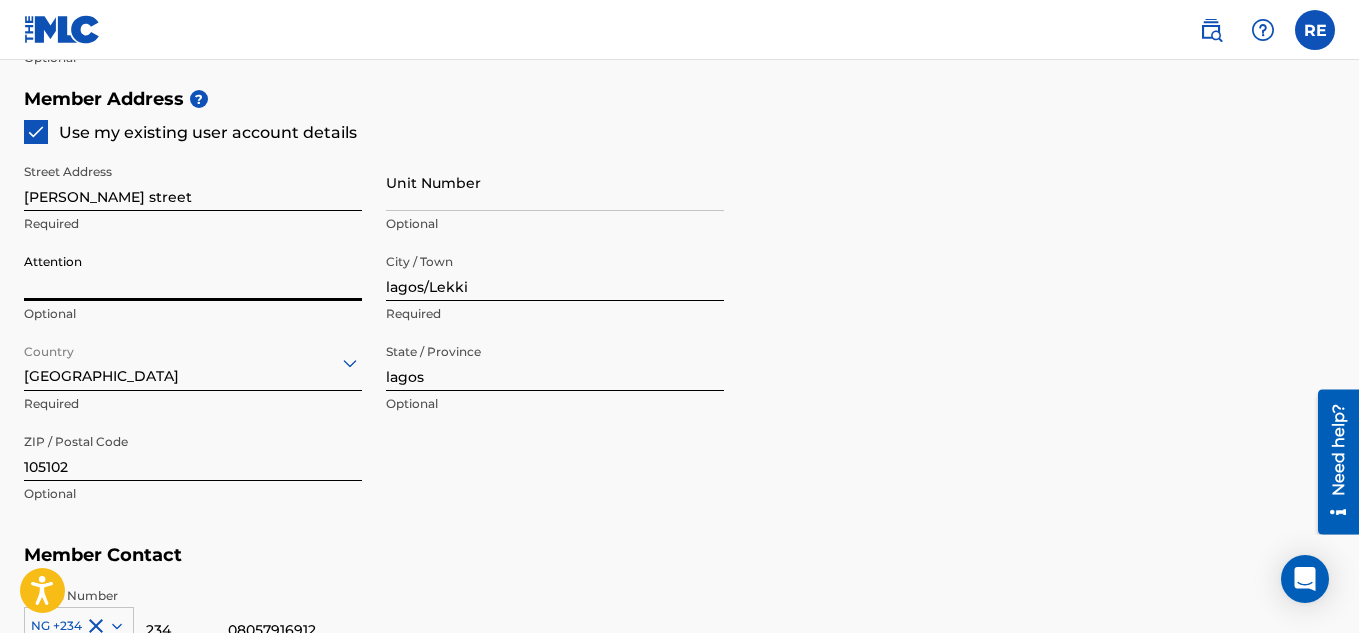 click on "Attention" at bounding box center (193, 272) 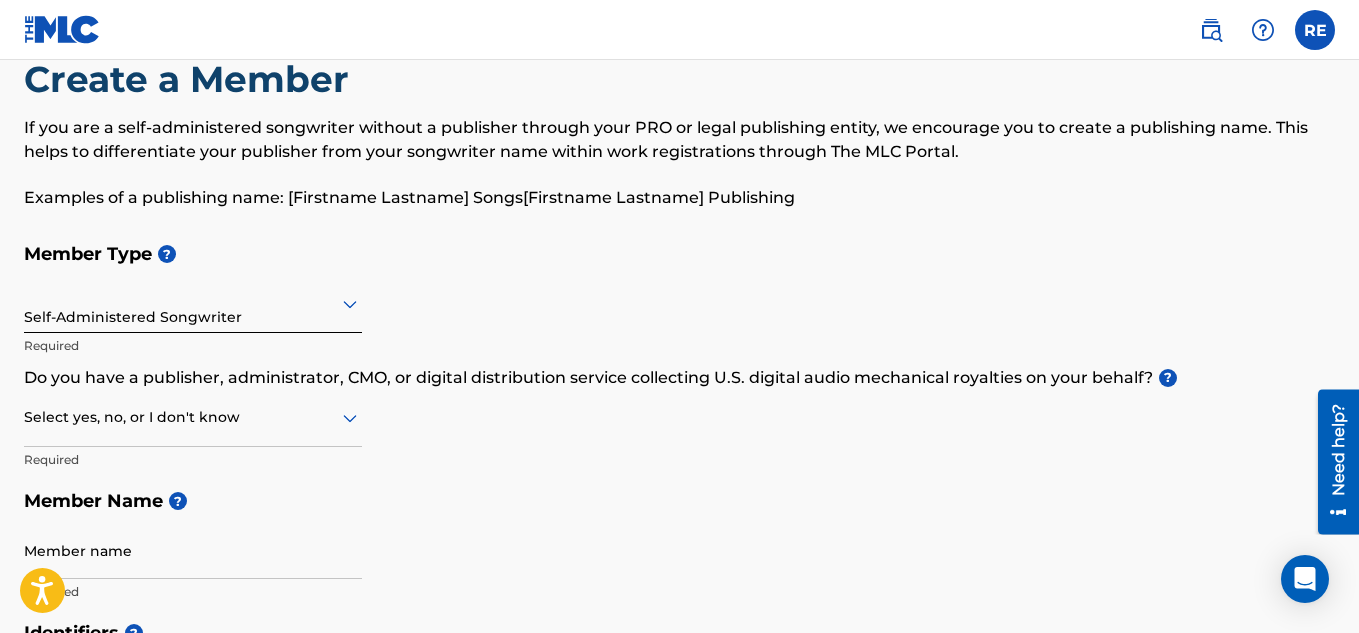 scroll, scrollTop: 100, scrollLeft: 0, axis: vertical 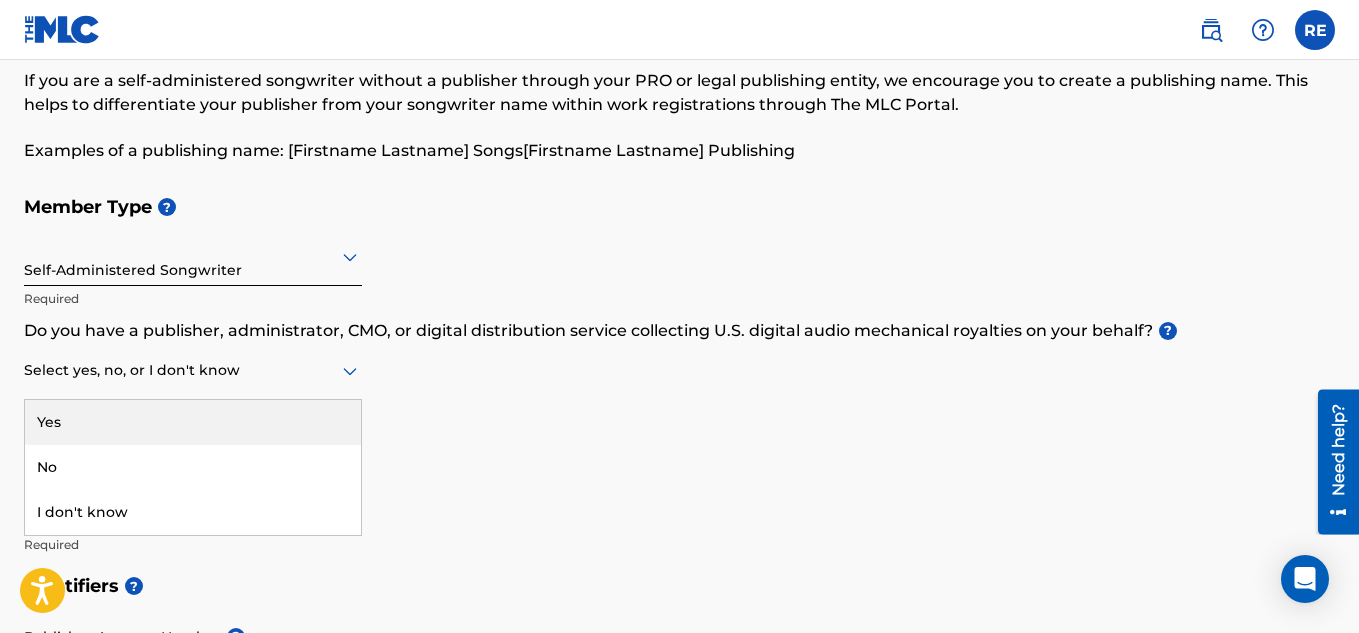 click at bounding box center (193, 370) 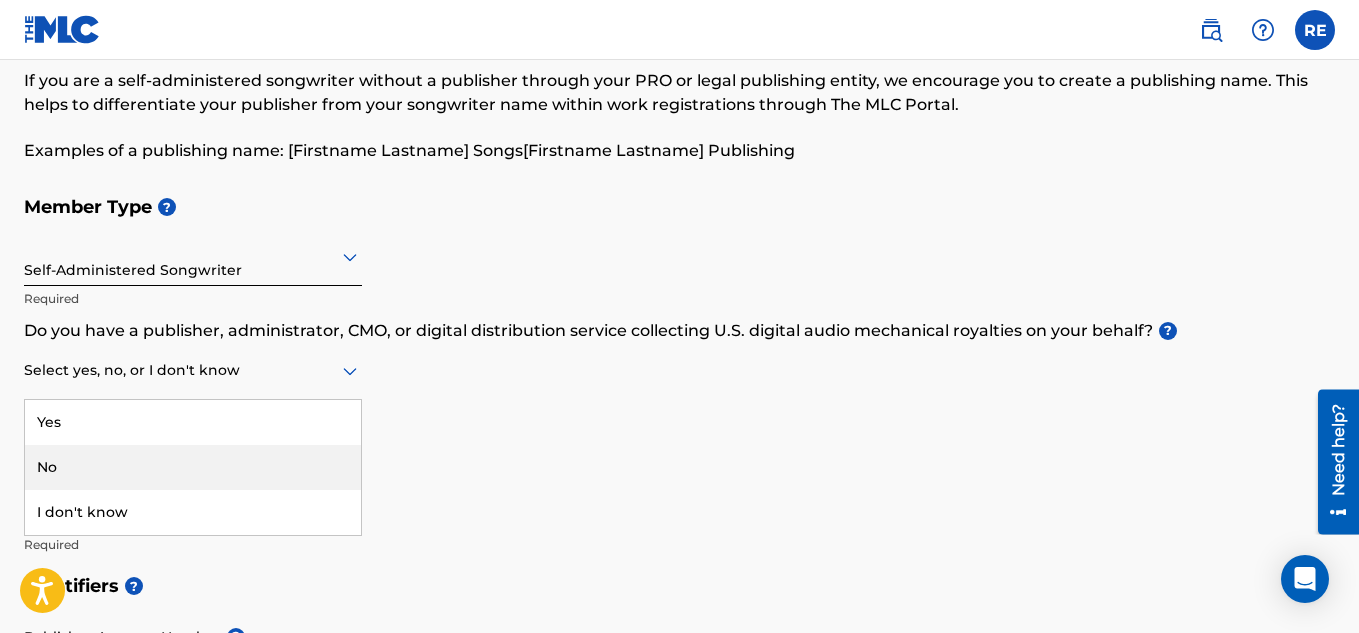 click on "No" at bounding box center [193, 467] 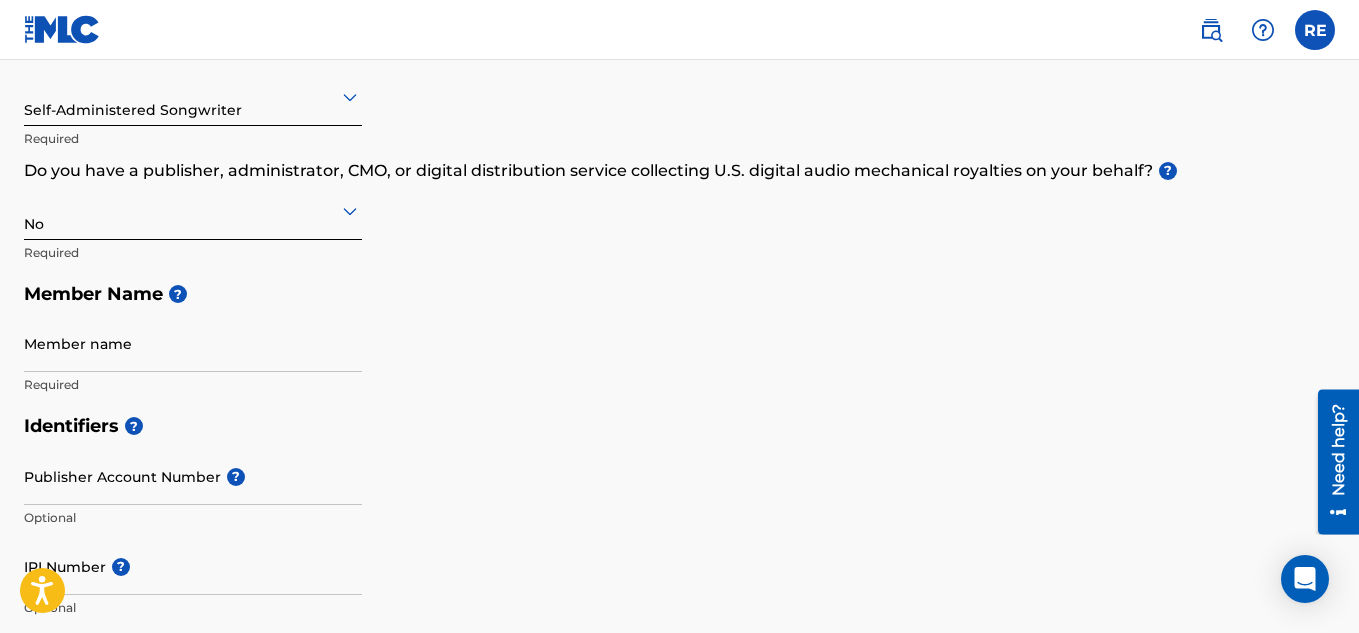 scroll, scrollTop: 300, scrollLeft: 0, axis: vertical 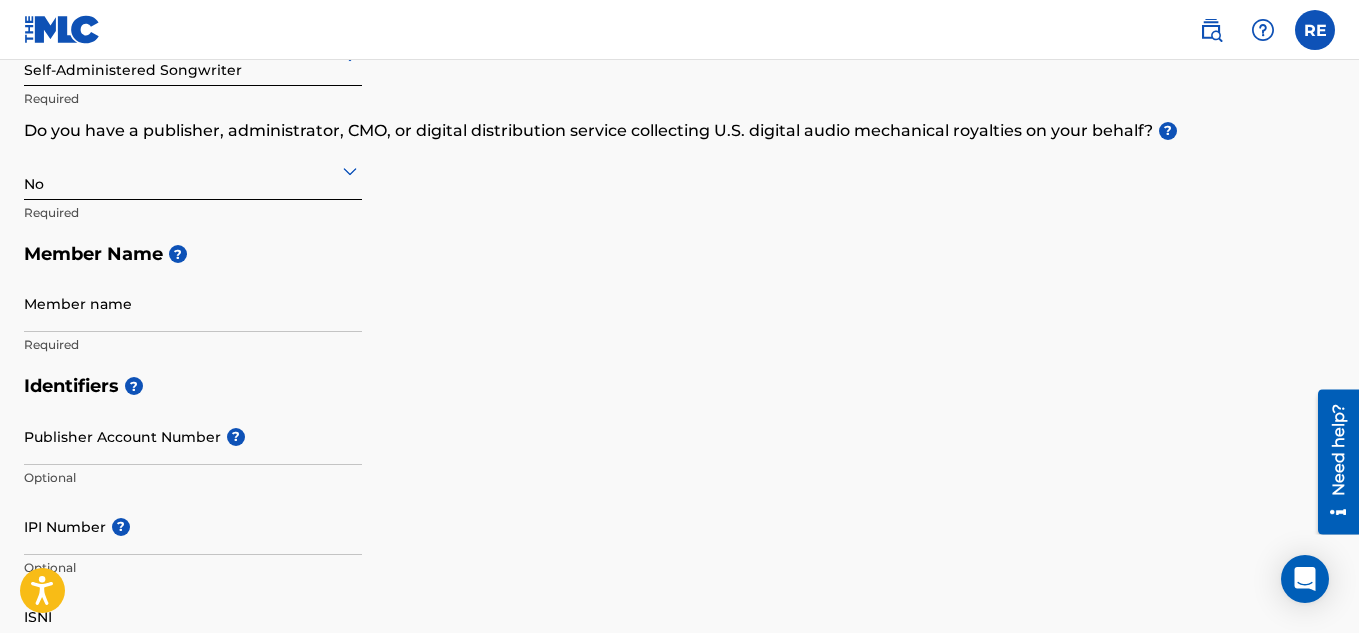 click at bounding box center (193, 170) 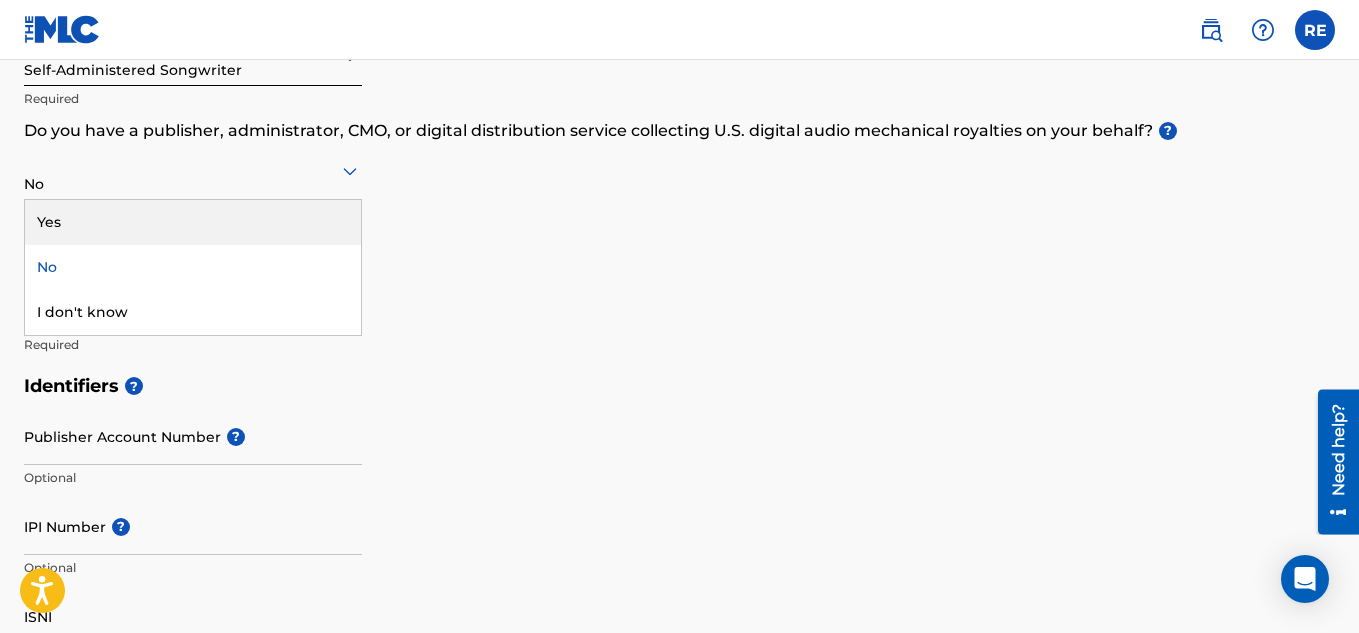 click on "Yes" at bounding box center (193, 222) 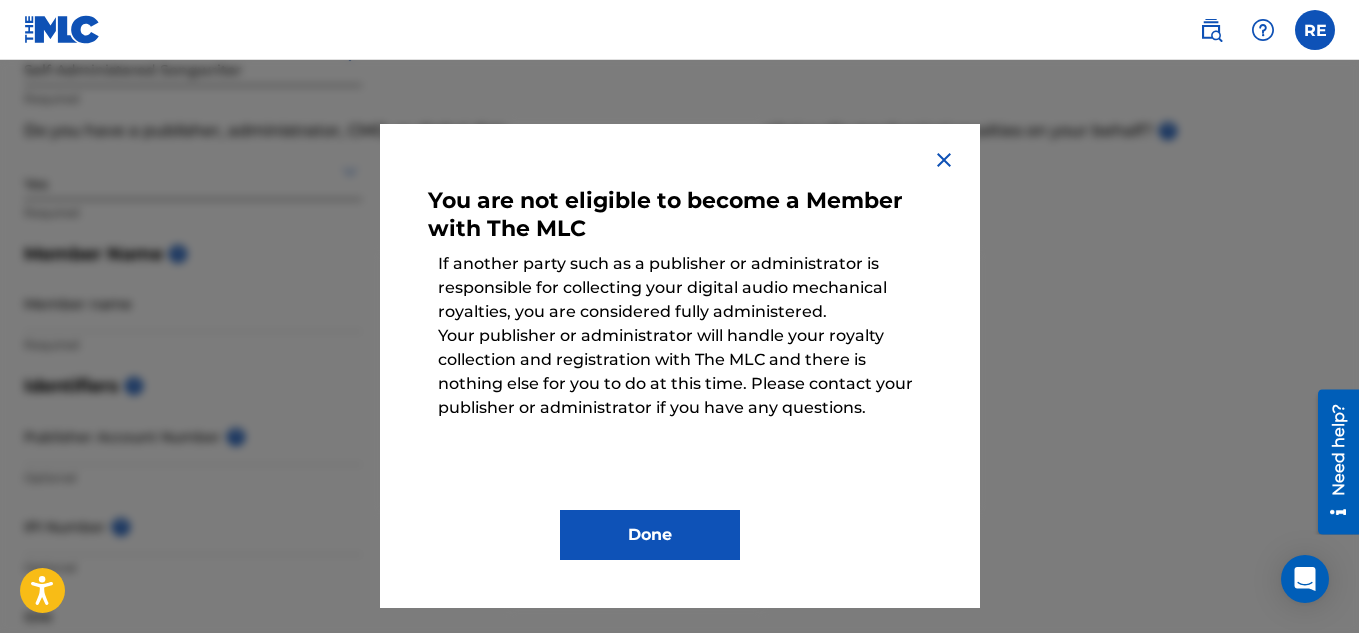 click on "Done" at bounding box center (650, 535) 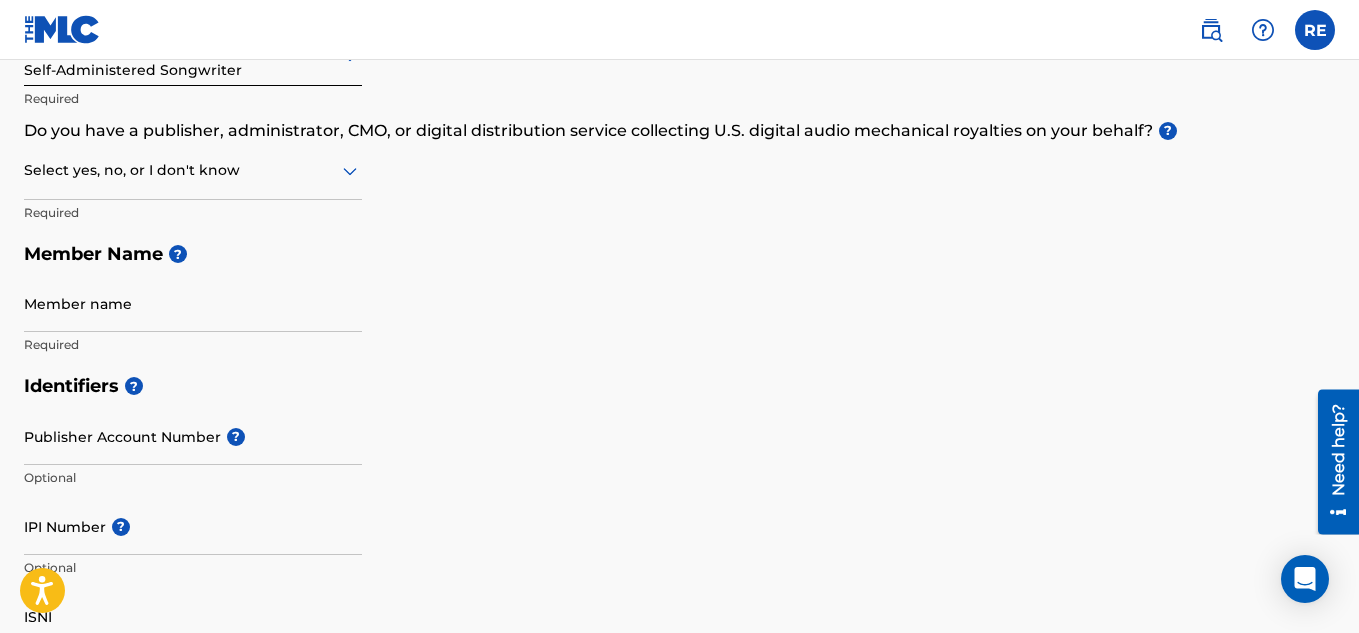 click at bounding box center (193, 170) 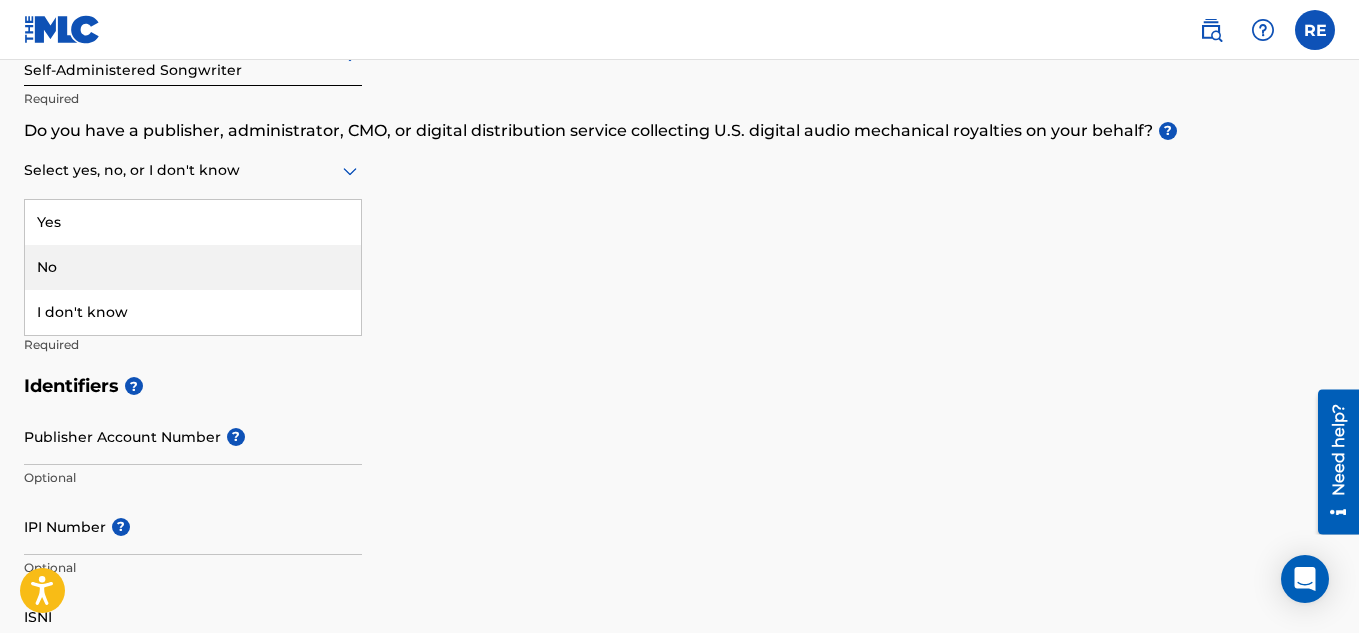 click on "No" at bounding box center (193, 267) 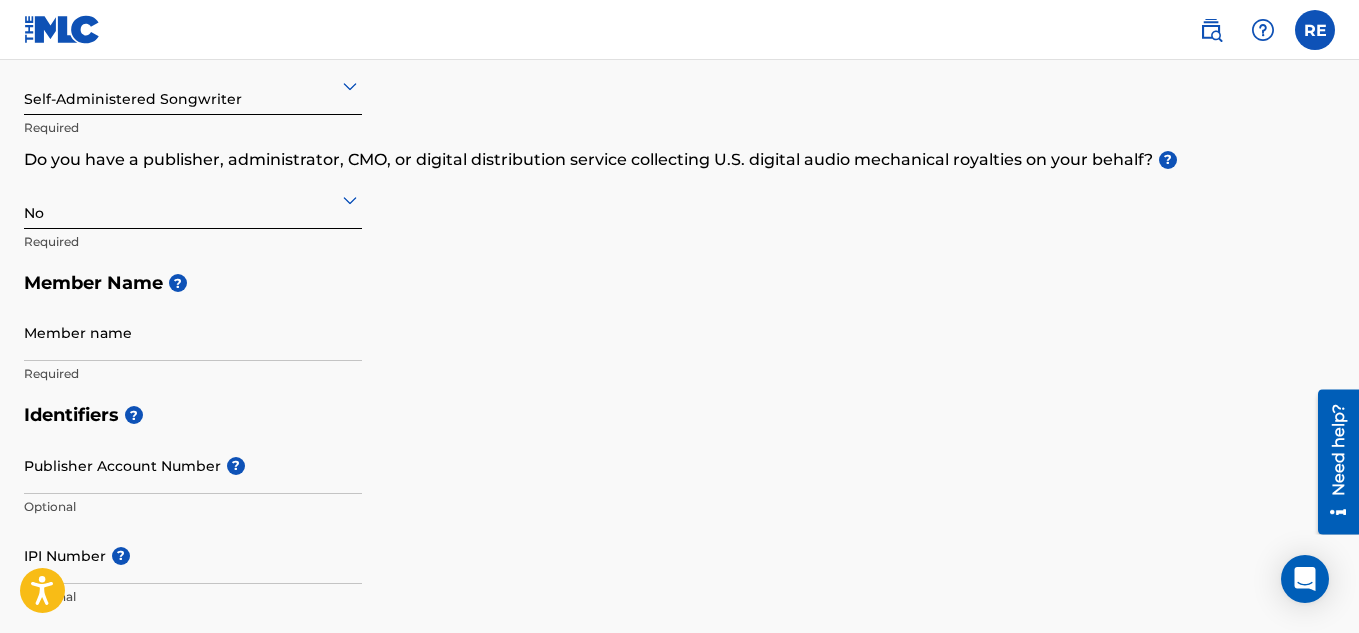 scroll, scrollTop: 300, scrollLeft: 0, axis: vertical 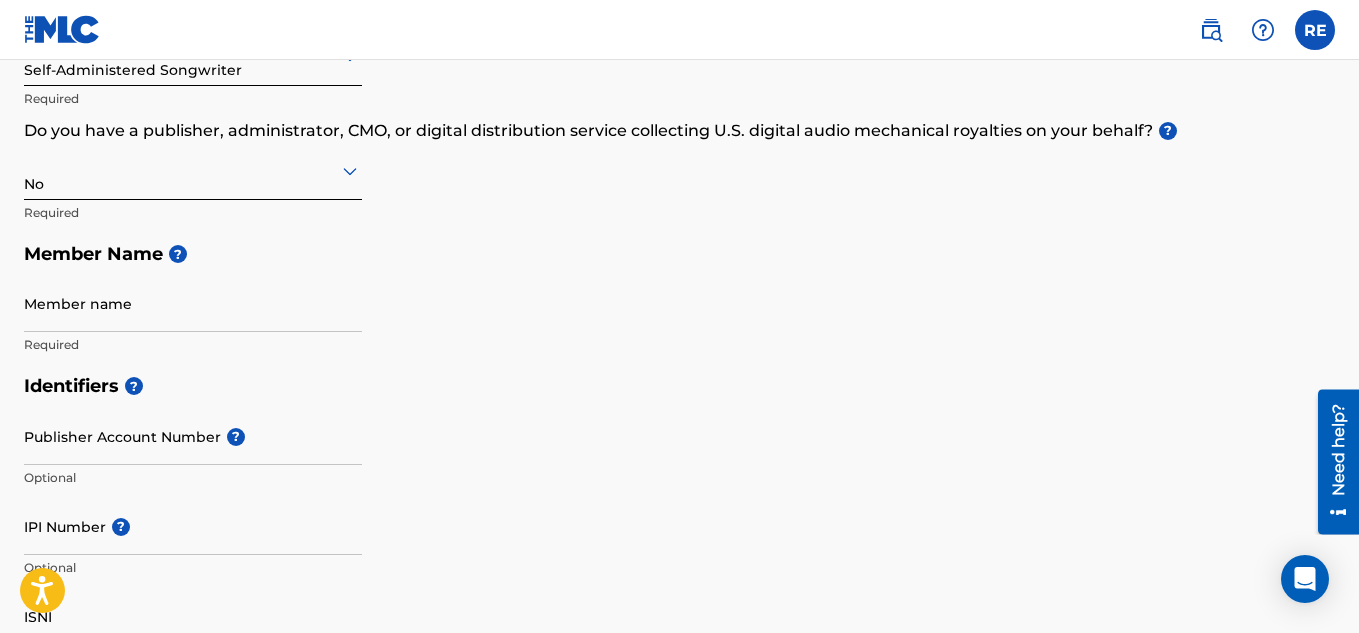 click on "Member name" at bounding box center (193, 303) 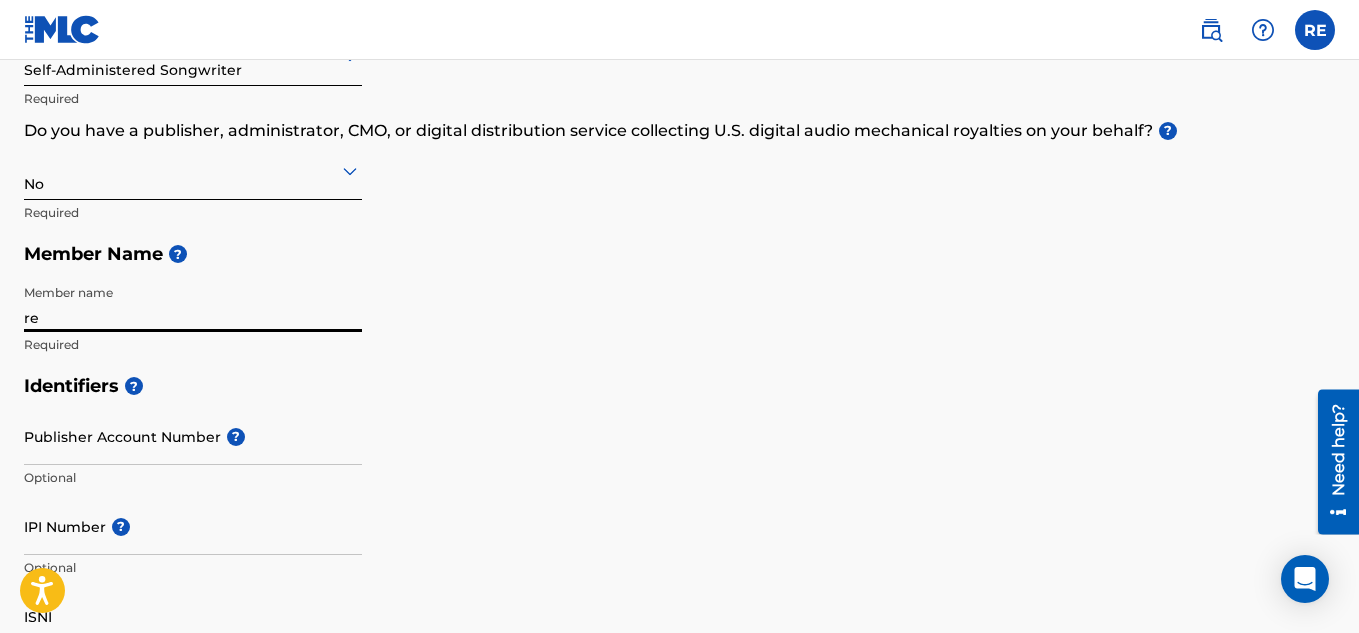type on "r" 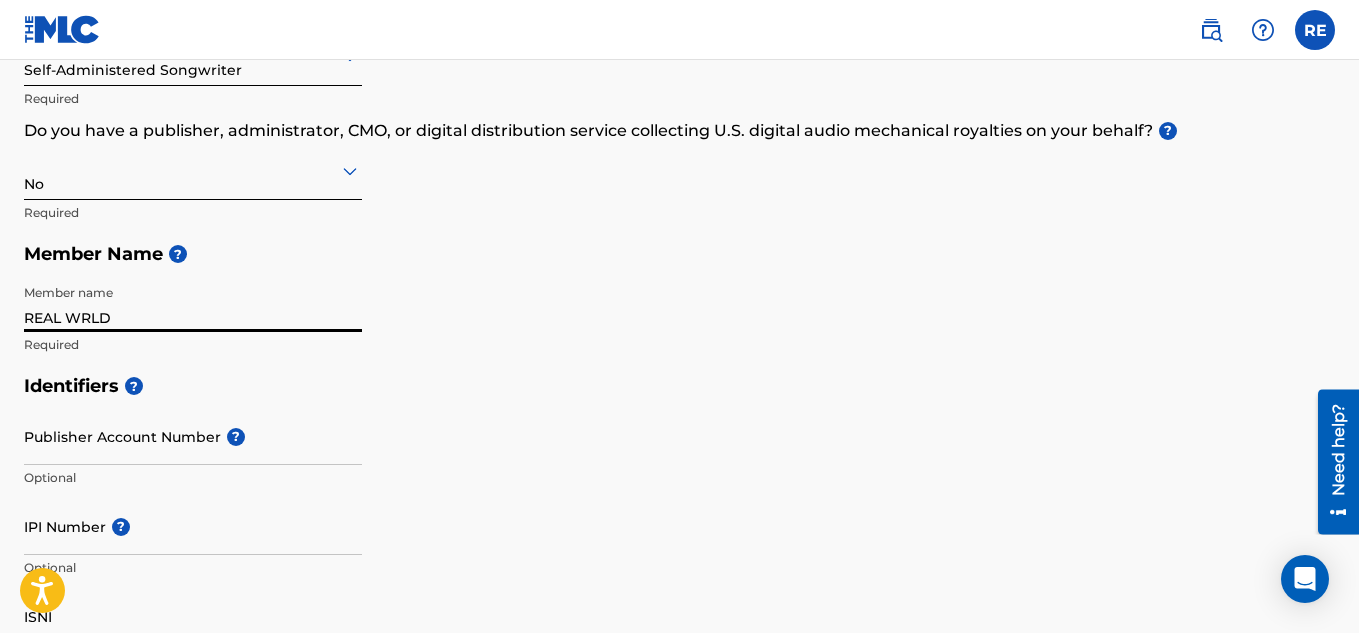 click on "Next" at bounding box center [1275, 1481] 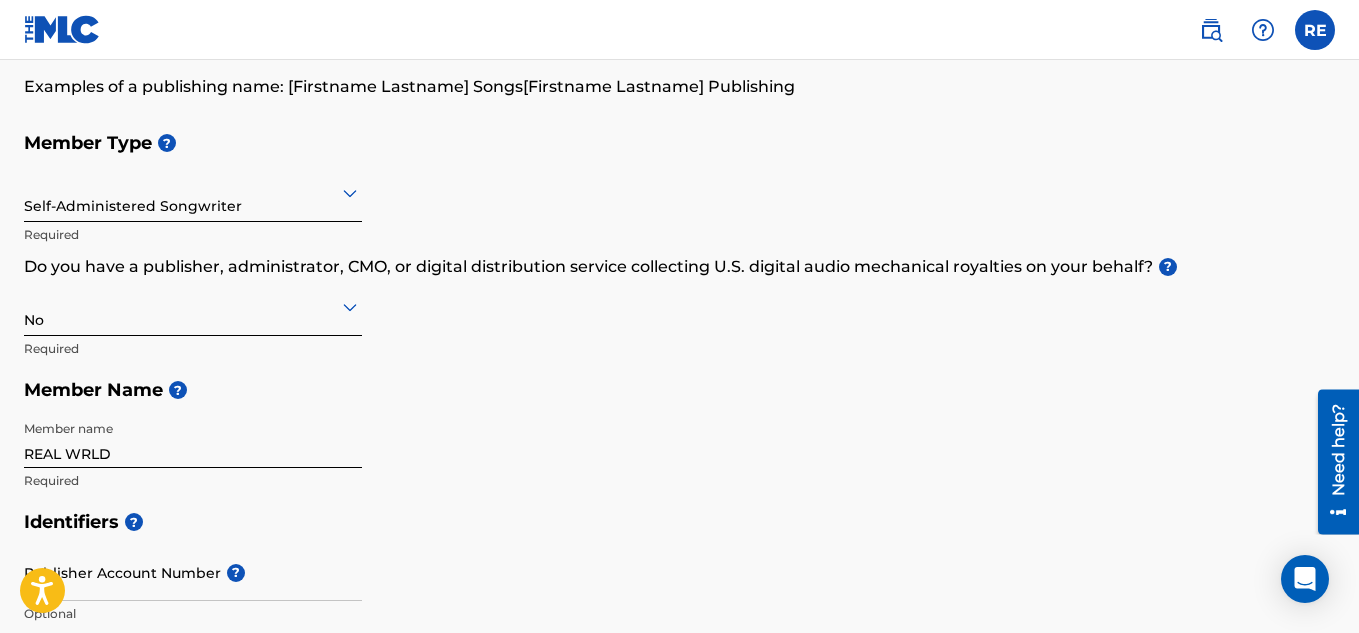 scroll, scrollTop: 200, scrollLeft: 0, axis: vertical 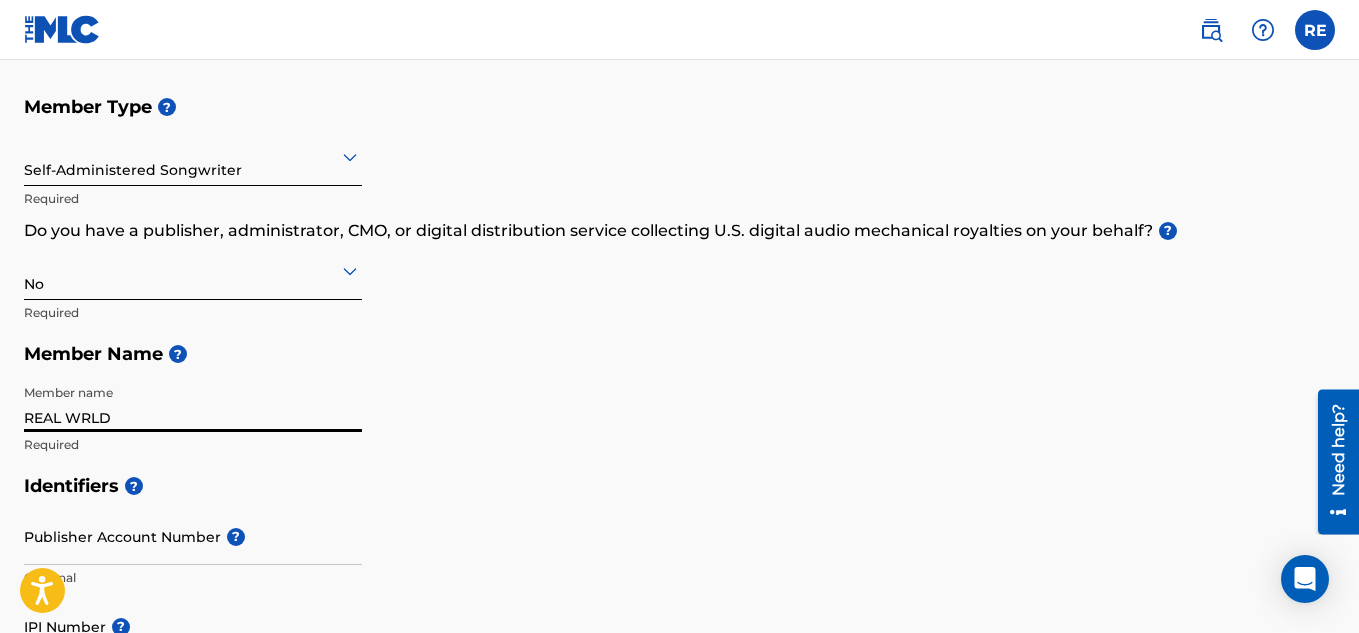 click on "REAL WRLD" at bounding box center (193, 403) 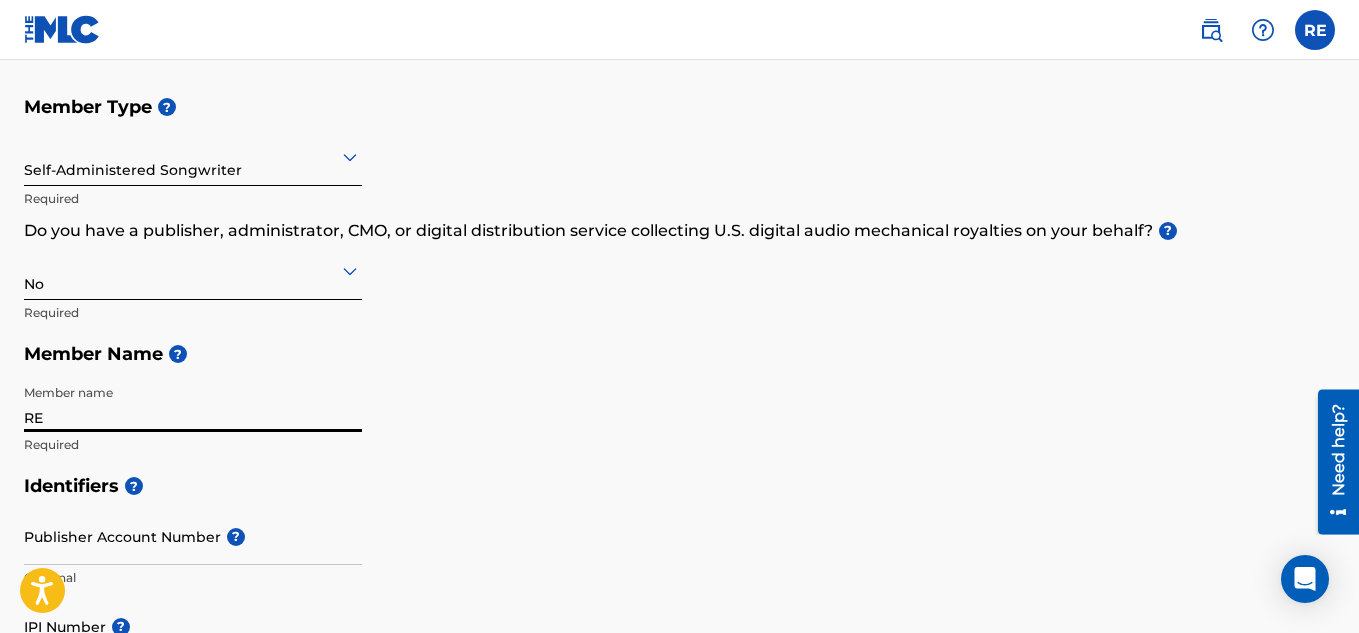 type on "R" 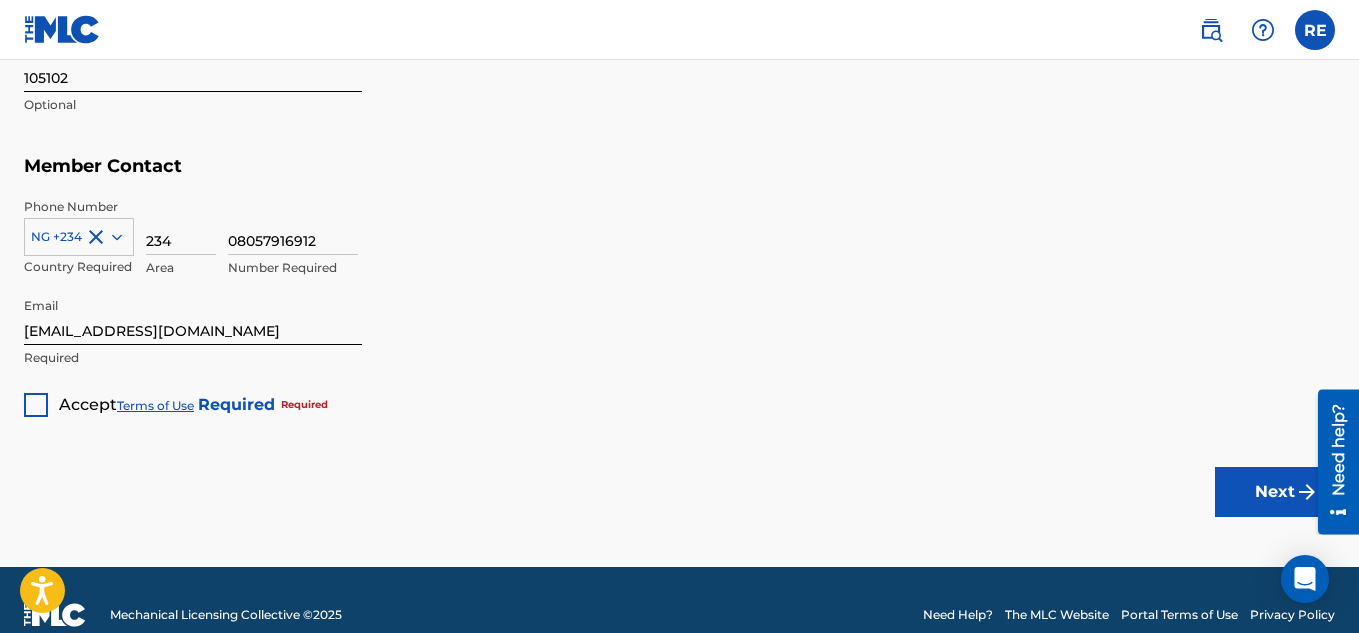 scroll, scrollTop: 1300, scrollLeft: 0, axis: vertical 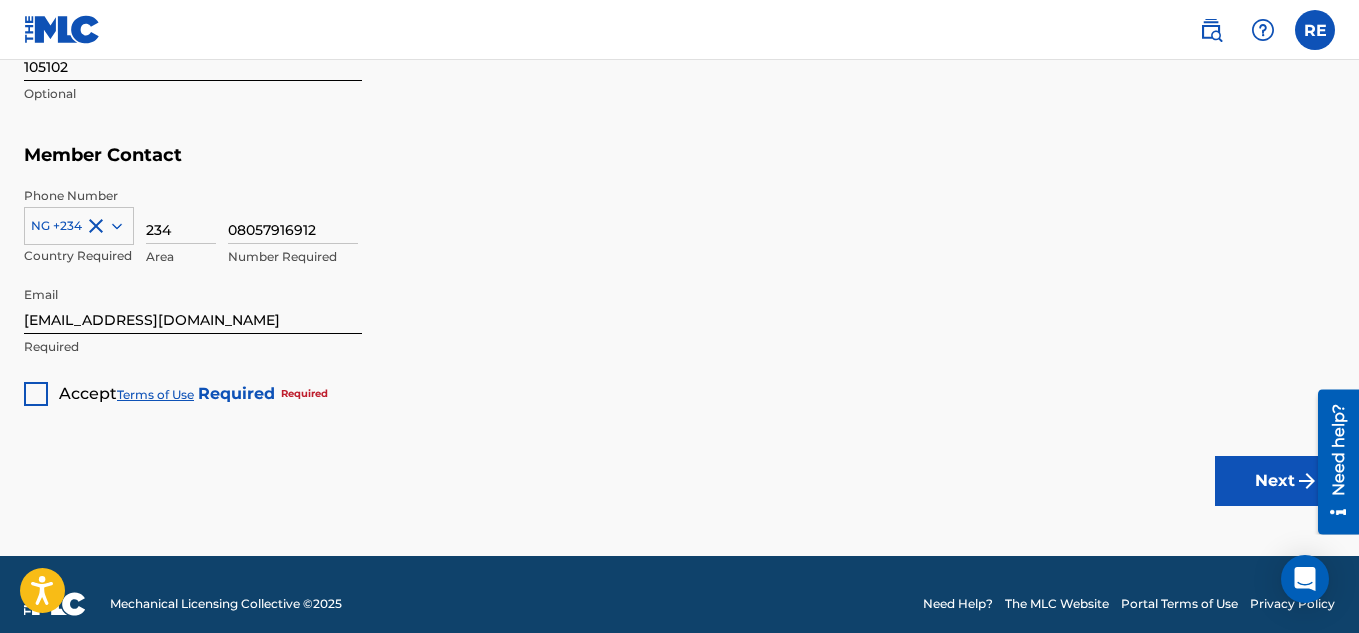 type on "Reward" 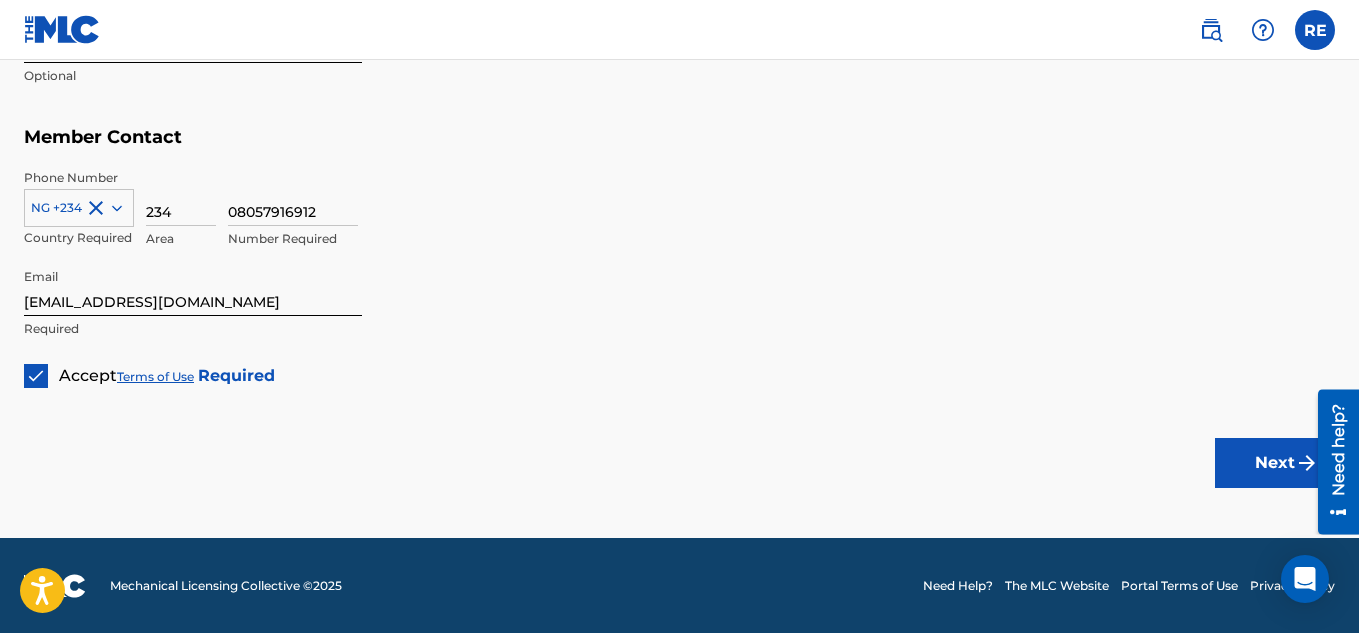 scroll, scrollTop: 1319, scrollLeft: 0, axis: vertical 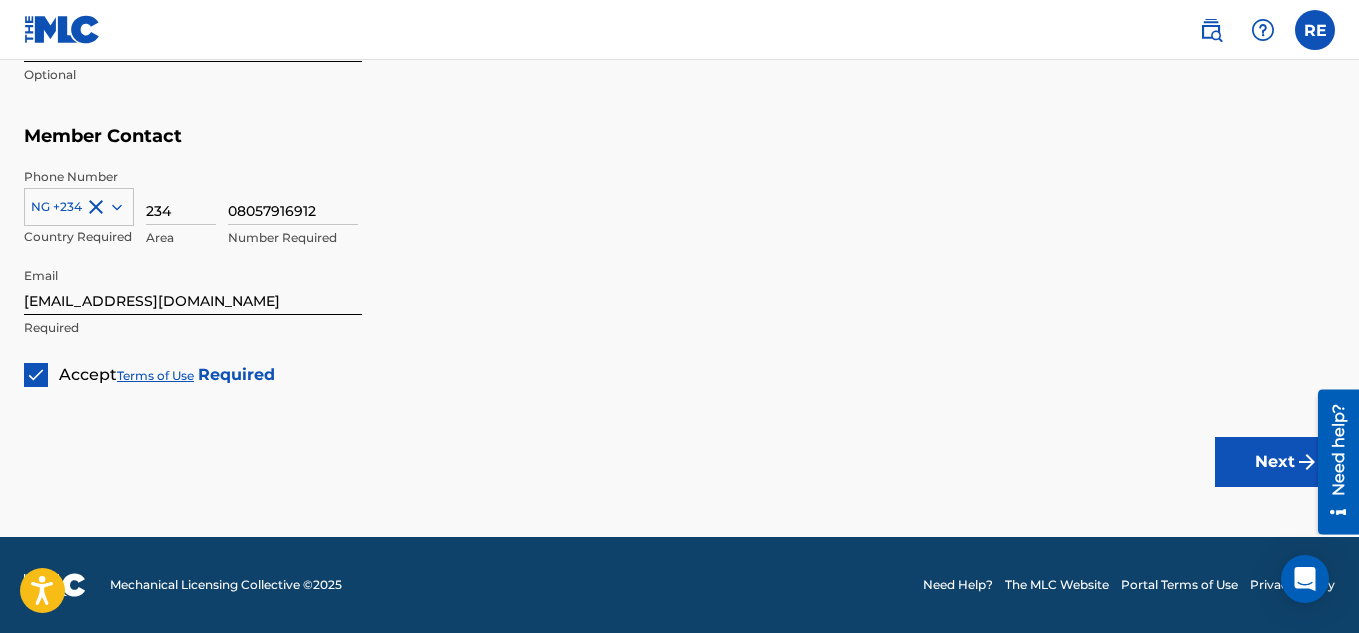 click on "Next" at bounding box center (1275, 462) 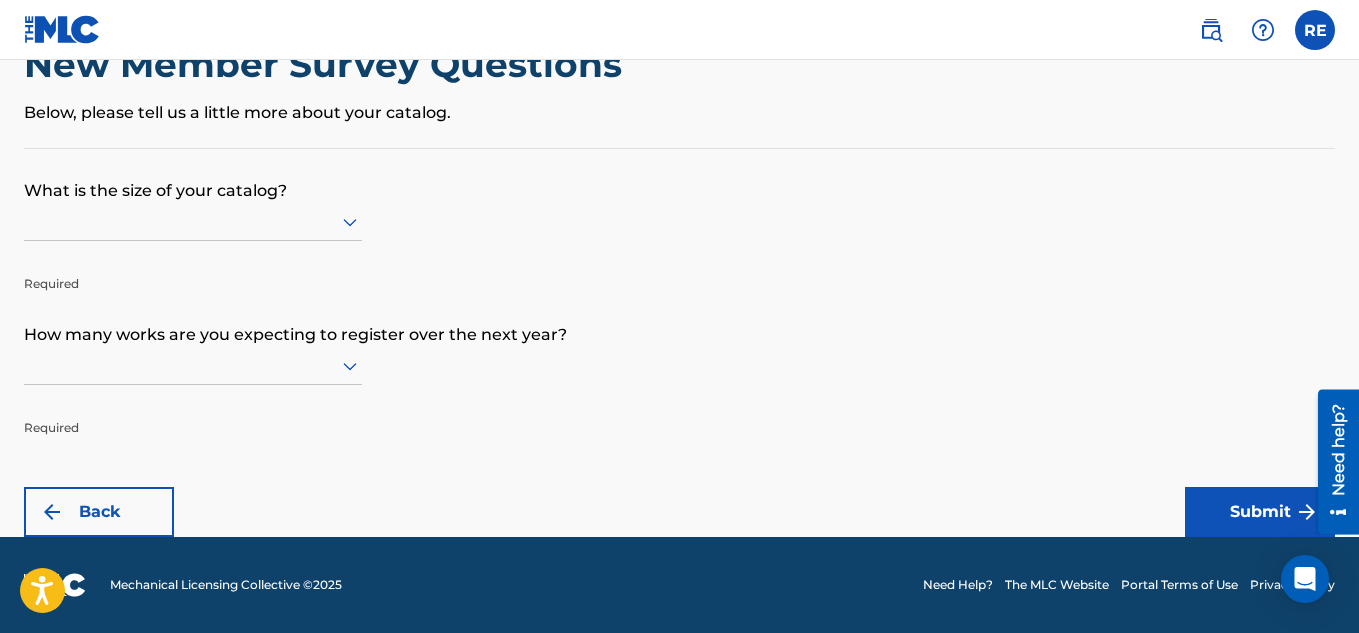 scroll, scrollTop: 0, scrollLeft: 0, axis: both 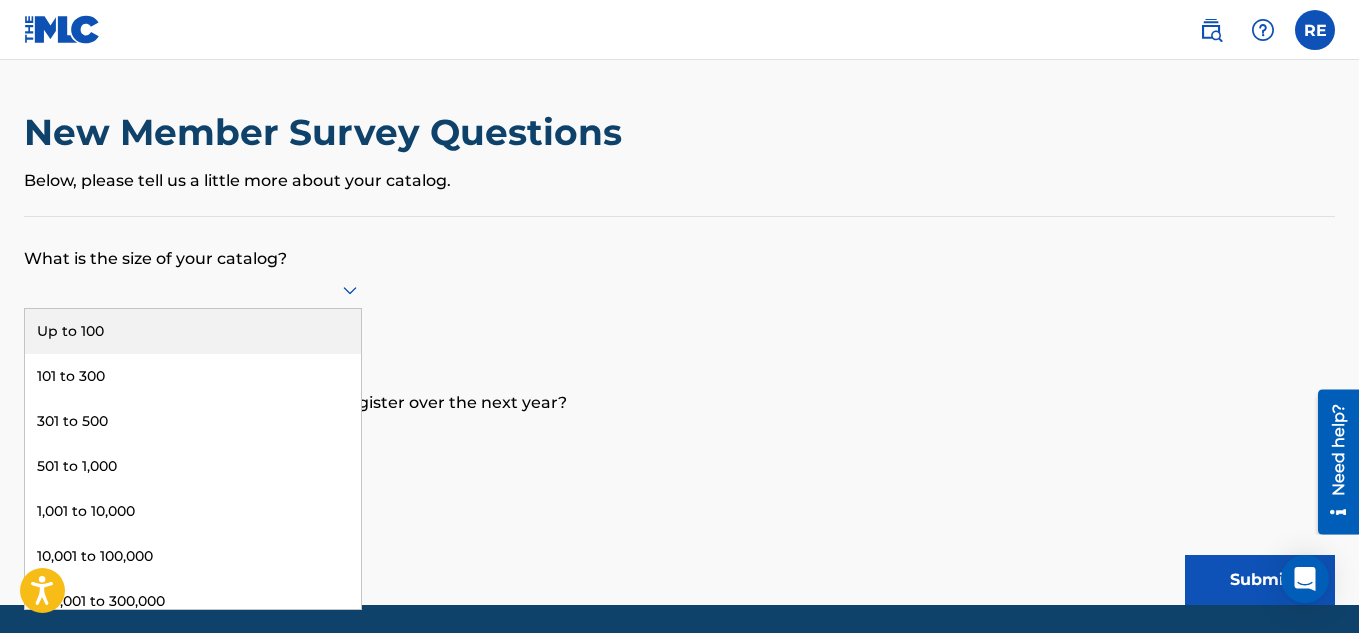 click at bounding box center [193, 289] 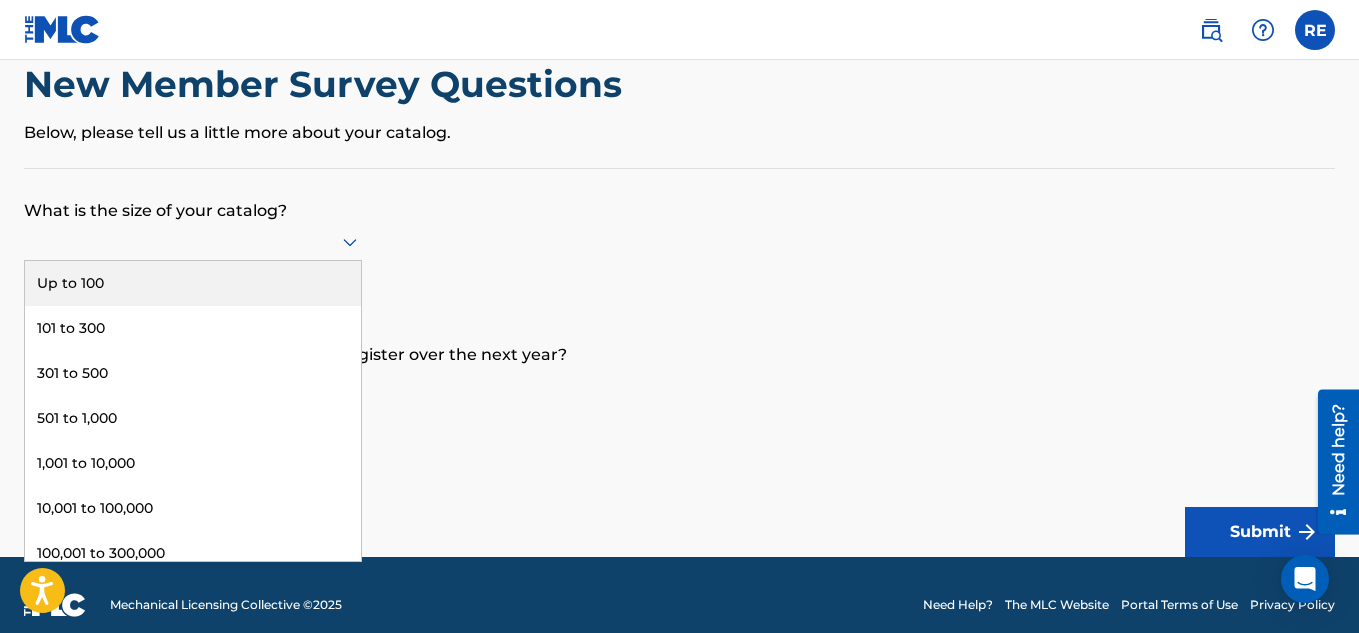 scroll, scrollTop: 68, scrollLeft: 0, axis: vertical 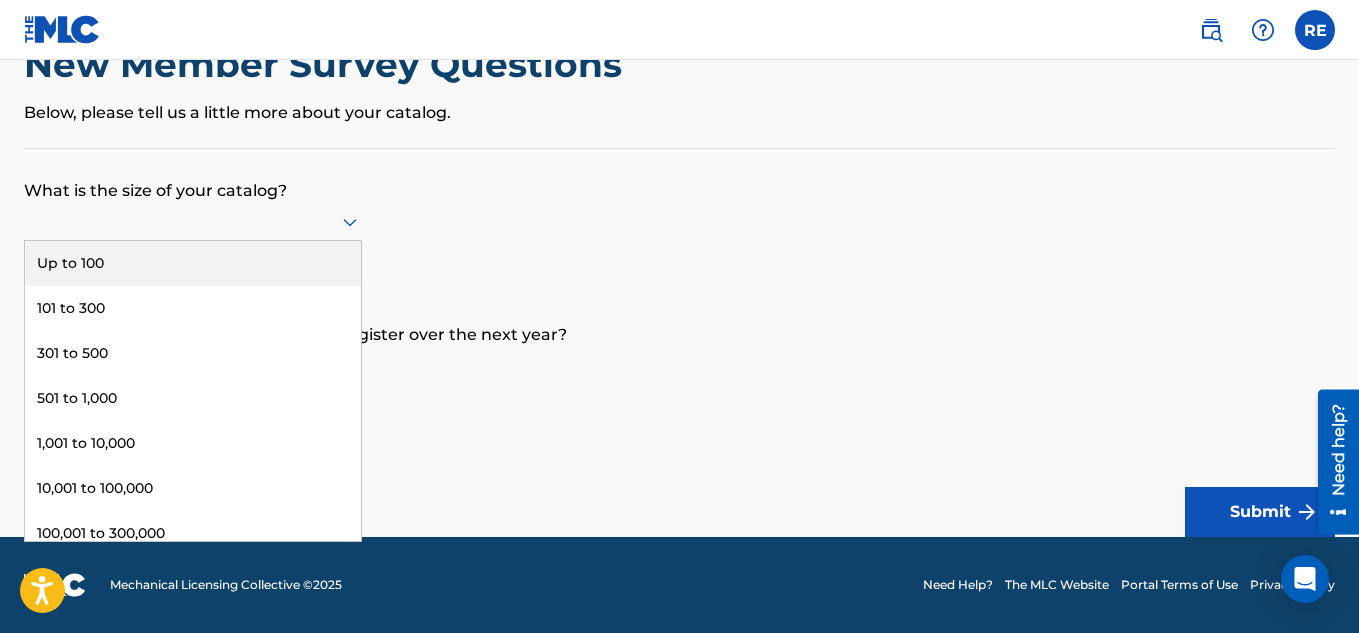 click on "What is the size of your catalog? 9 results available. Use Up and Down to choose options, press Enter to select the currently focused option, press Escape to exit the menu, press Tab to select the option and exit the menu. Up to 100 101 to 300 301 to 500 501 to 1,000 1,001 to 10,000 10,001 to 100,000 100,001 to 300,000 301,000 to 500,000 Over 500,000 Required How many works are you expecting to register over the next year? Required Back Submit" at bounding box center [679, 343] 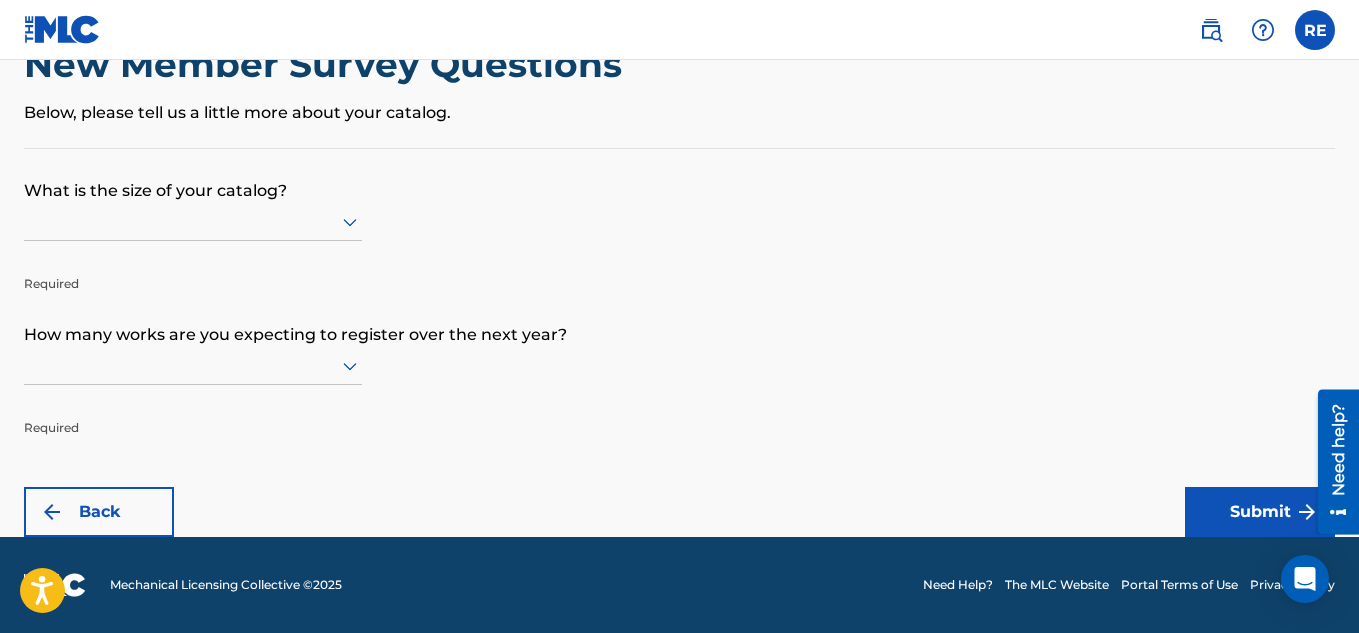 click at bounding box center (193, 221) 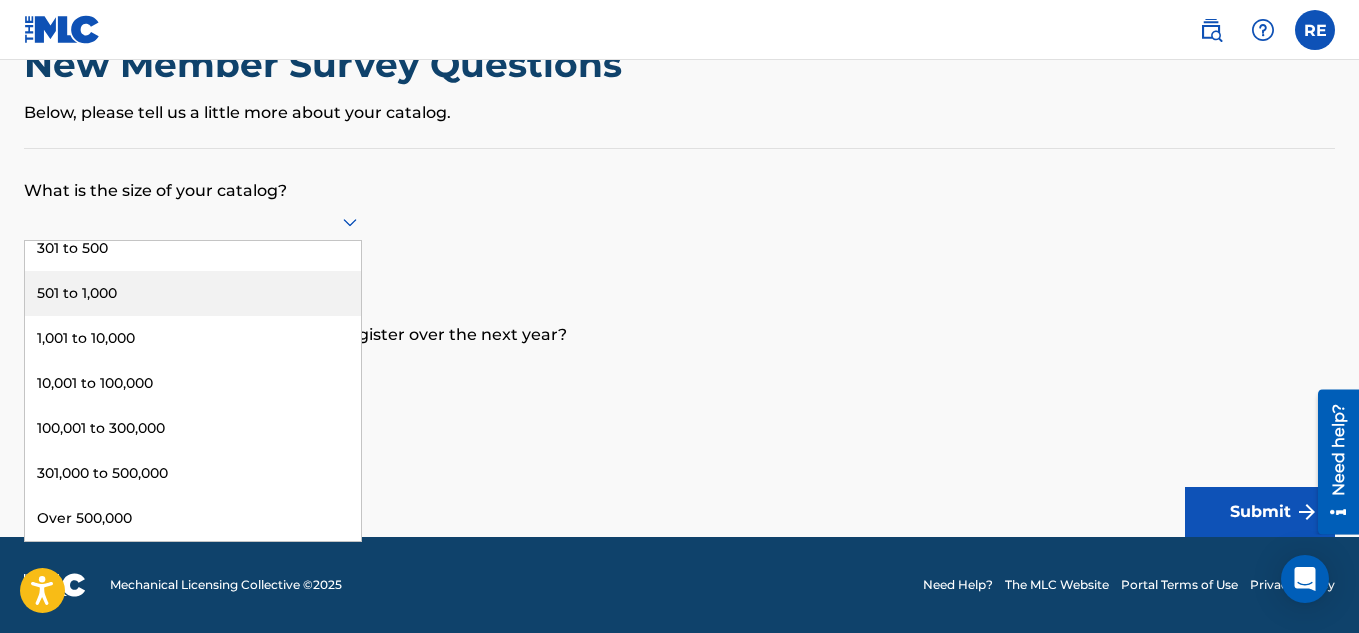 scroll, scrollTop: 0, scrollLeft: 0, axis: both 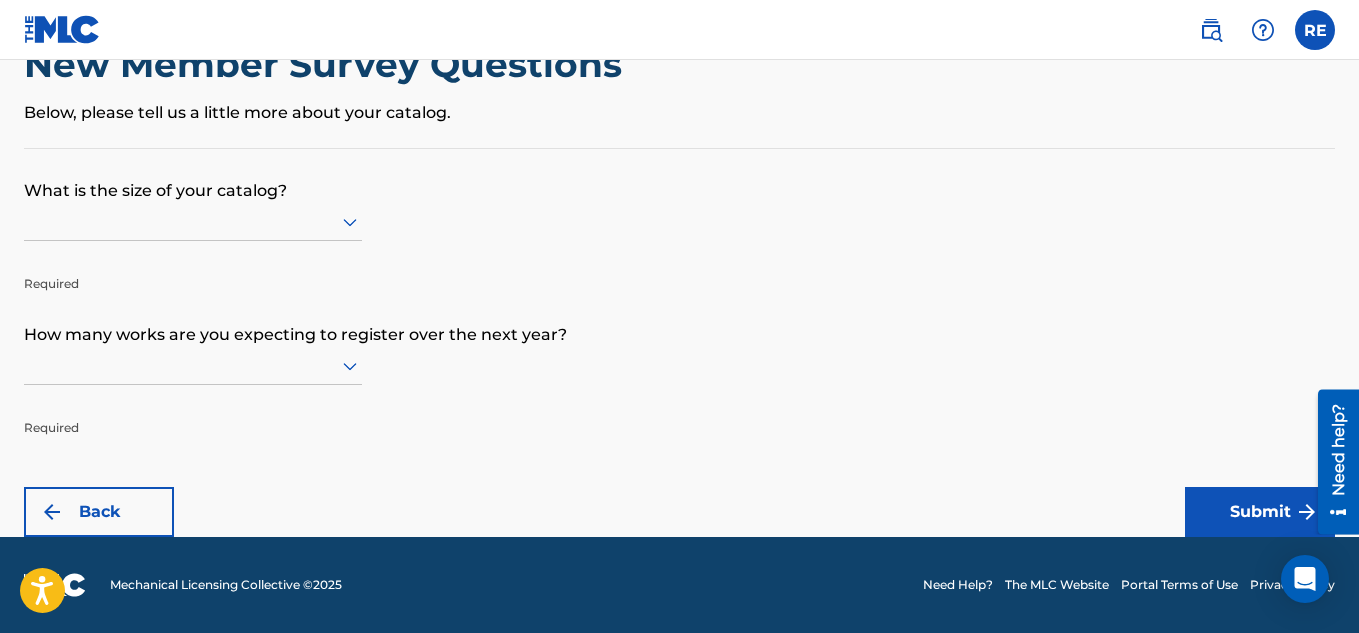 click on "What is the size of your catalog?" at bounding box center (679, 176) 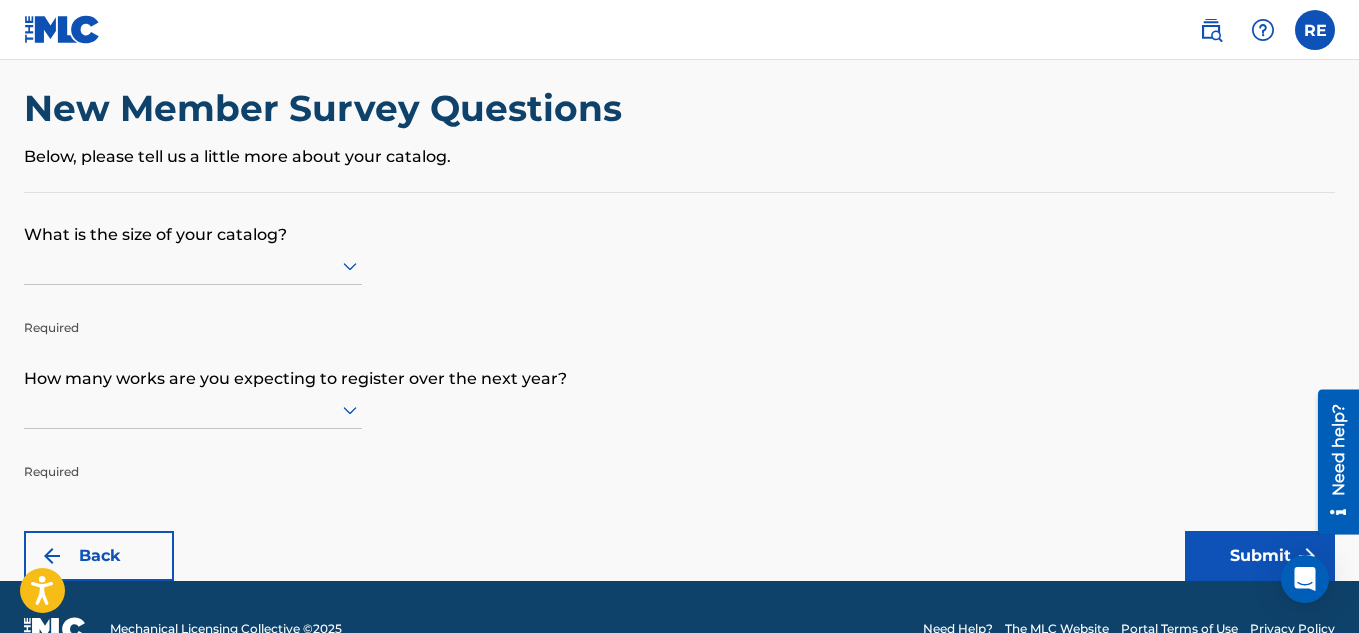 scroll, scrollTop: 0, scrollLeft: 0, axis: both 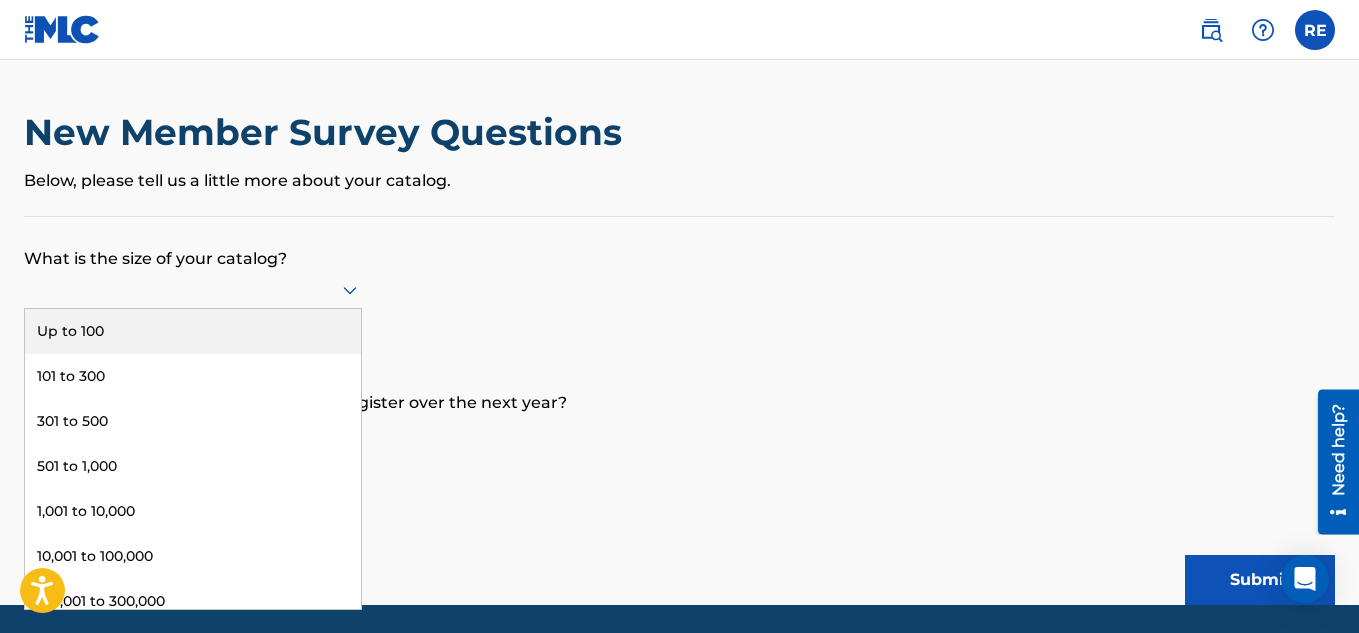 click at bounding box center [193, 289] 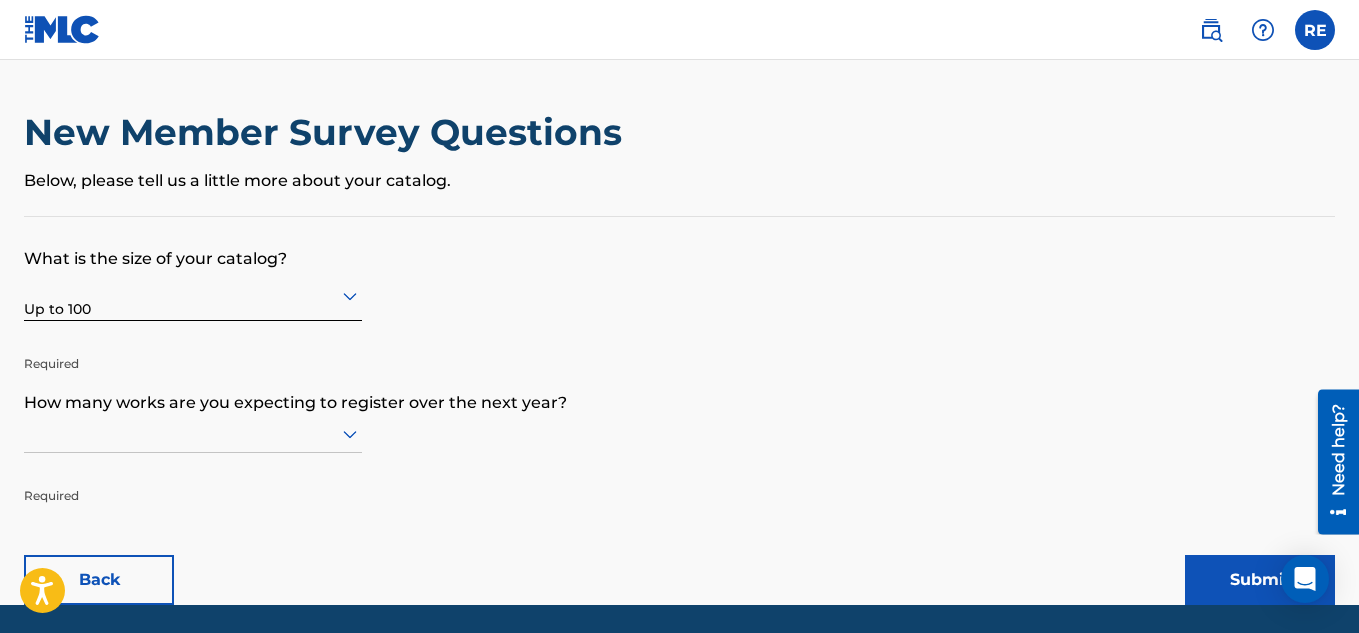 click at bounding box center [193, 434] 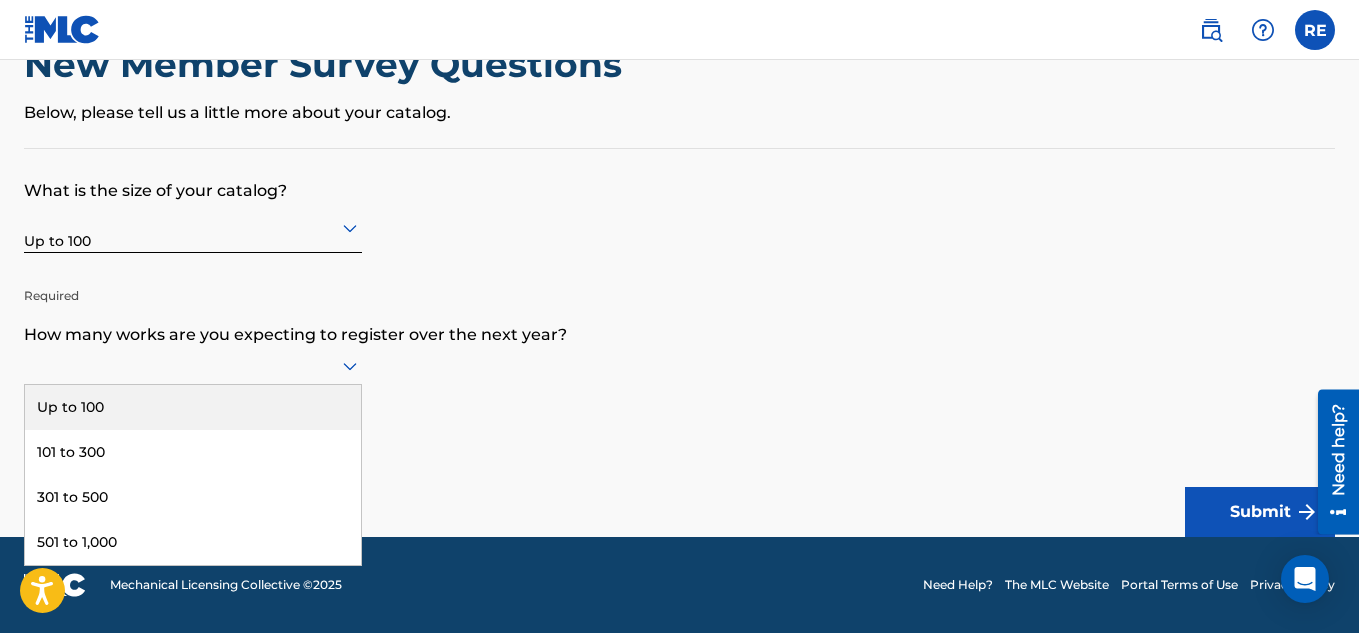 click on "Up to 100" at bounding box center (193, 407) 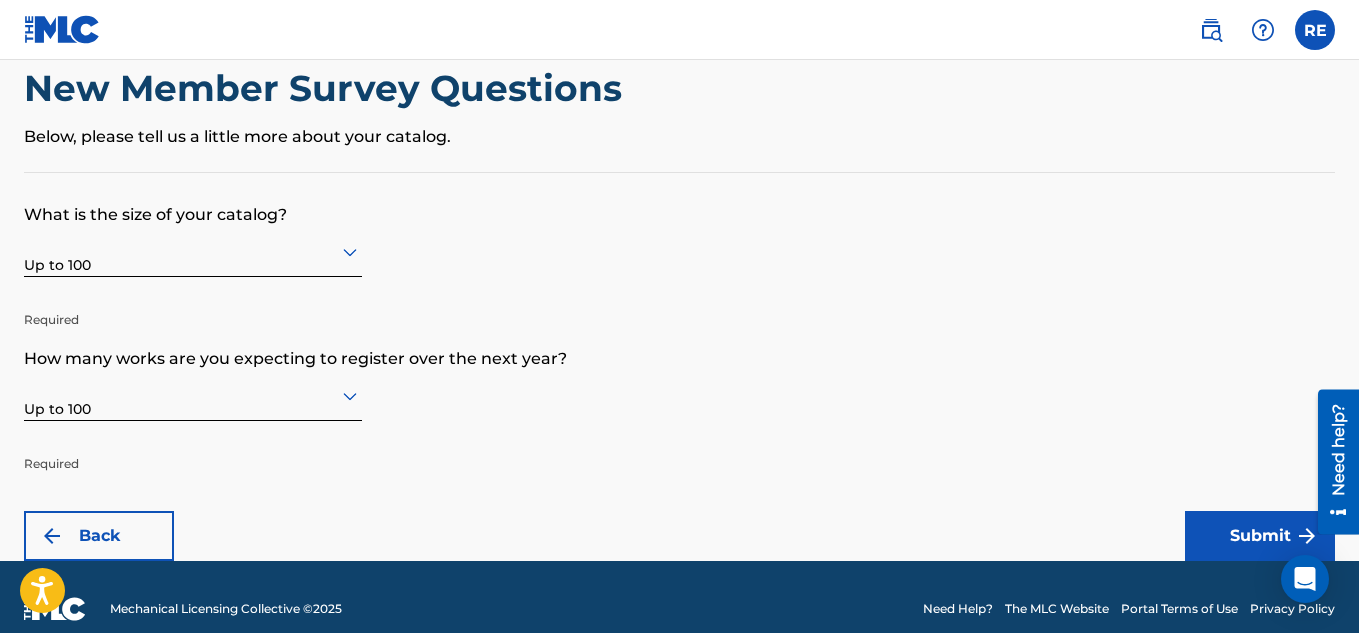 scroll, scrollTop: 68, scrollLeft: 0, axis: vertical 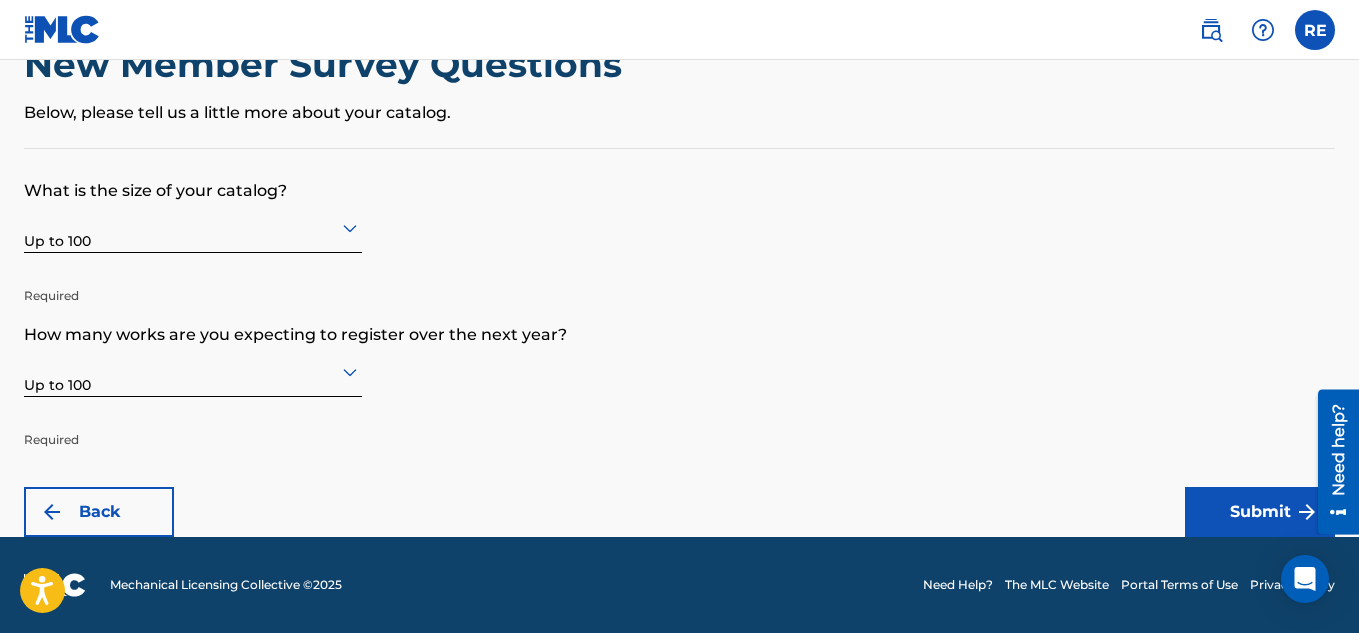 click on "Submit" at bounding box center (1260, 512) 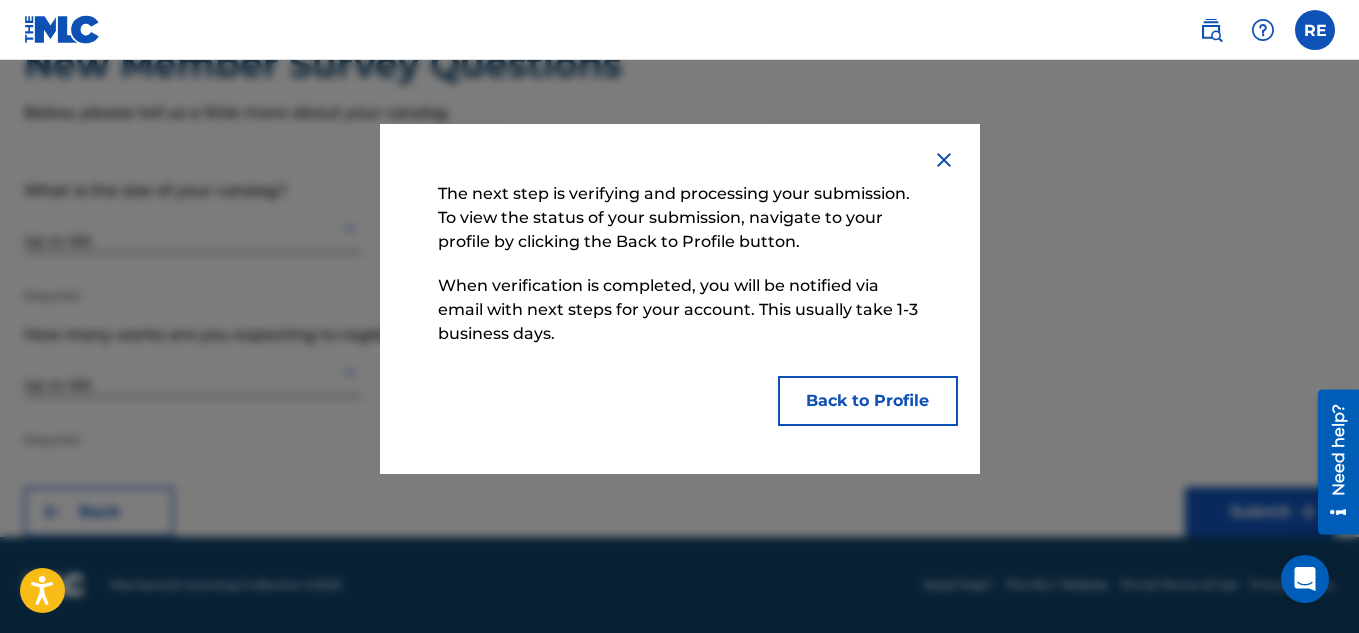 click on "Back to Profile" at bounding box center (868, 401) 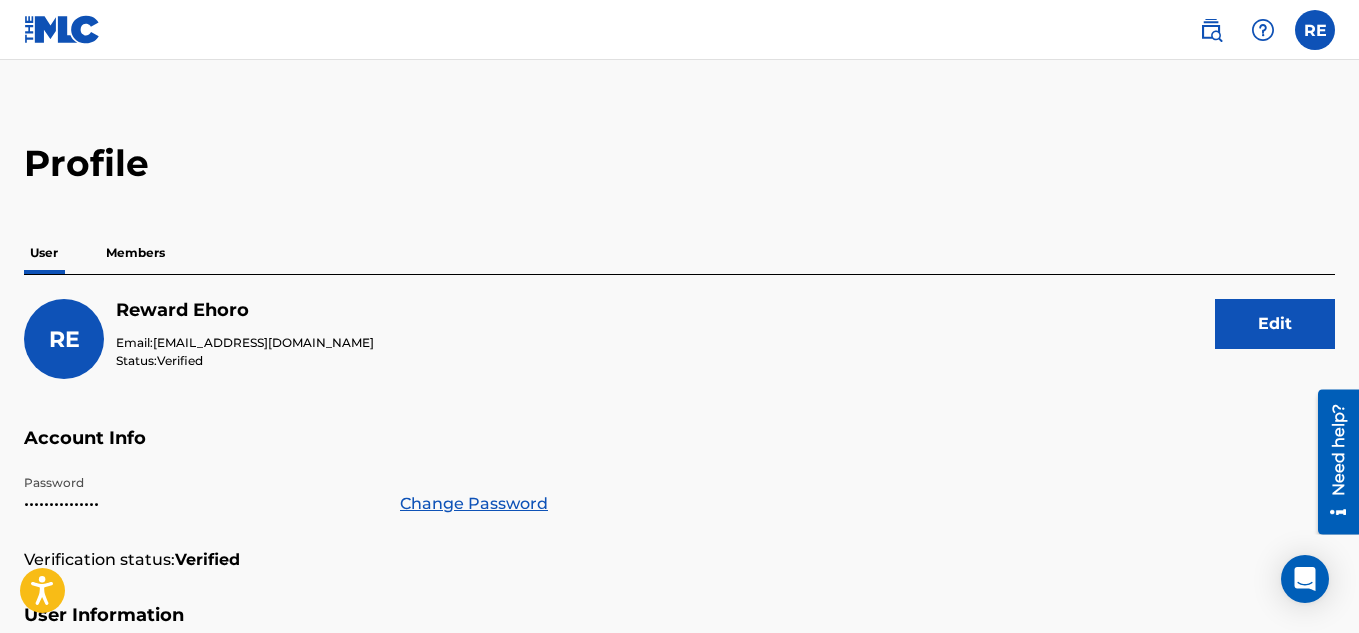 scroll, scrollTop: 0, scrollLeft: 0, axis: both 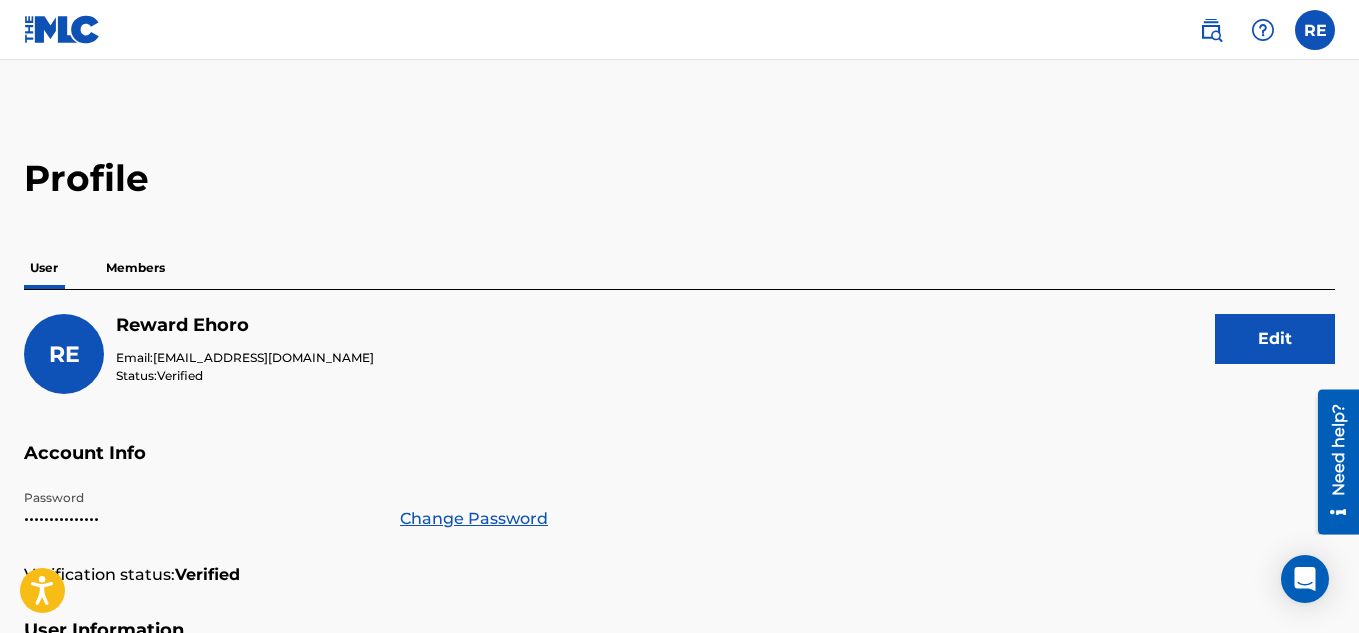 click on "Members" at bounding box center (135, 268) 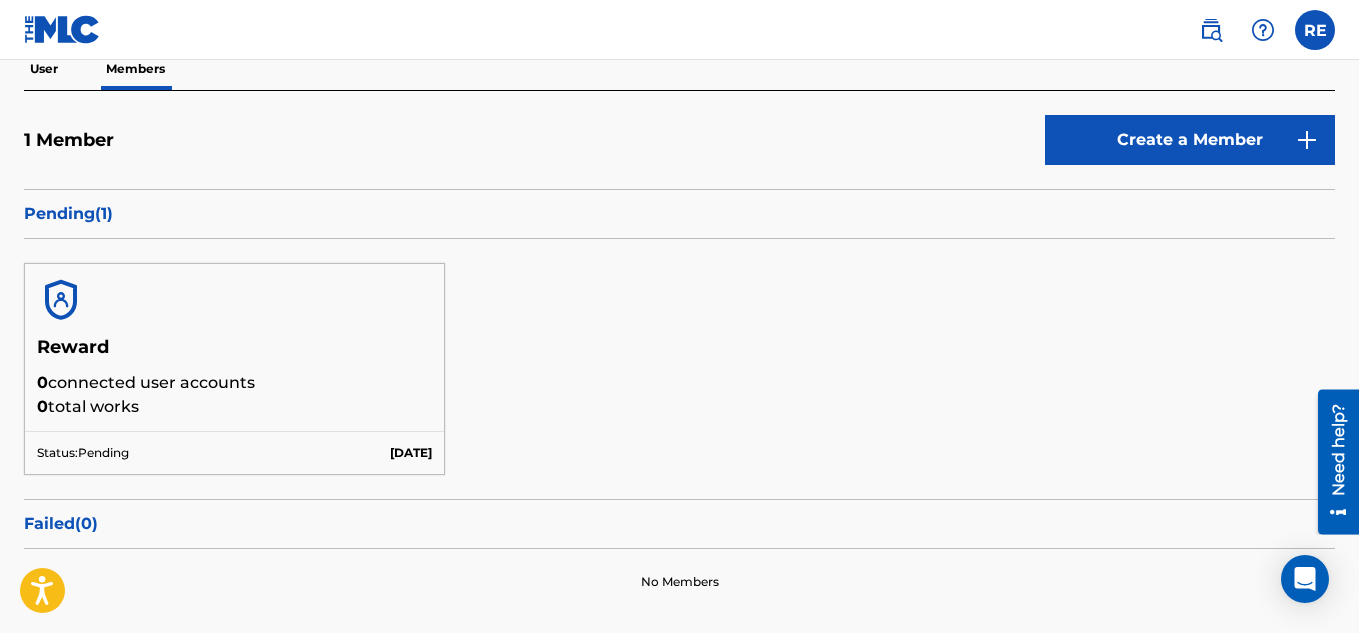 scroll, scrollTop: 200, scrollLeft: 0, axis: vertical 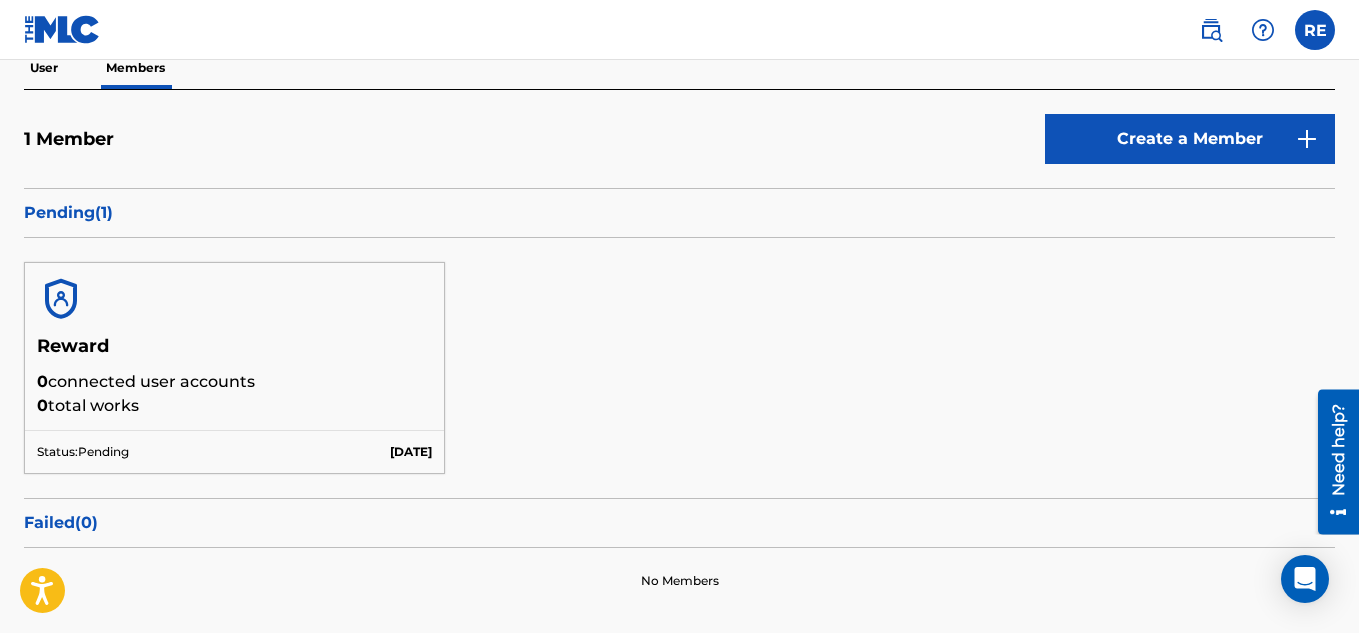 click on "User" at bounding box center [44, 68] 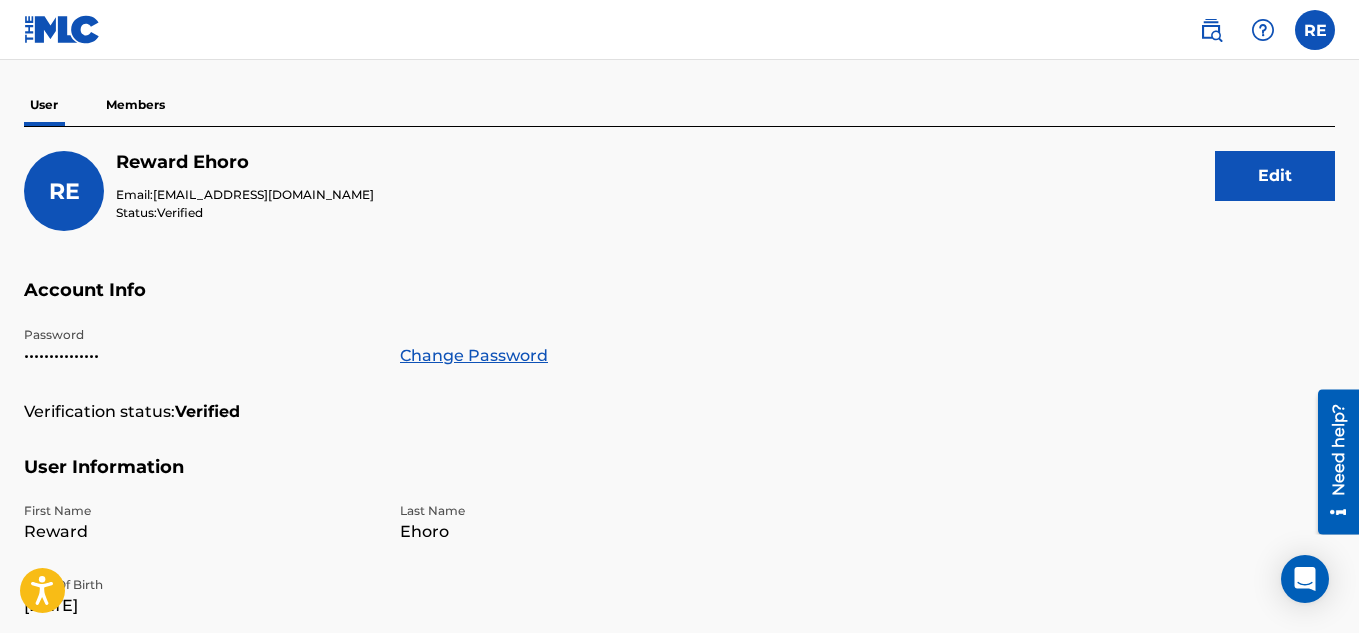 scroll, scrollTop: 0, scrollLeft: 0, axis: both 